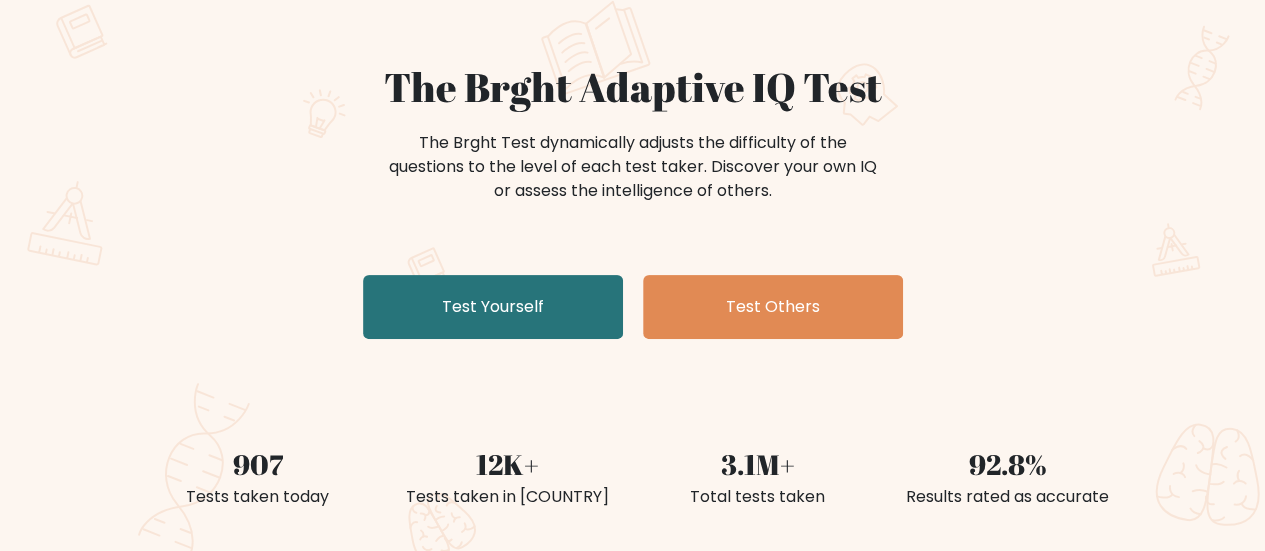 scroll, scrollTop: 146, scrollLeft: 0, axis: vertical 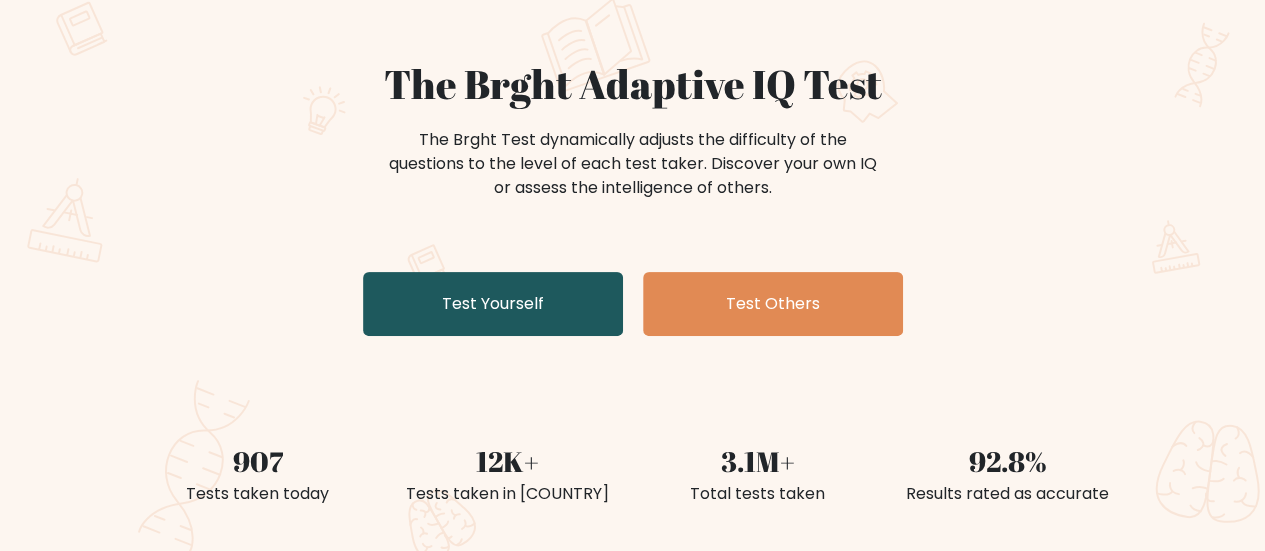 click on "Test Yourself" at bounding box center (493, 304) 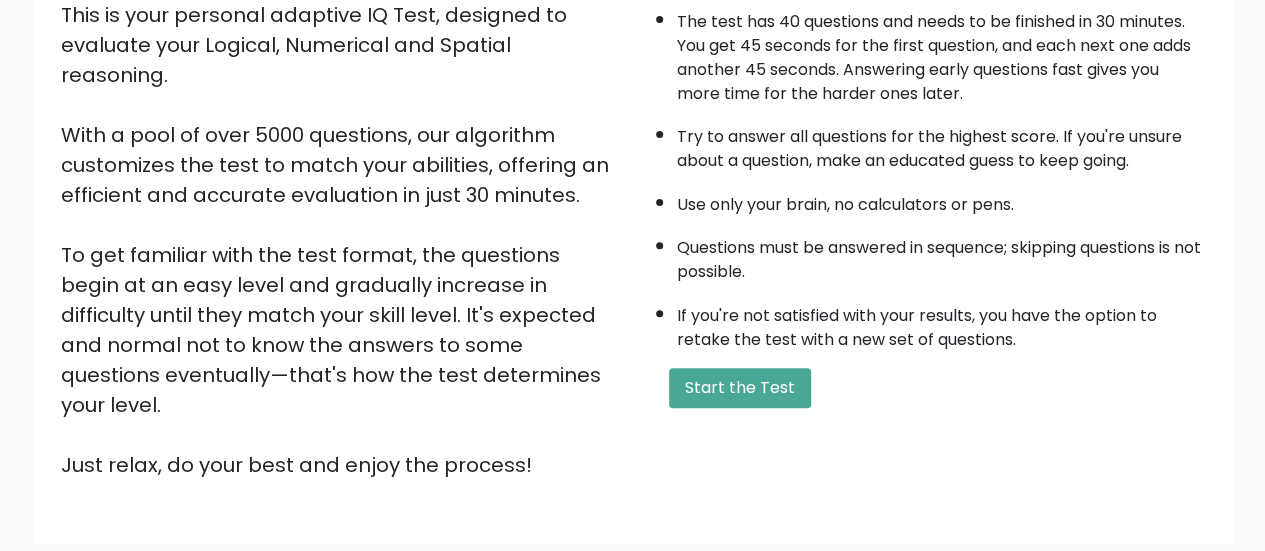 scroll, scrollTop: 364, scrollLeft: 0, axis: vertical 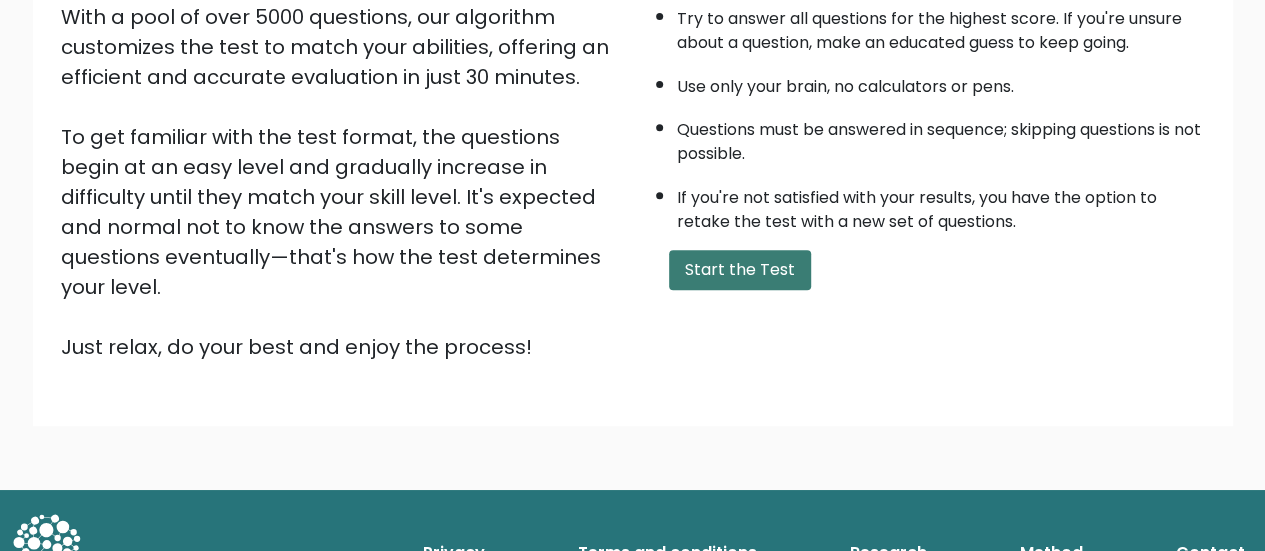 click on "Start the Test" at bounding box center (740, 270) 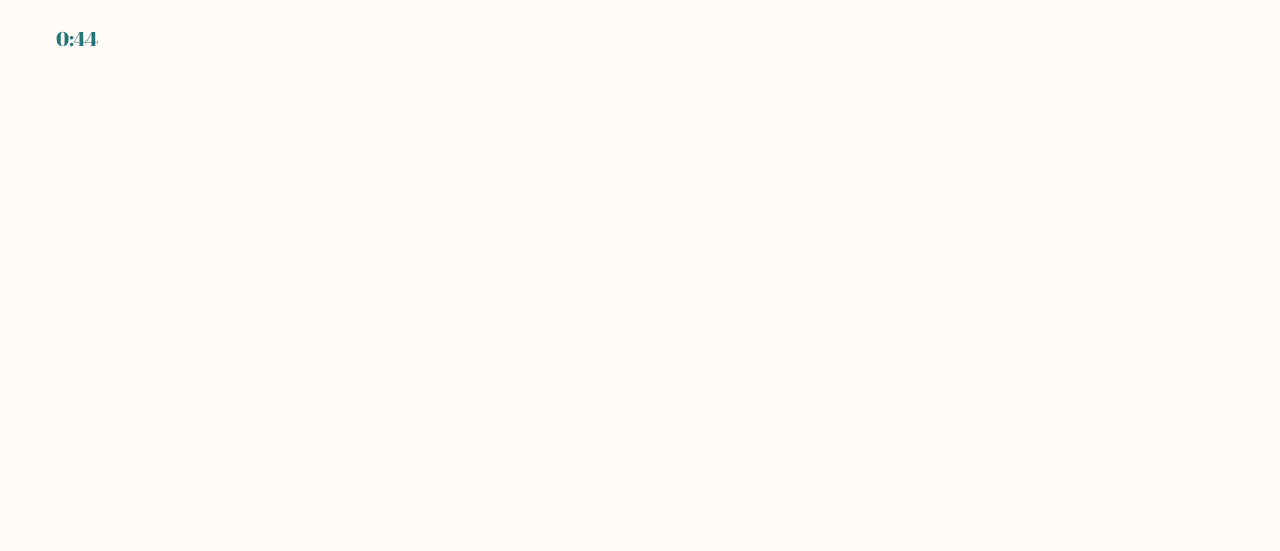 scroll, scrollTop: 0, scrollLeft: 0, axis: both 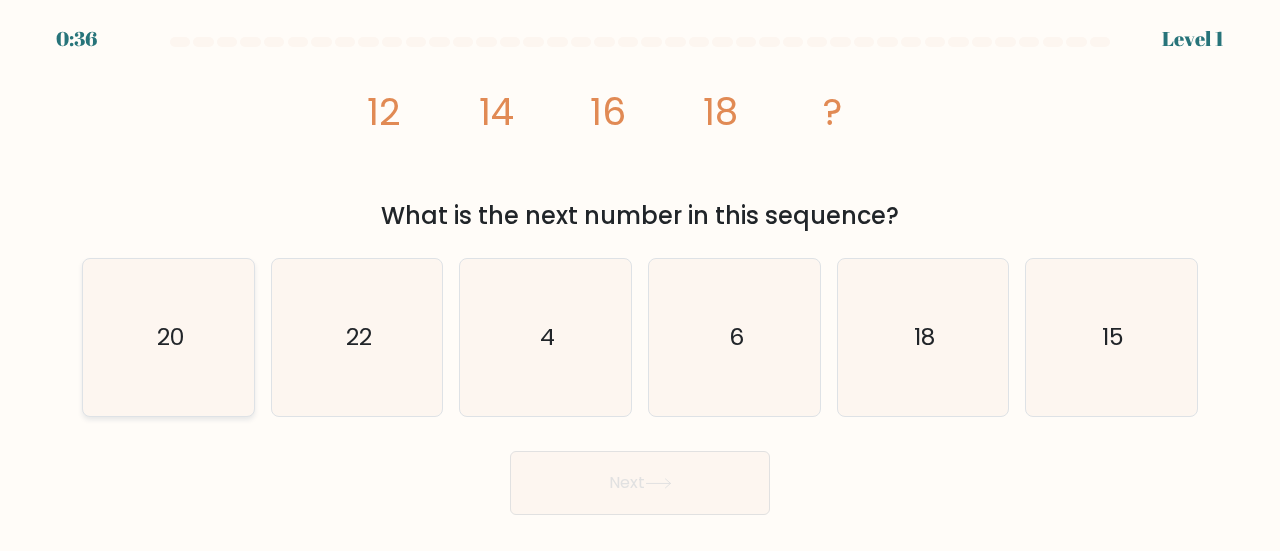 click on "20" 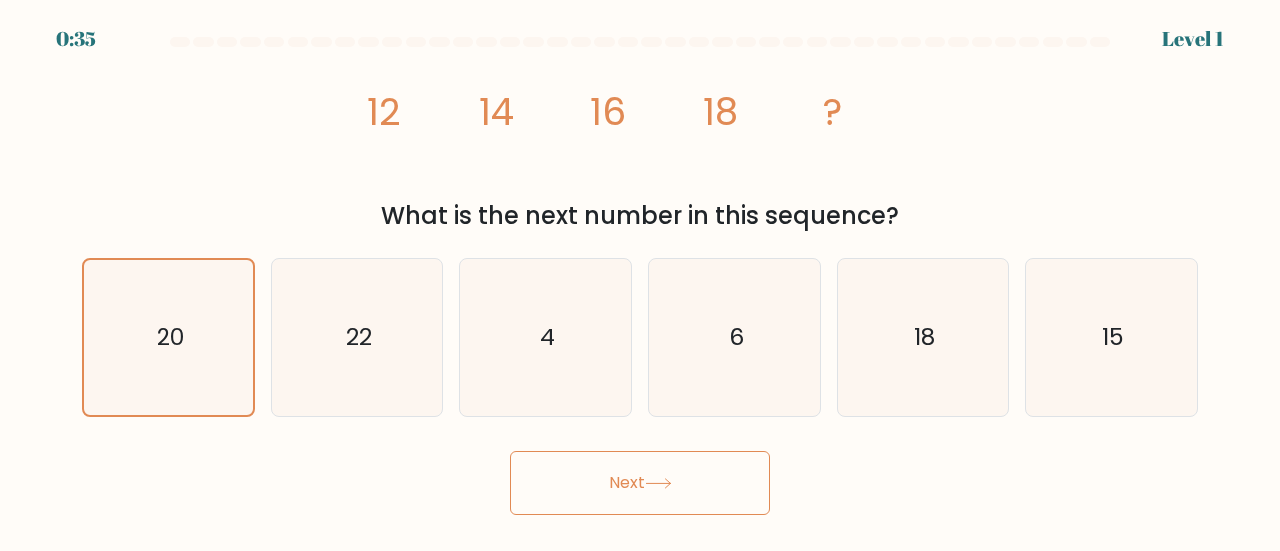click on "Next" at bounding box center [640, 483] 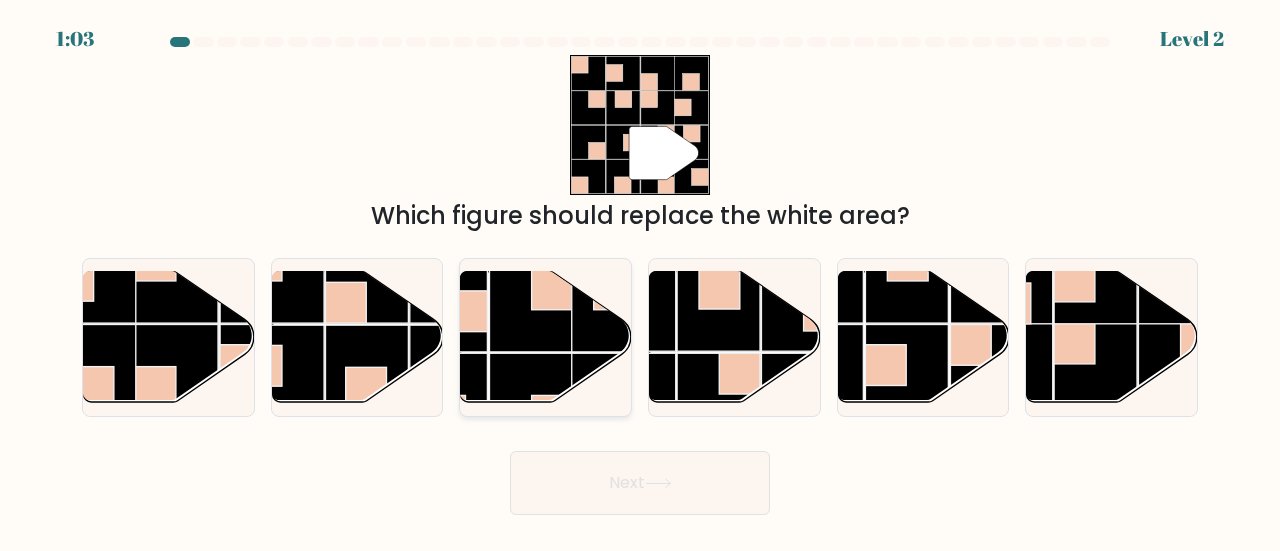 click 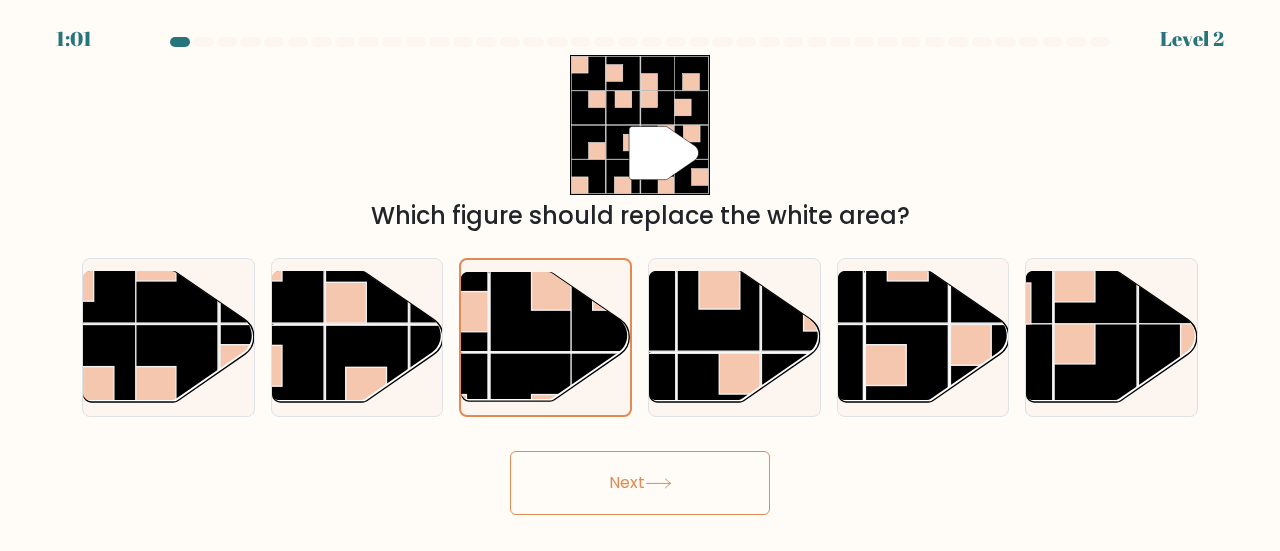 click on "Next" at bounding box center (640, 483) 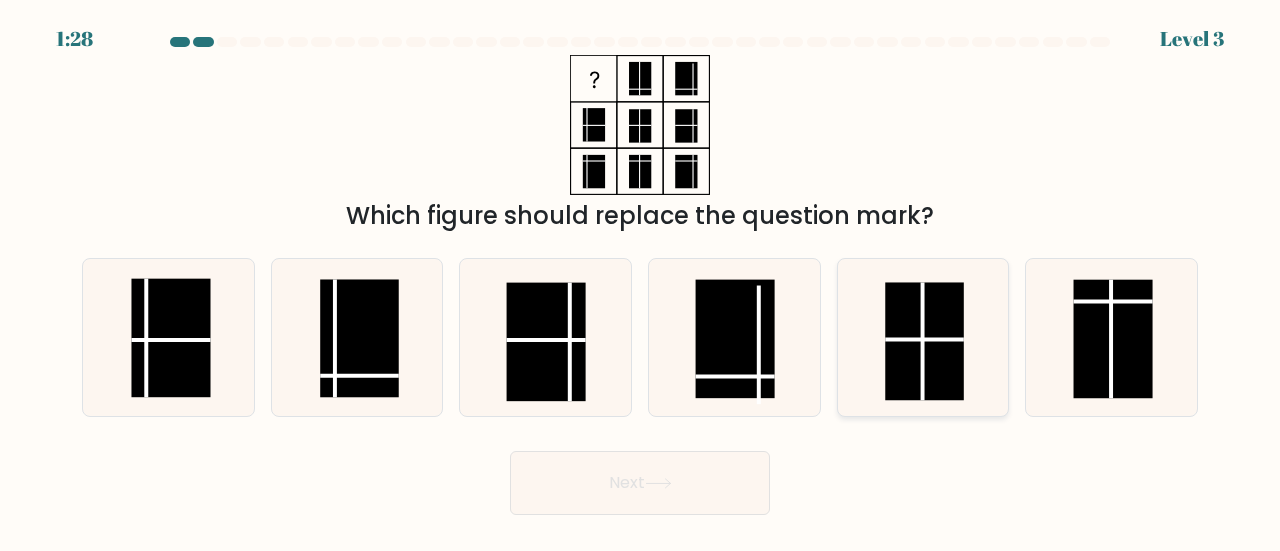 click 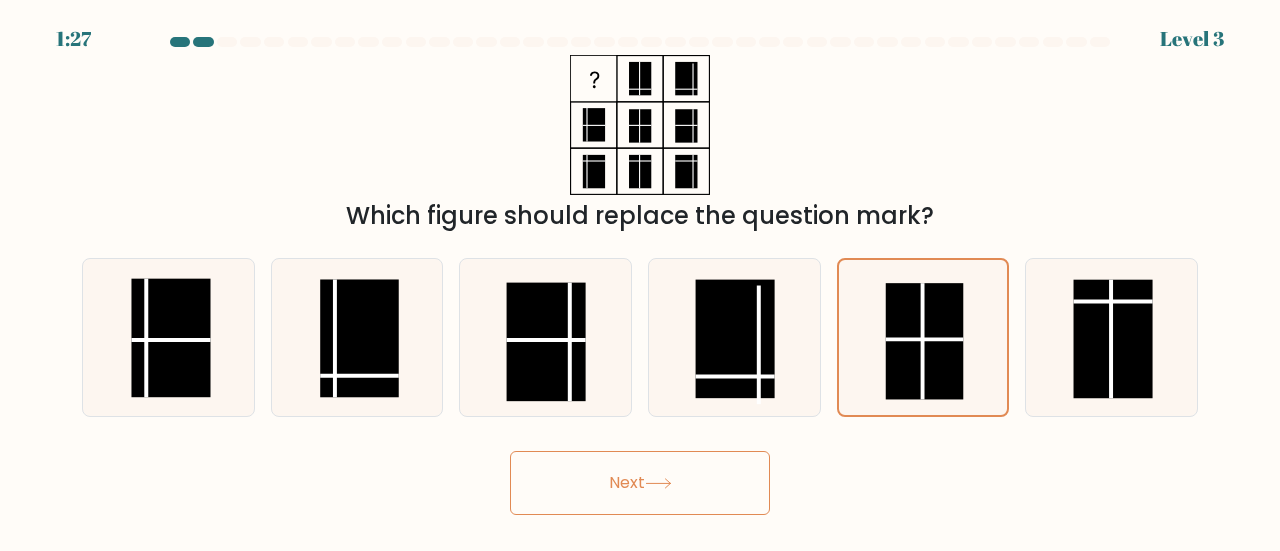 click on "Next" at bounding box center [640, 483] 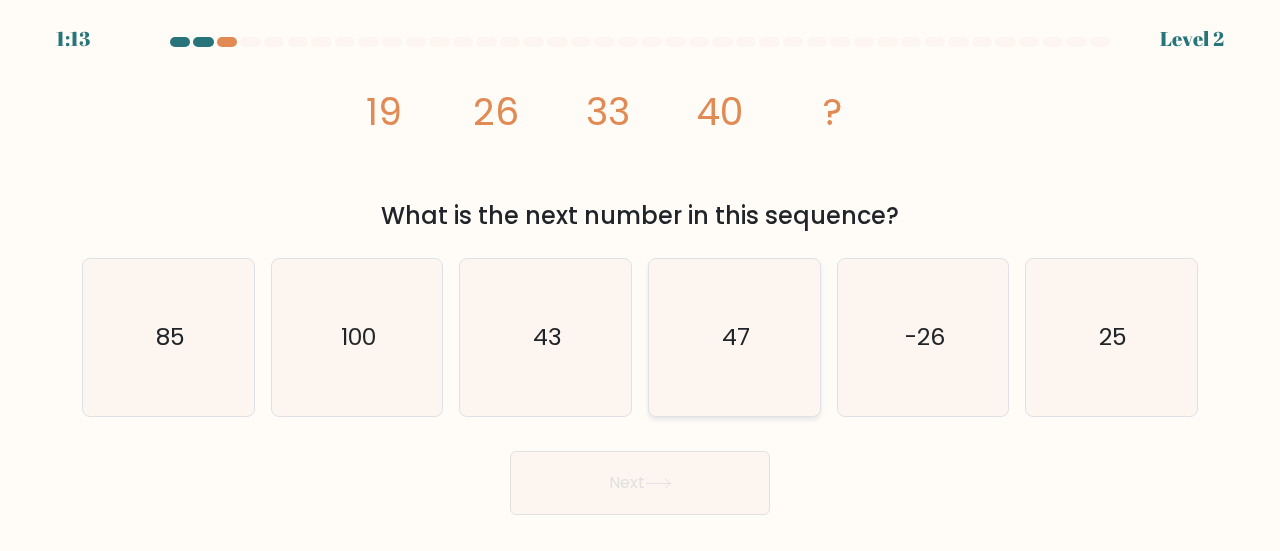 click on "47" 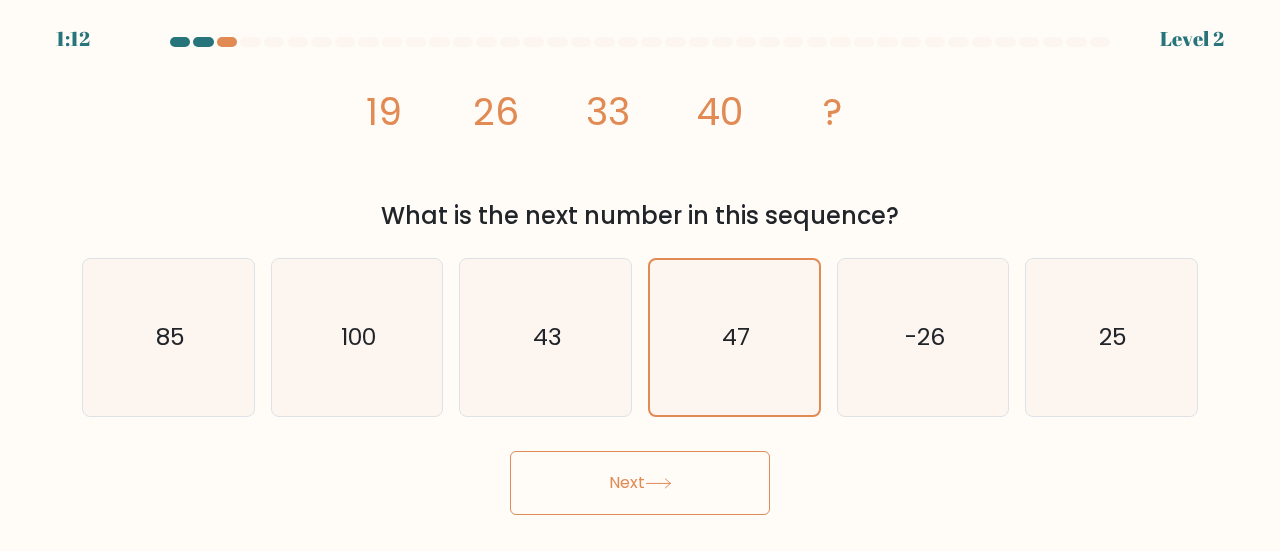 click on "Next" at bounding box center (640, 483) 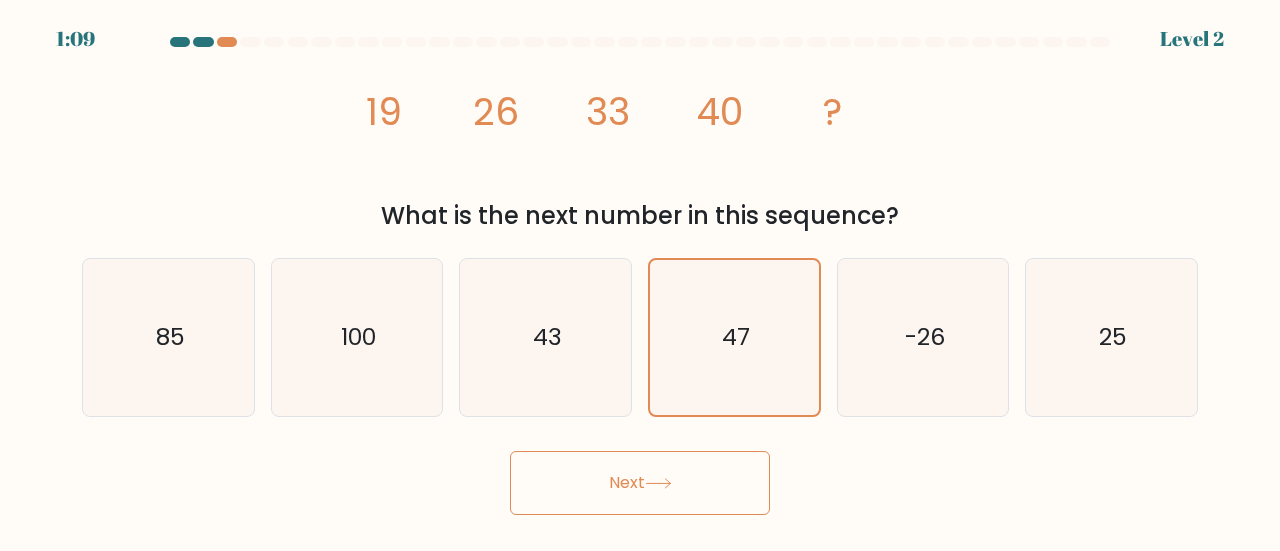 click on "Next" at bounding box center (640, 483) 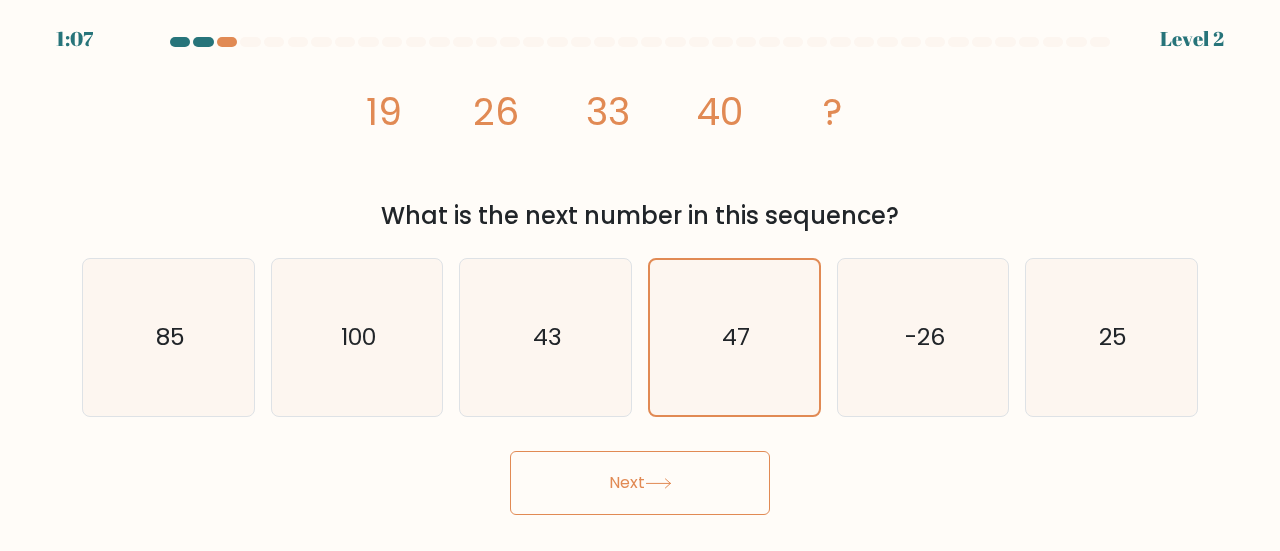 click on "Next" at bounding box center (640, 483) 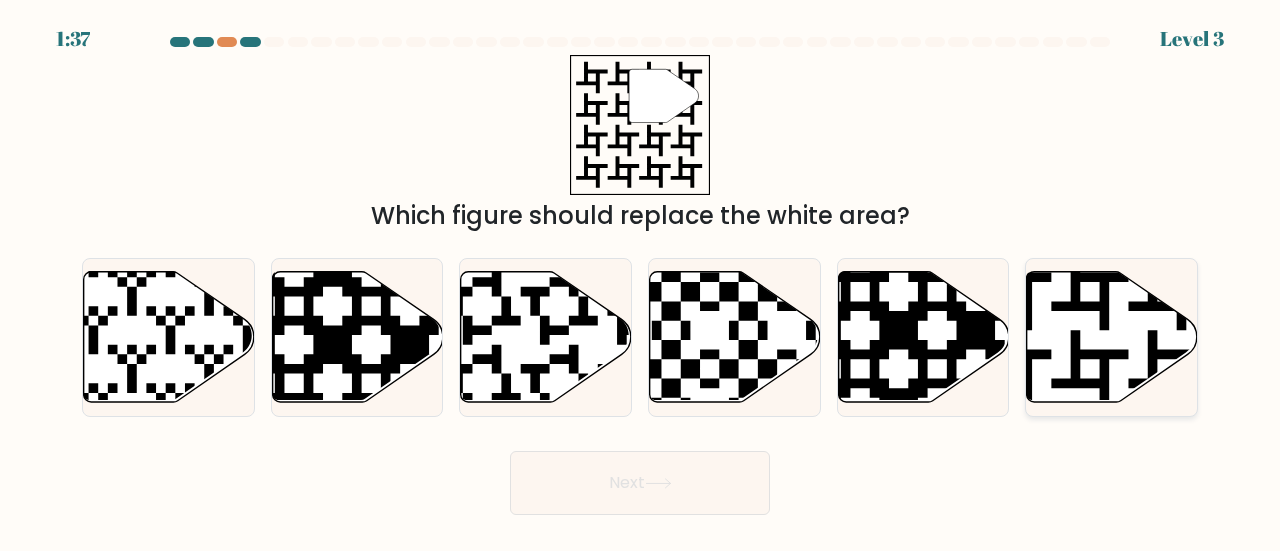 click 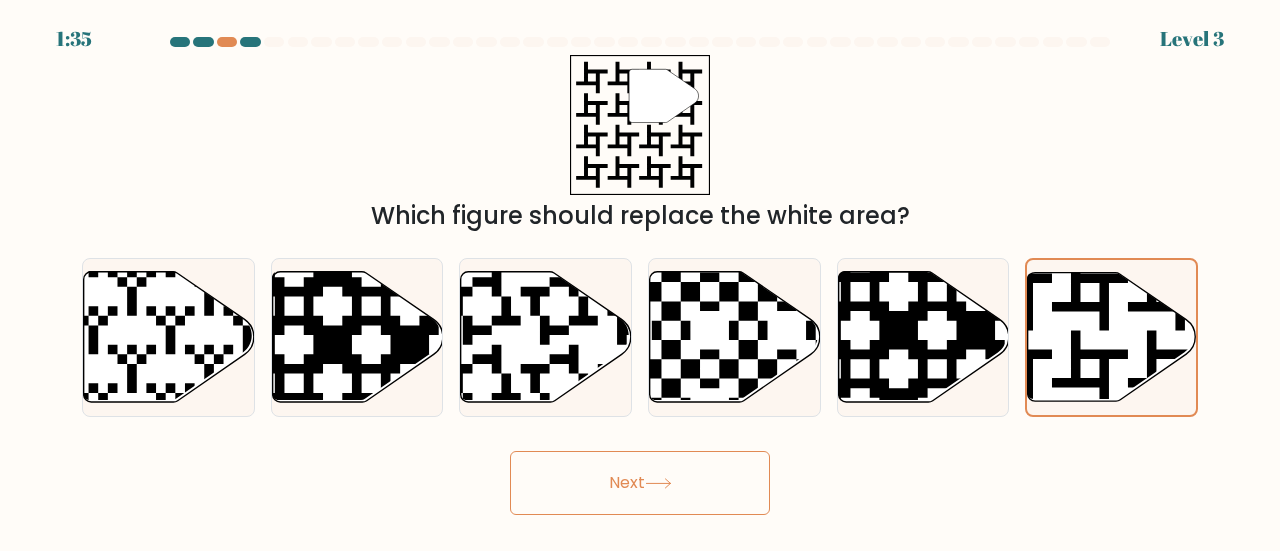 click on "Next" at bounding box center [640, 483] 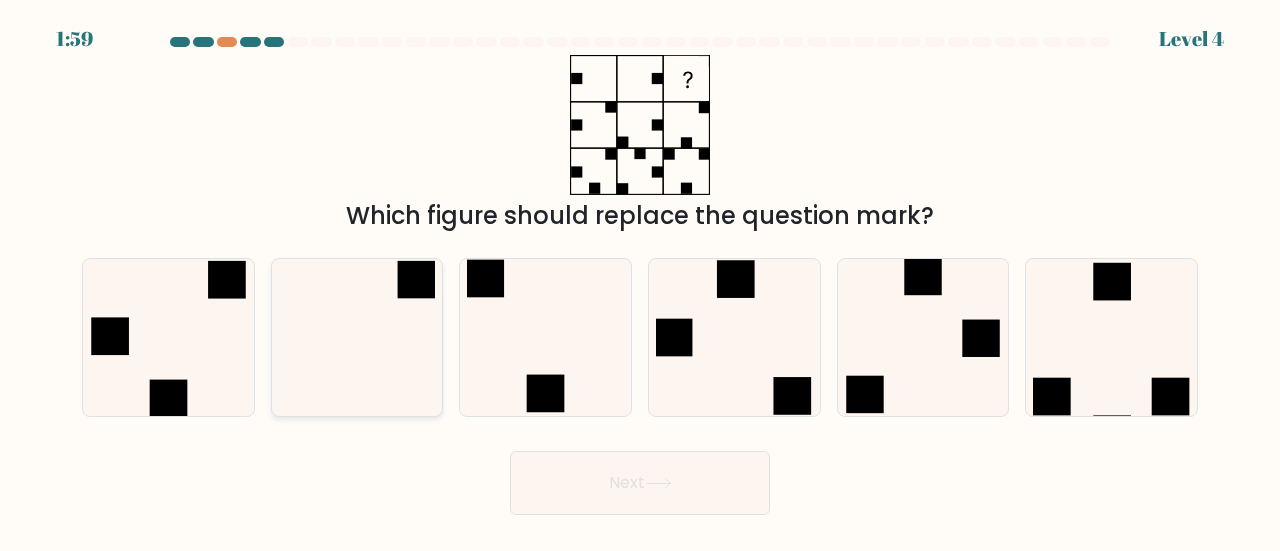 click 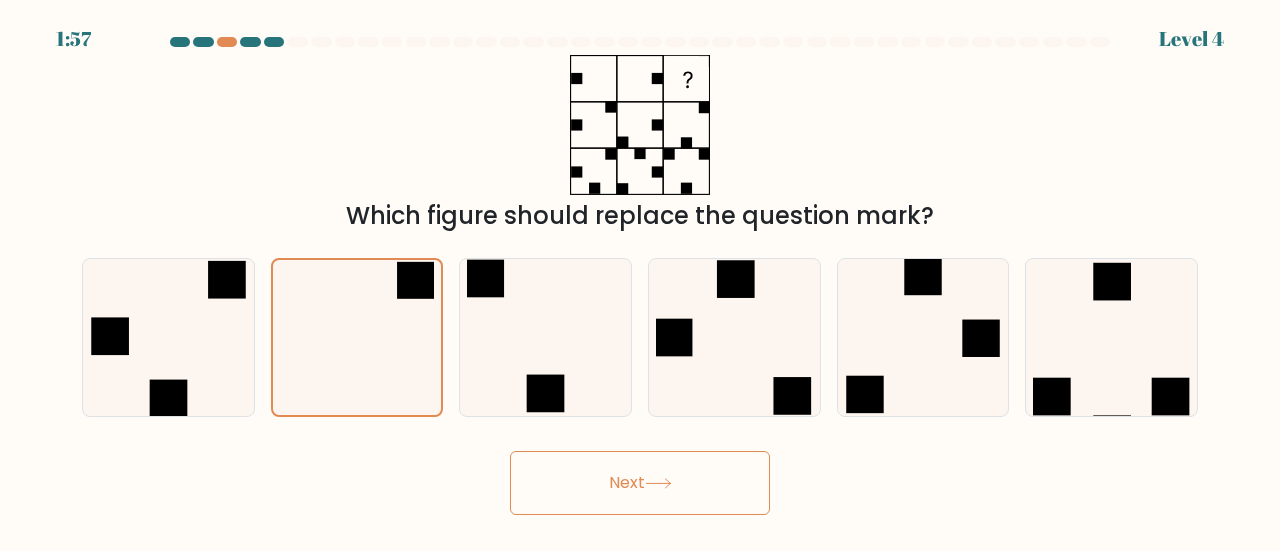 click on "Next" at bounding box center [640, 483] 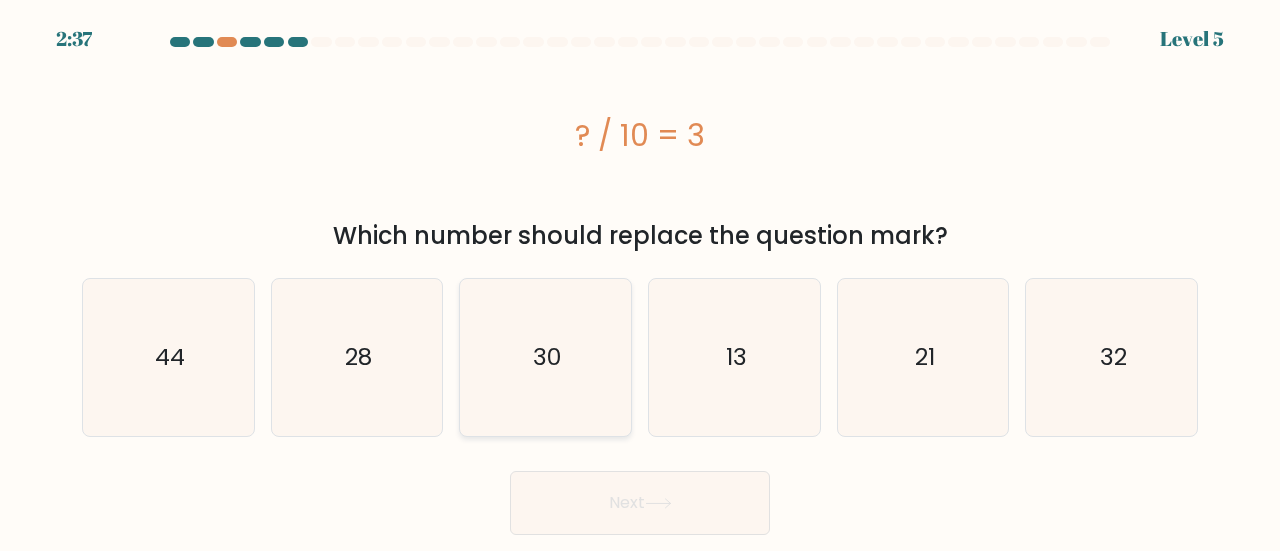 click on "30" 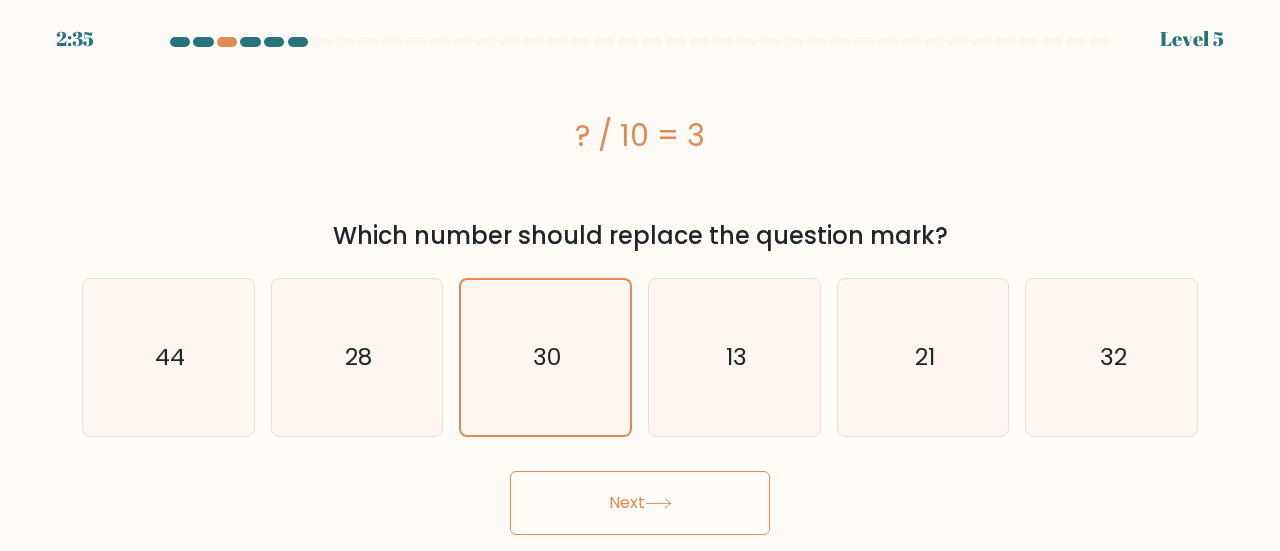 click on "Next" at bounding box center (640, 503) 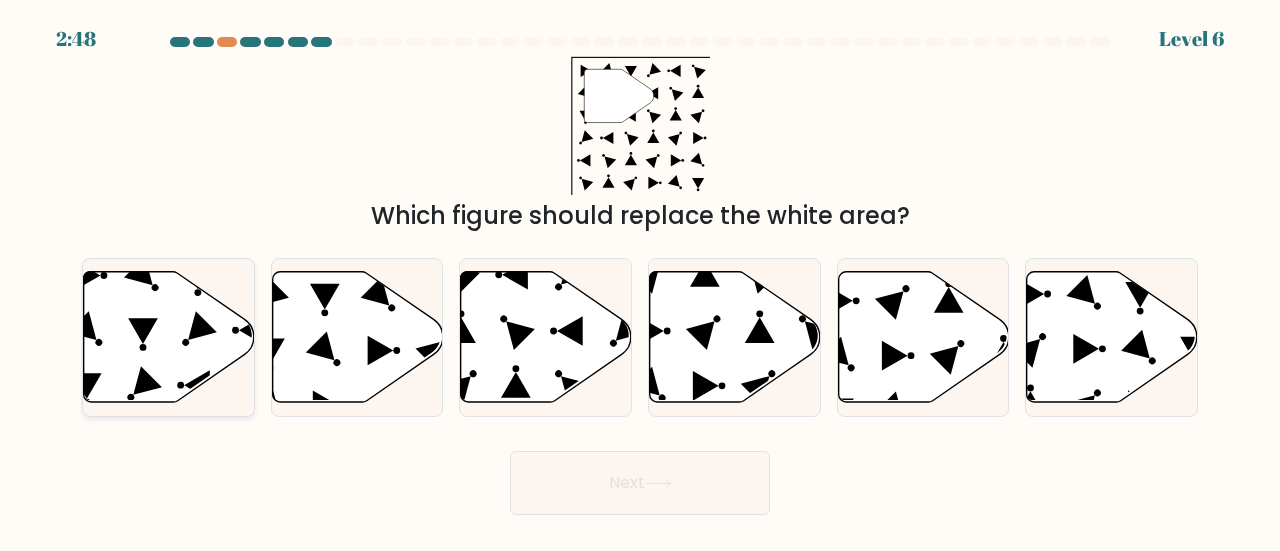 click 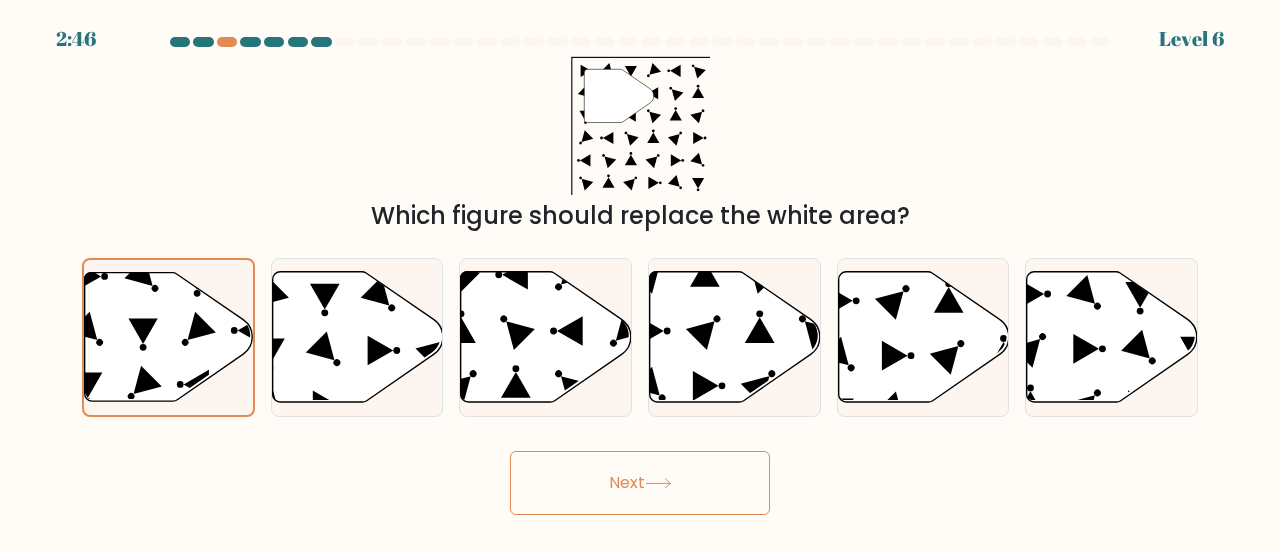 click on "Next" at bounding box center [640, 483] 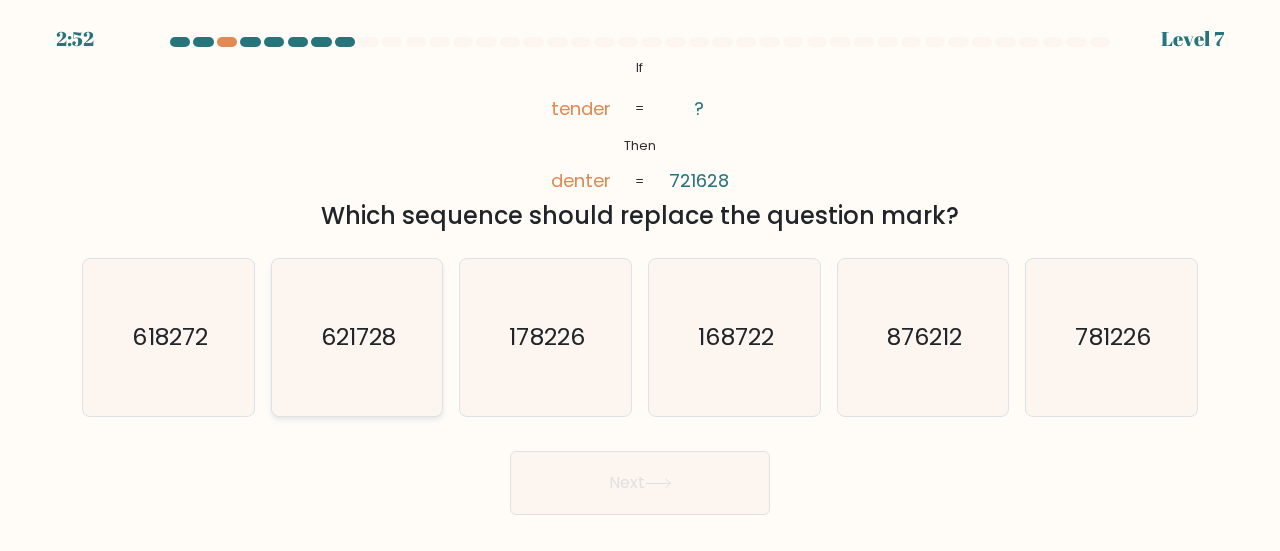 click on "621728" 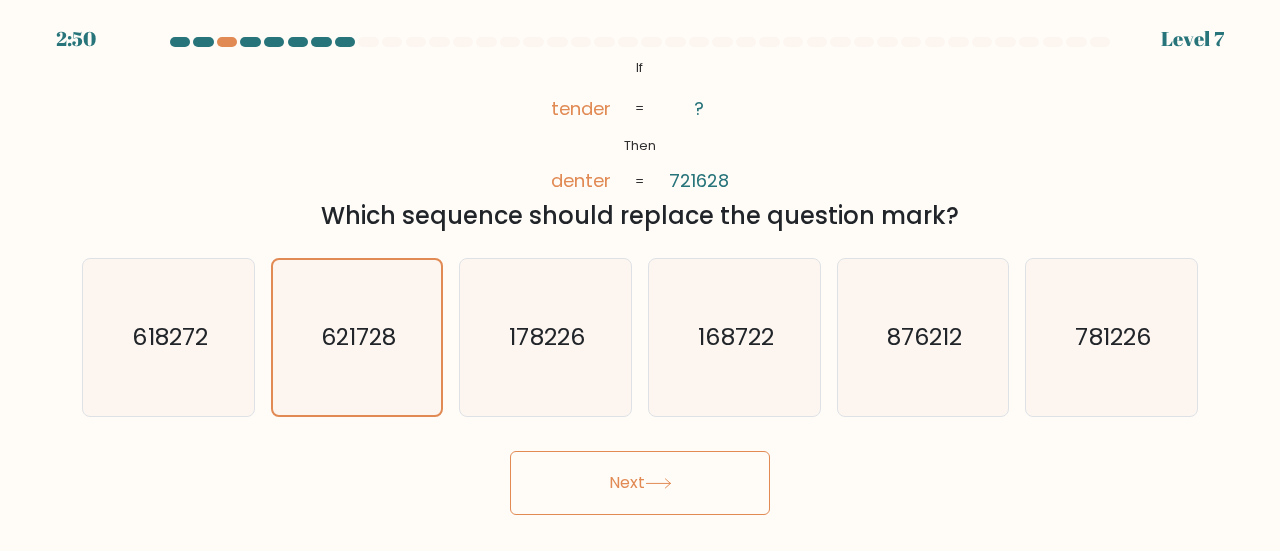 click 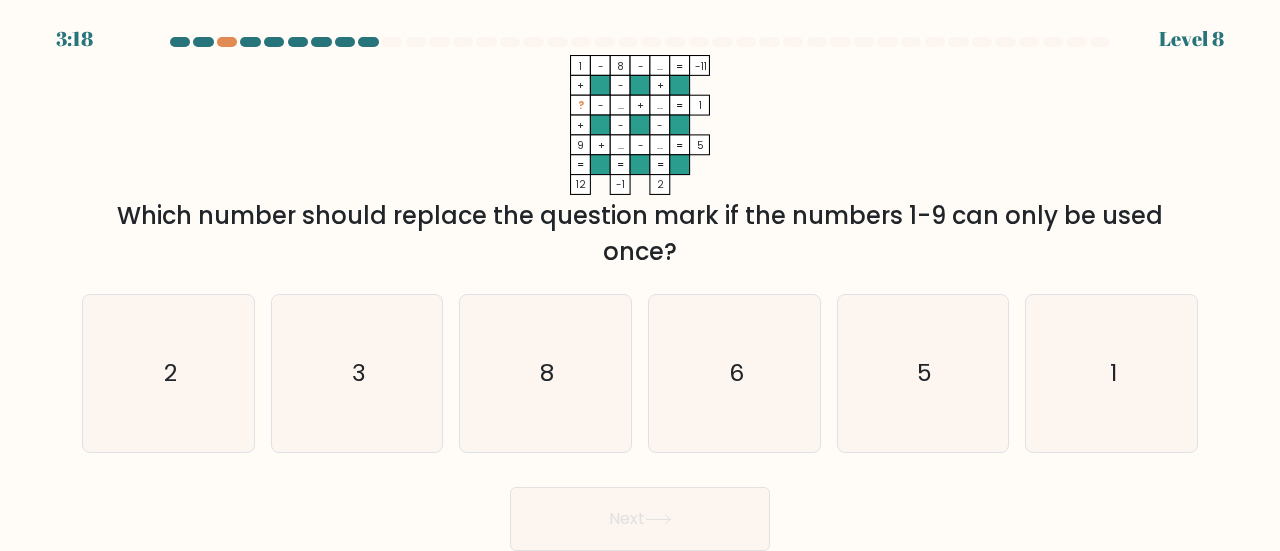 click on "1    -    8    -    ...    -11    +    -    +    ?    -    ...    +    ...    1    +    -    -    9    +    ...    -    ...    =   5    =   =   =   =   12    -1    2    =" 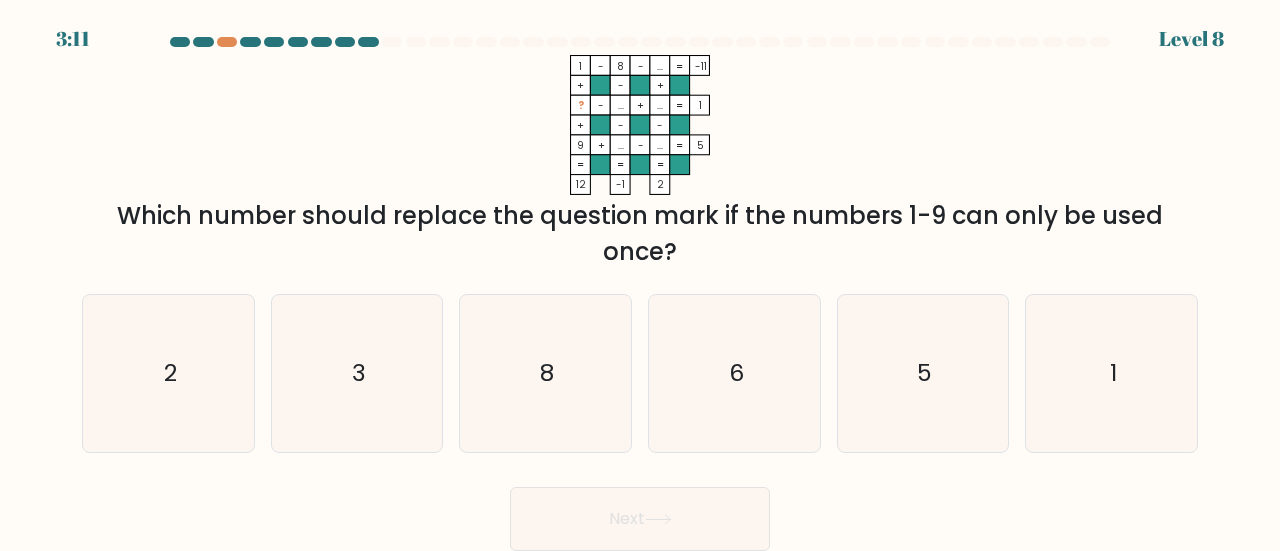 click on "1    -    8    -    ...    -11    +    -    +    ?    -    ...    +    ...    1    +    -    -    9    +    ...    -    ...    =   5    =   =   =   =   12    -1    2    =" 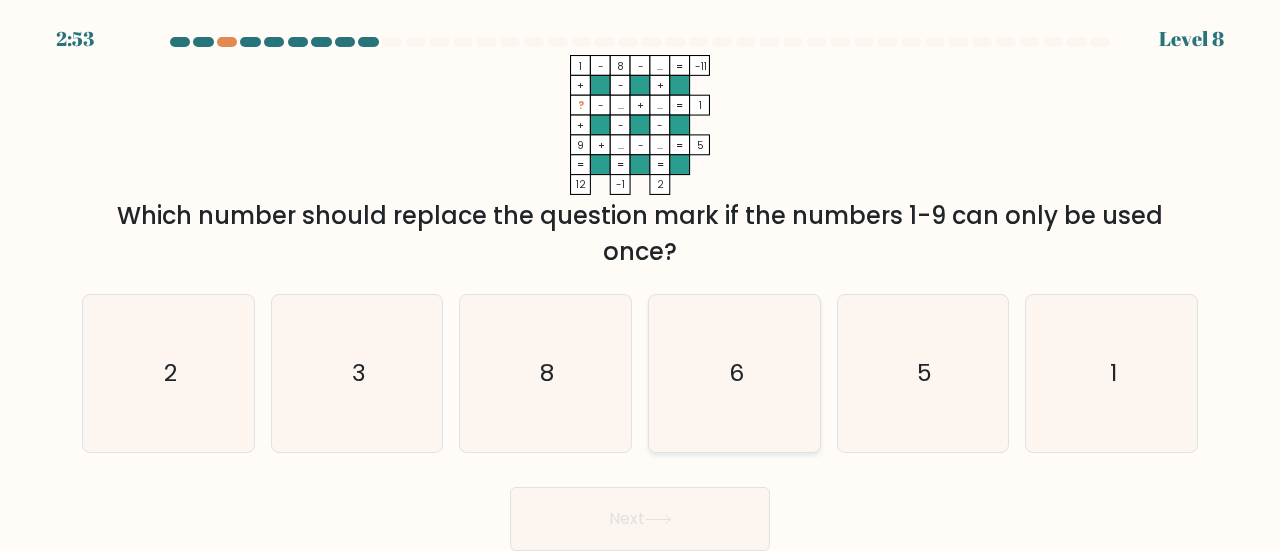 click on "6" 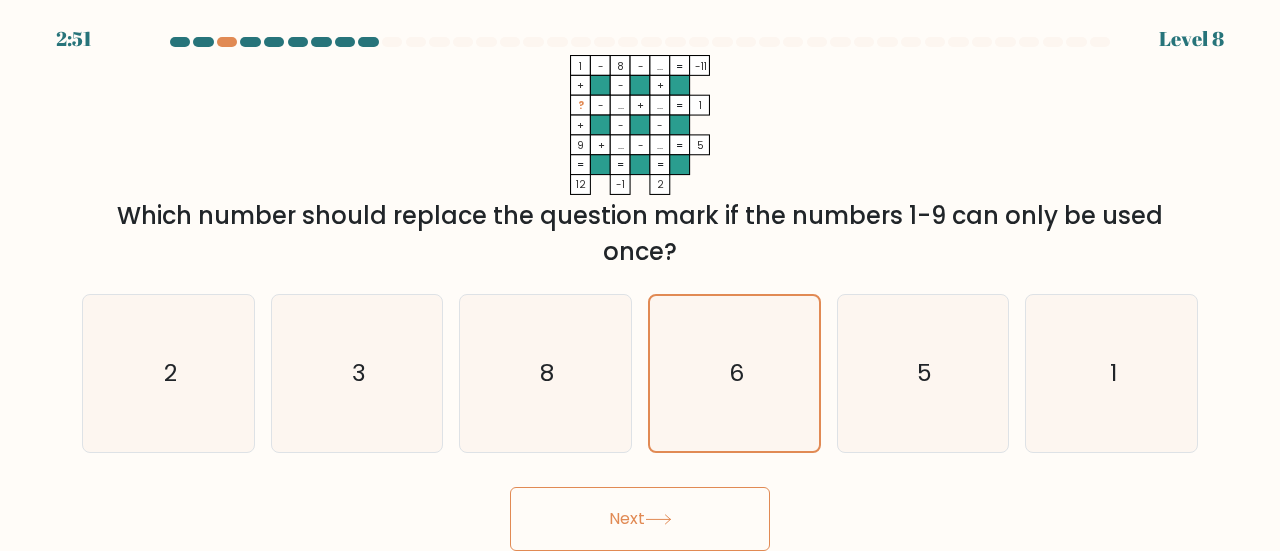 click 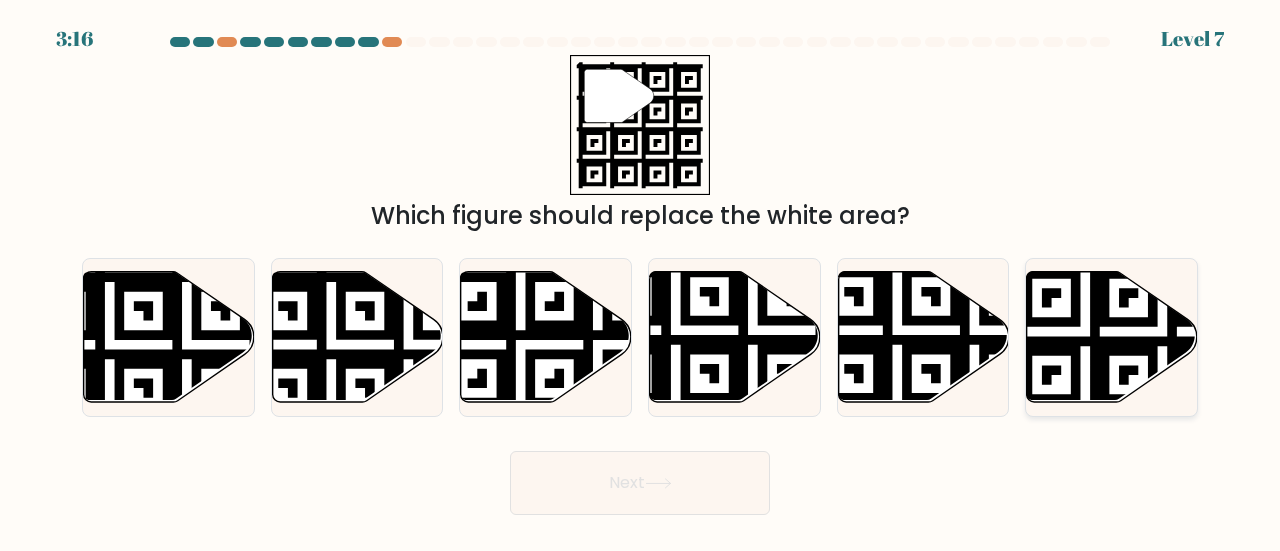 click 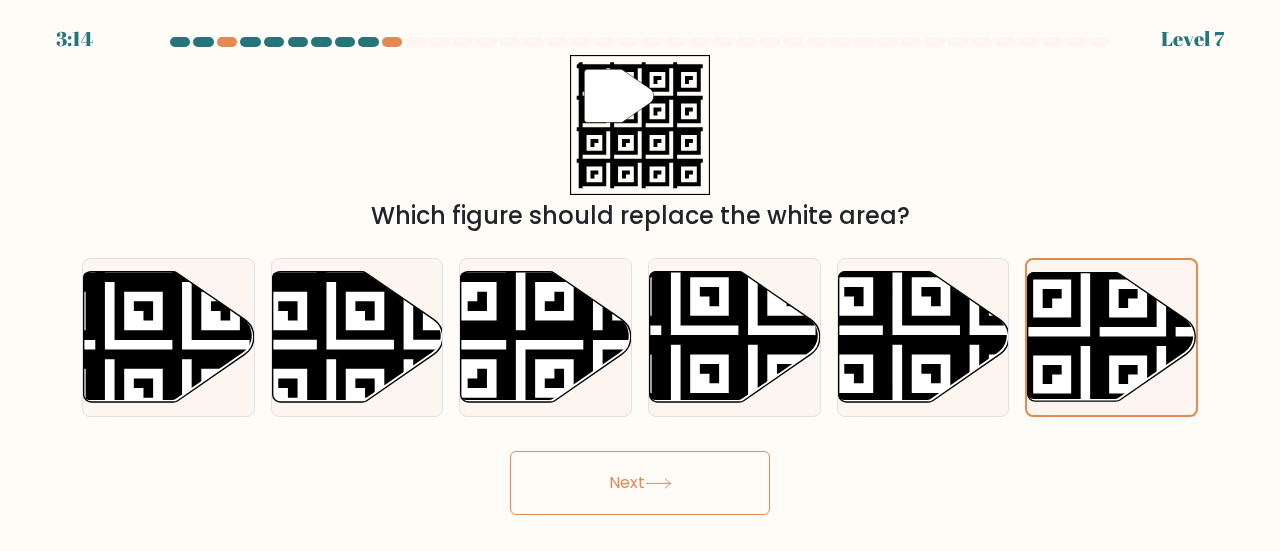 click on "Next" at bounding box center (640, 483) 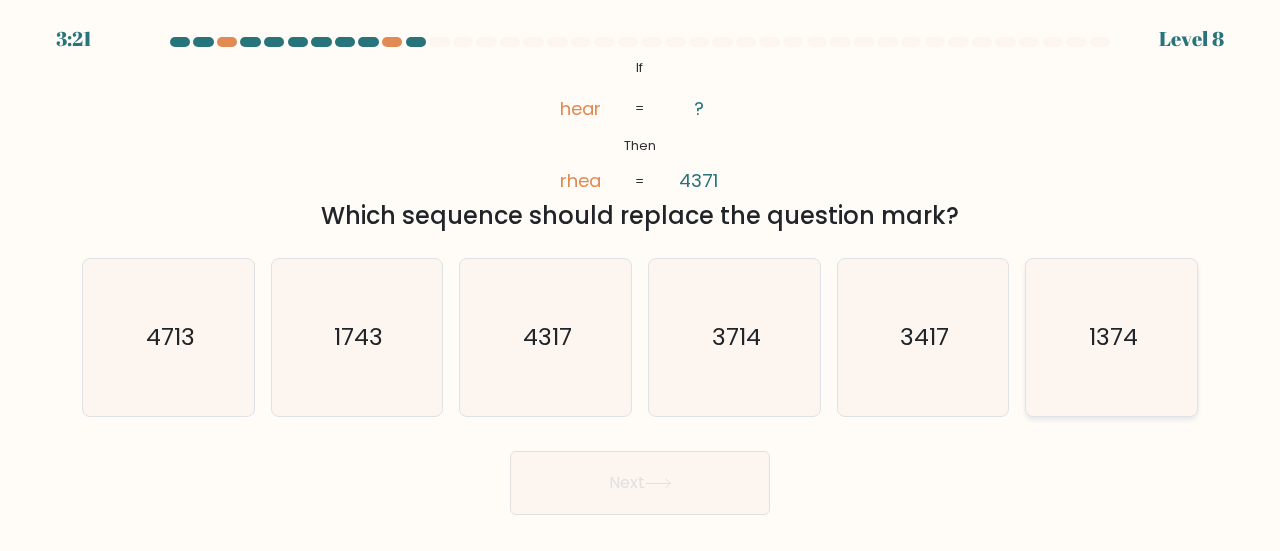 click on "1374" 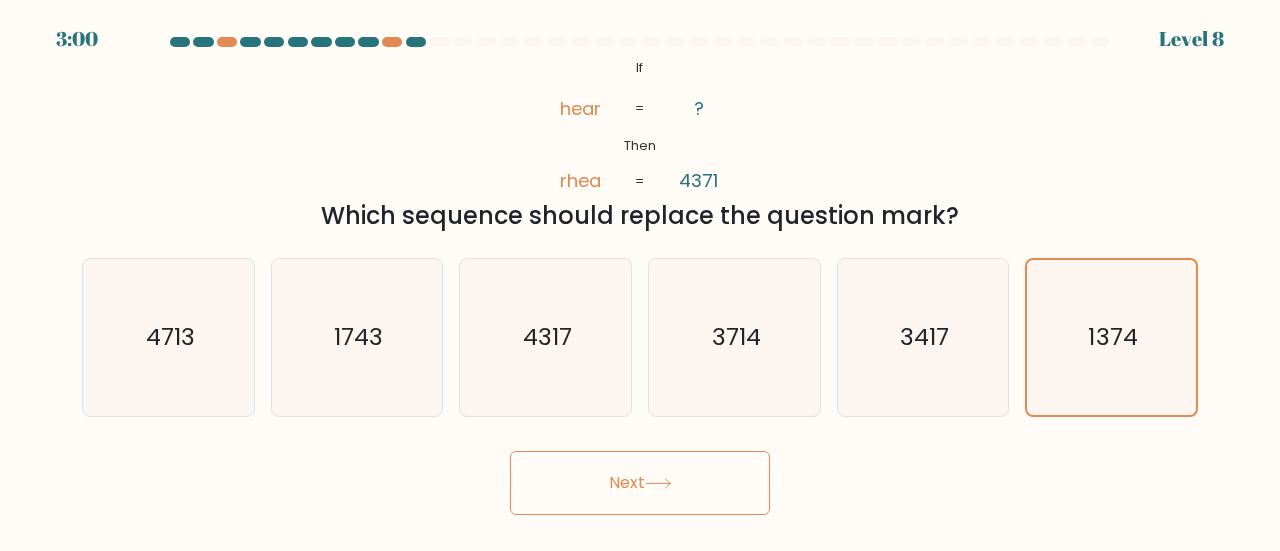 click on "Next" at bounding box center [640, 483] 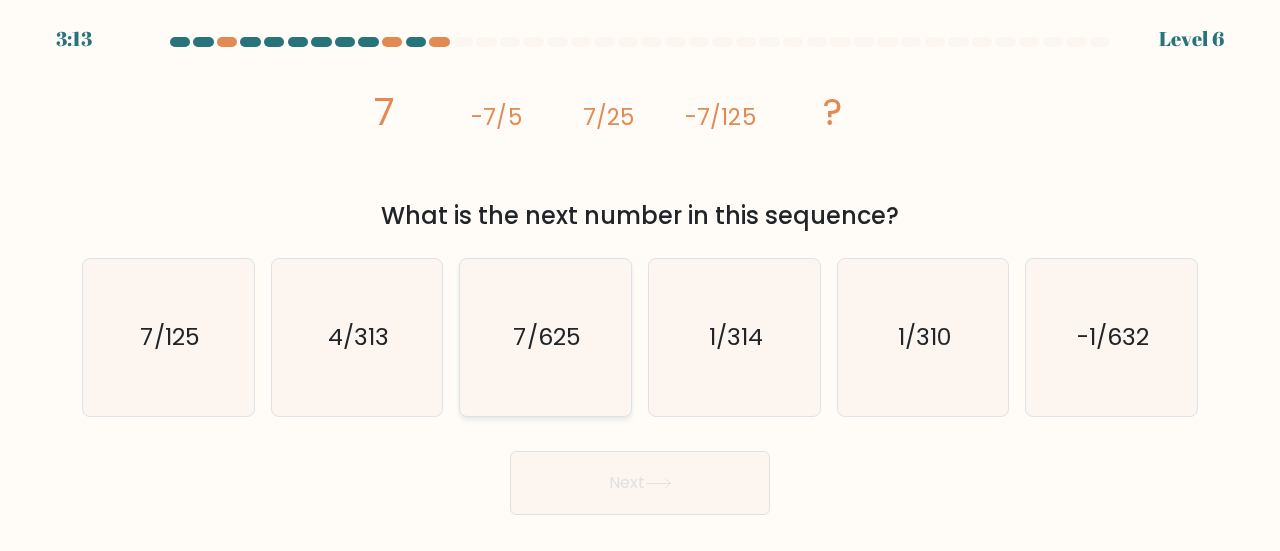 click on "7/625" 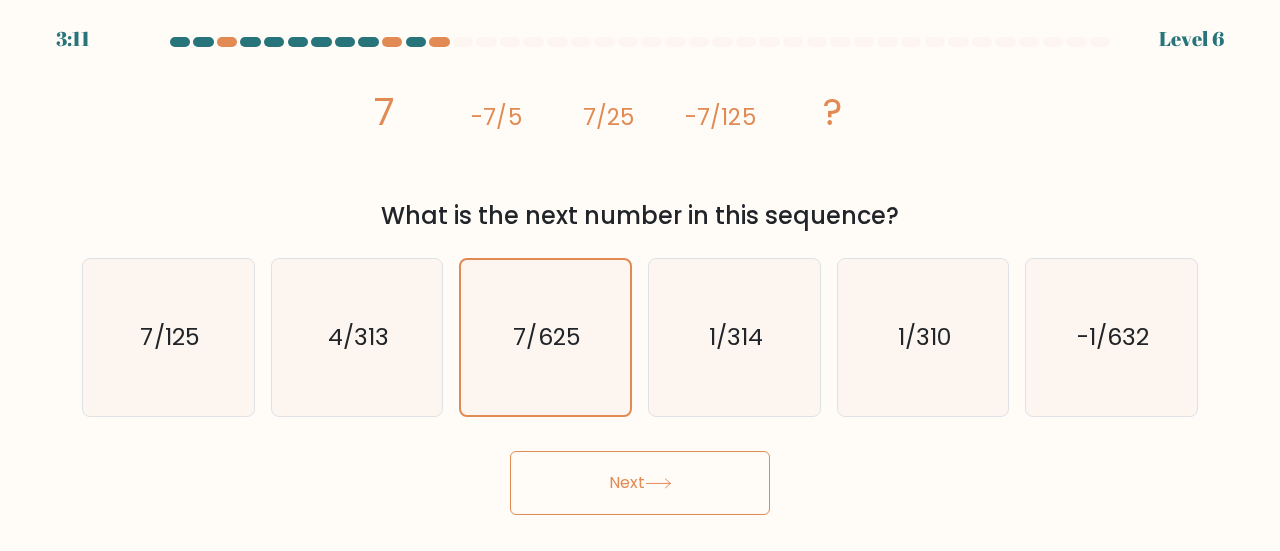 click on "Next" at bounding box center [640, 483] 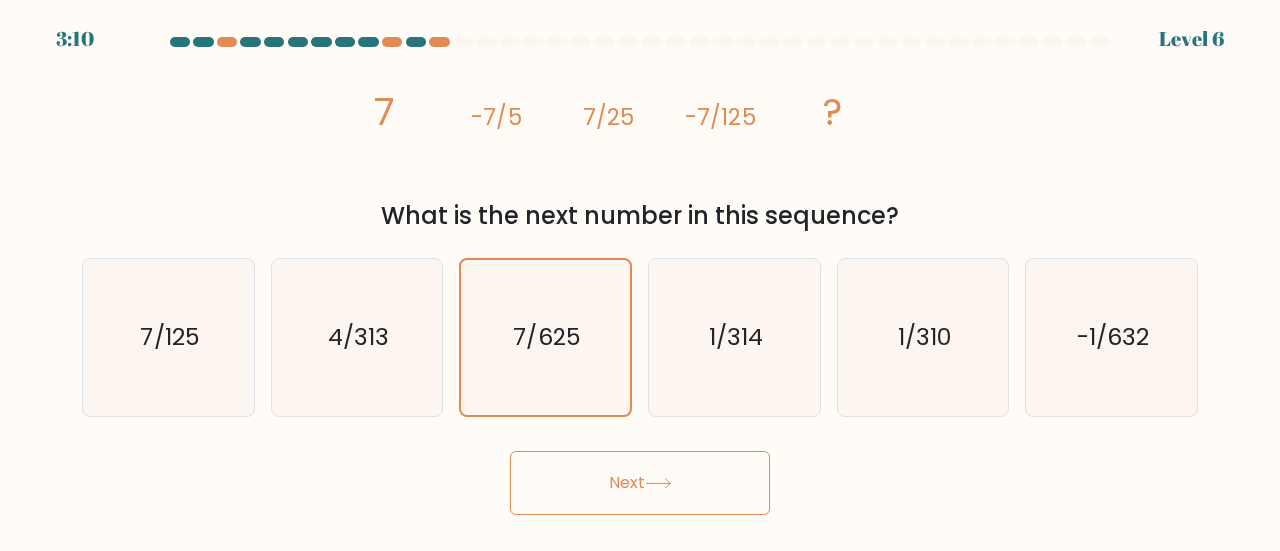 click on "Next" at bounding box center (640, 483) 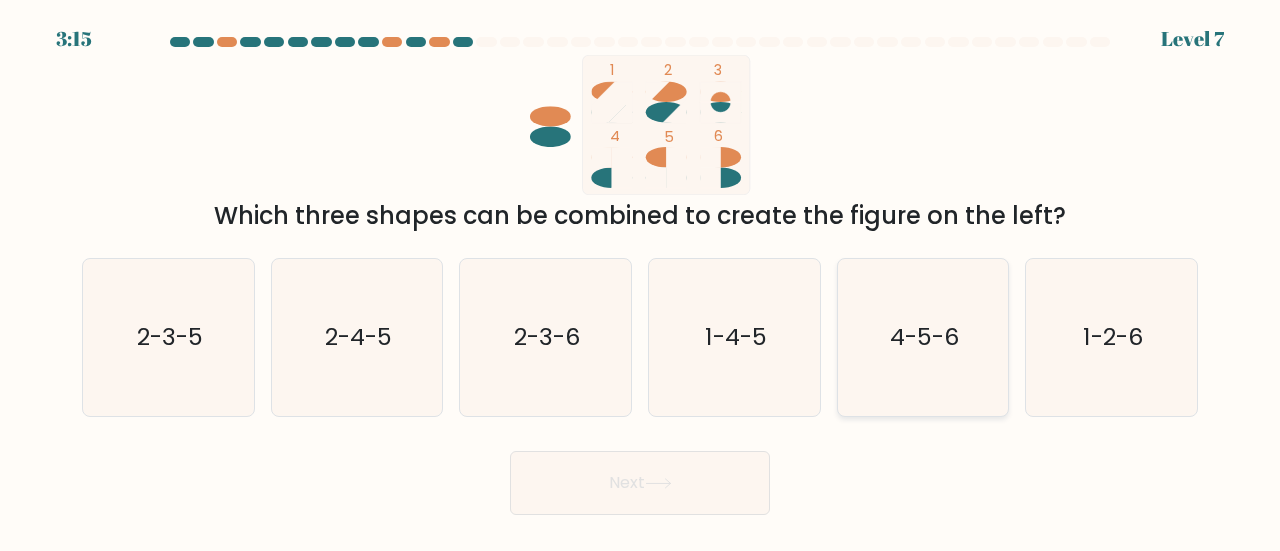 click on "4-5-6" 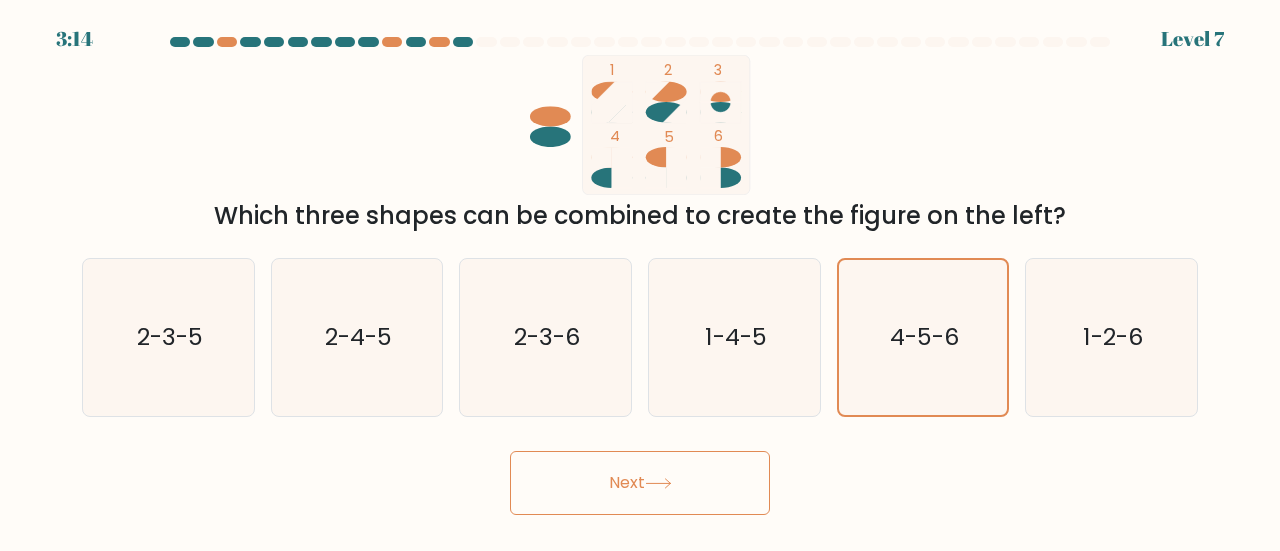 click on "Next" at bounding box center (640, 483) 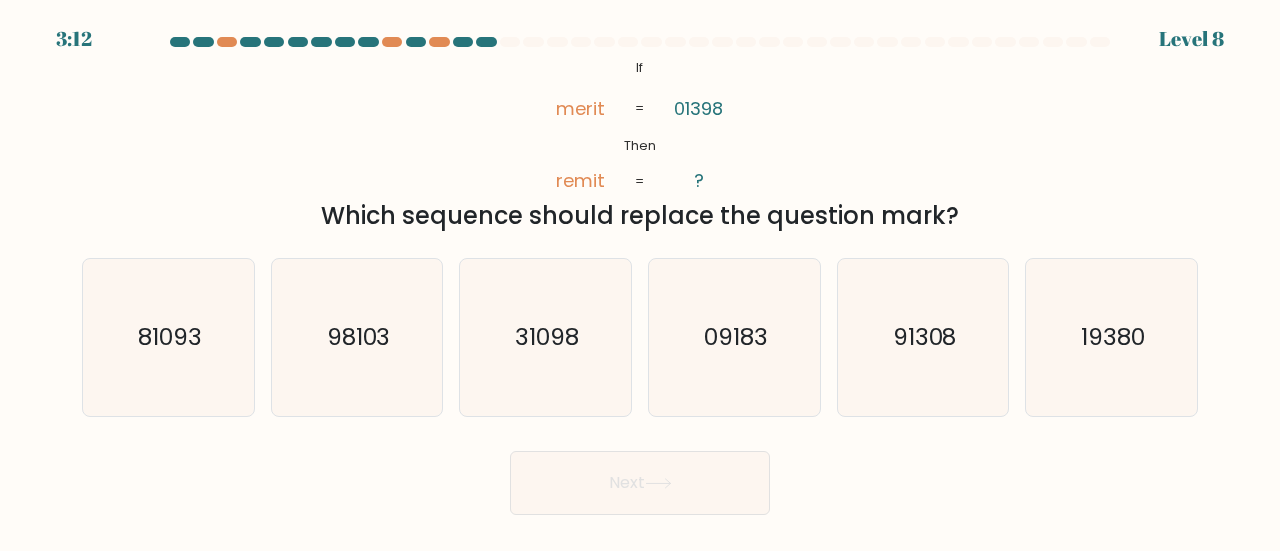 click on "Next" at bounding box center (640, 483) 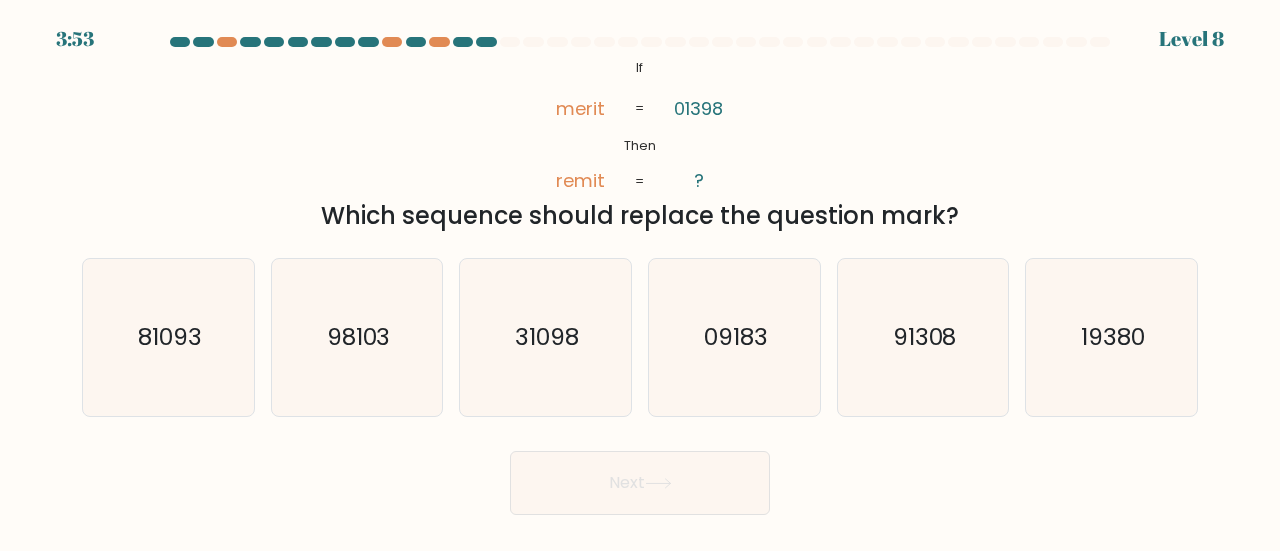click on "@import url('https://fonts.googleapis.com/css?family=Abril+Fatface:400,100,100italic,300,300italic,400italic,500,500italic,700,700italic,900,900italic');           If       Then       merit       remit       01398       ?       =       =
Which sequence should replace the question mark?" at bounding box center (640, 144) 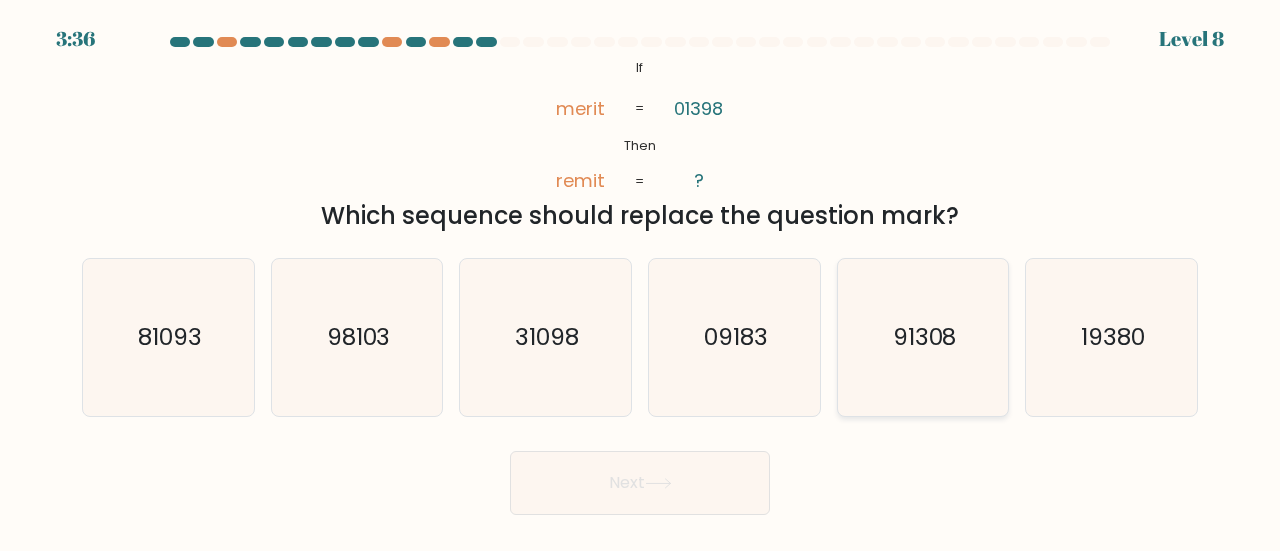 click on "91308" 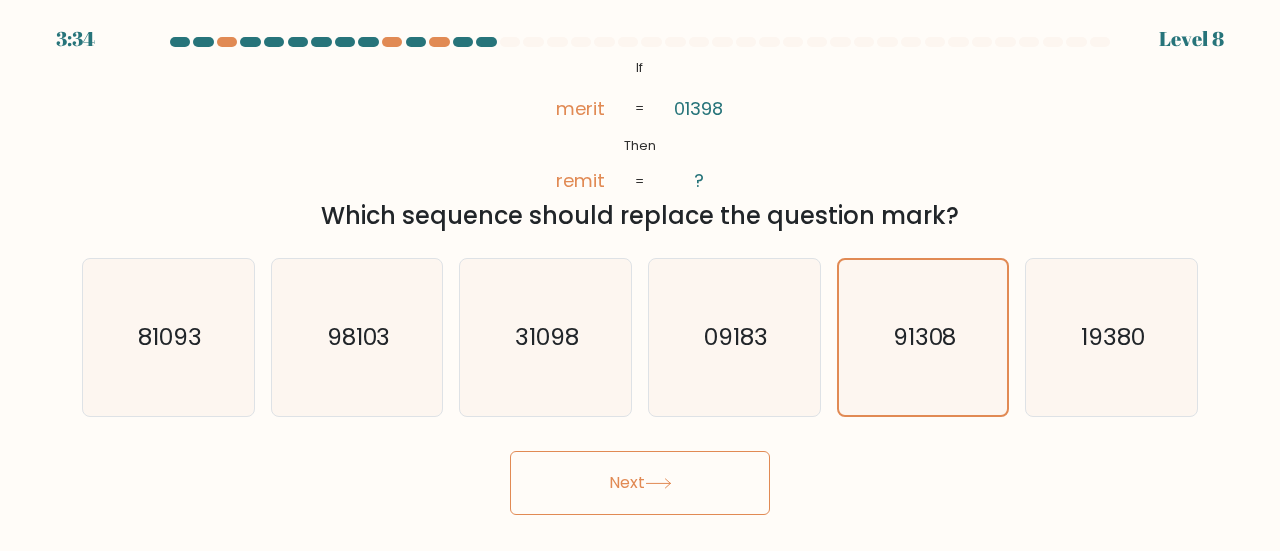 click on "Next" at bounding box center [640, 483] 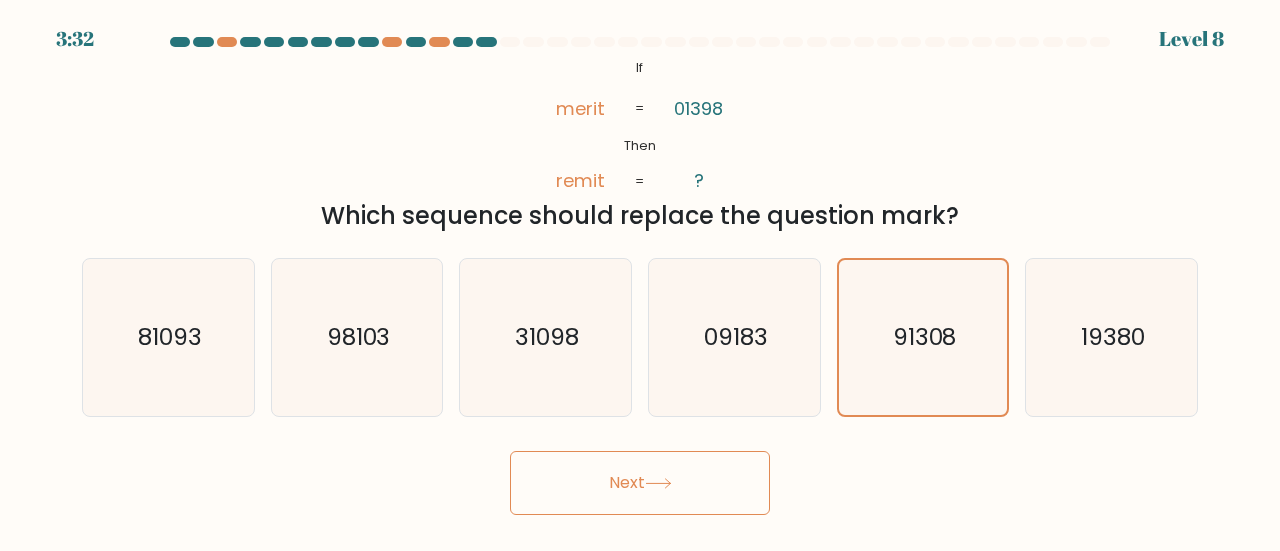 click on "Next" at bounding box center (640, 483) 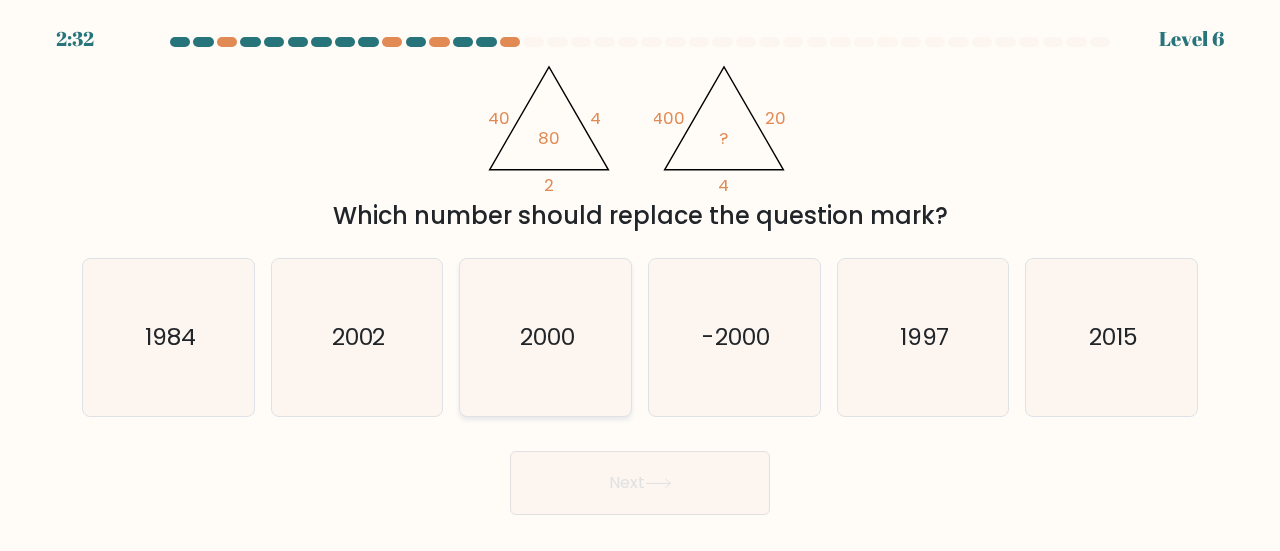 click on "2000" 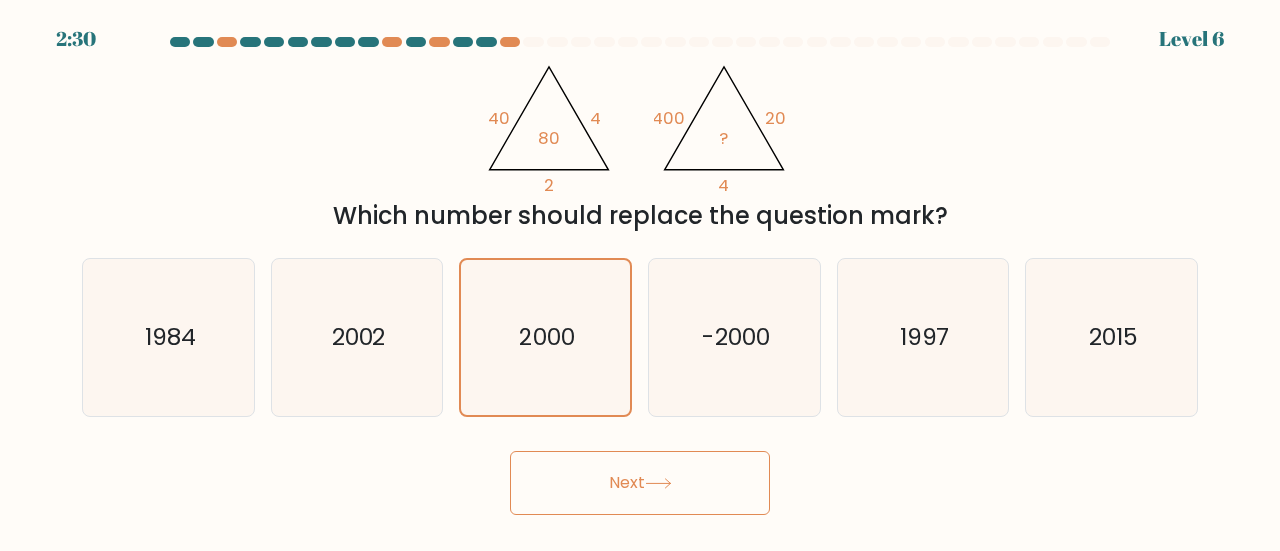 click on "Next" at bounding box center (640, 483) 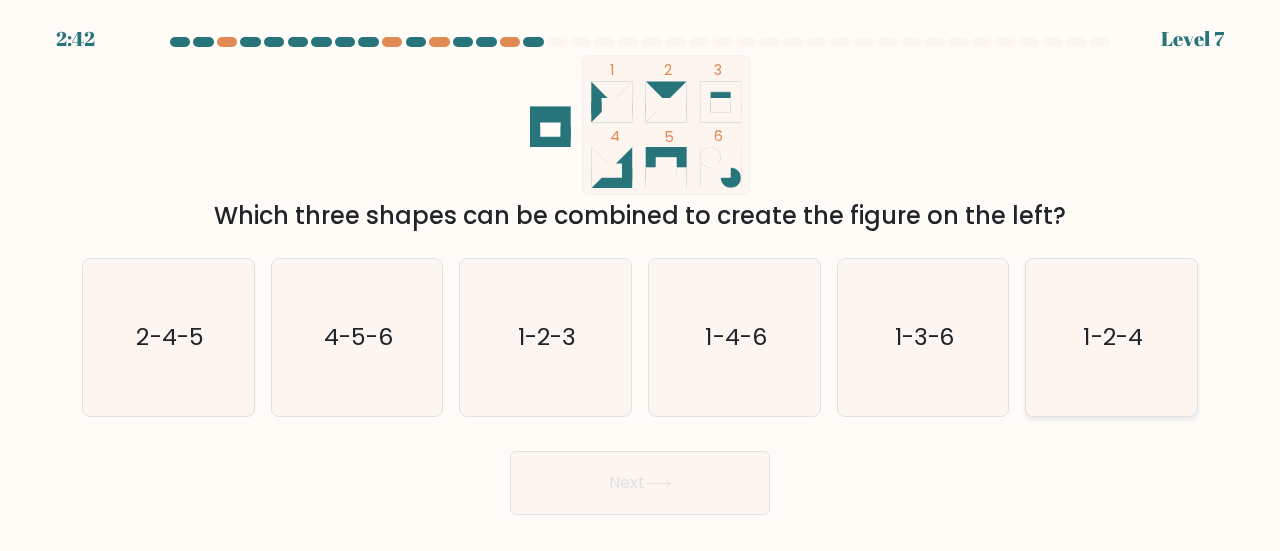click on "1-2-4" 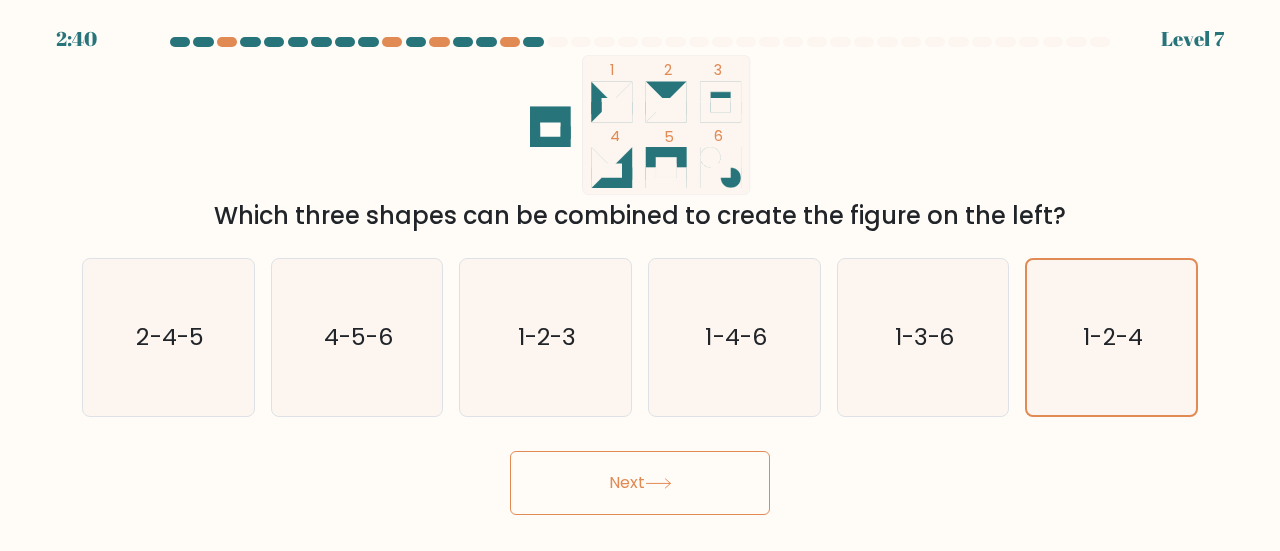 click on "Next" at bounding box center [640, 483] 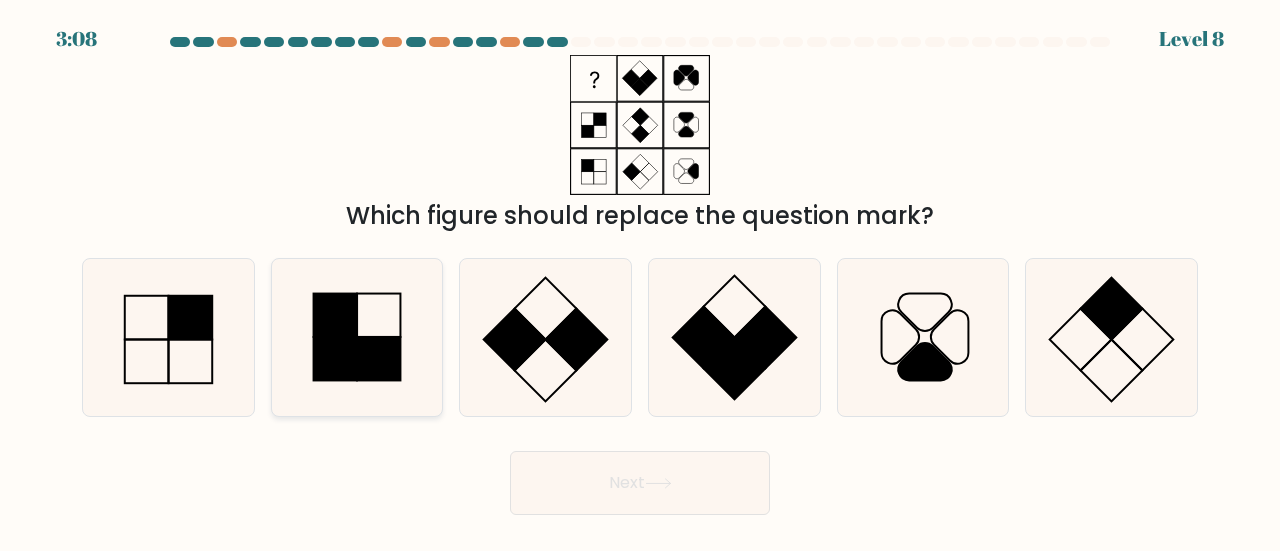 click 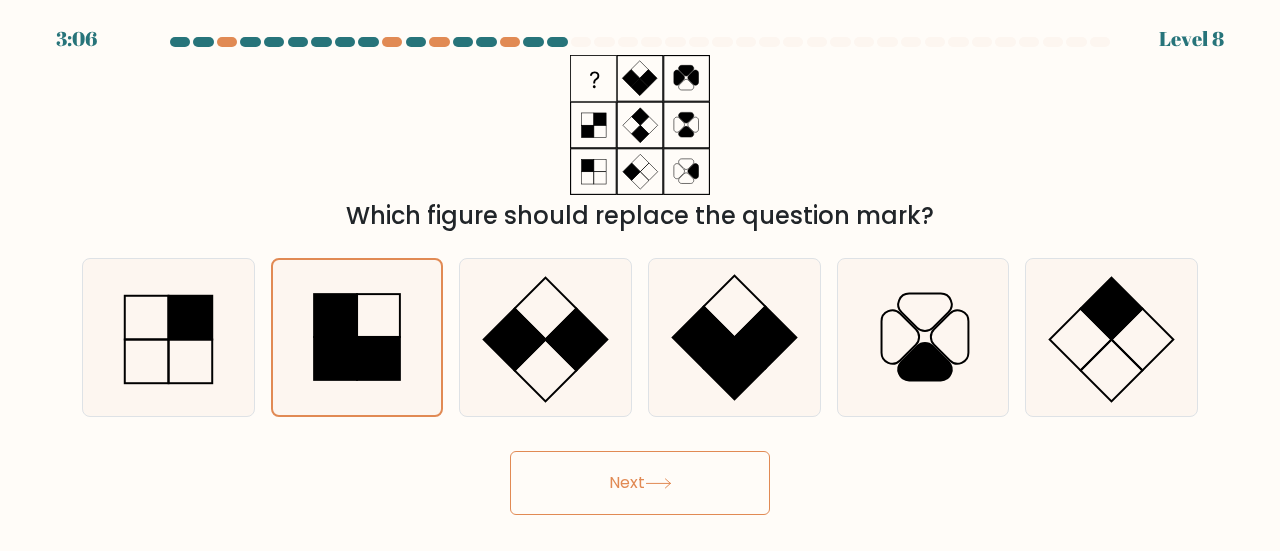 click on "Next" at bounding box center (640, 483) 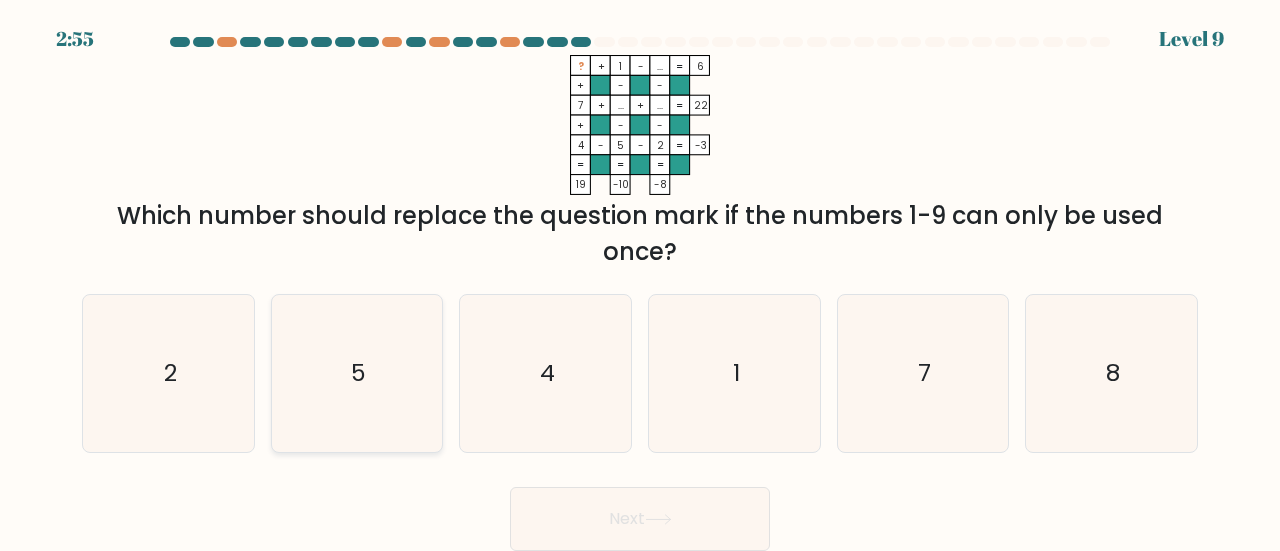 click on "5" 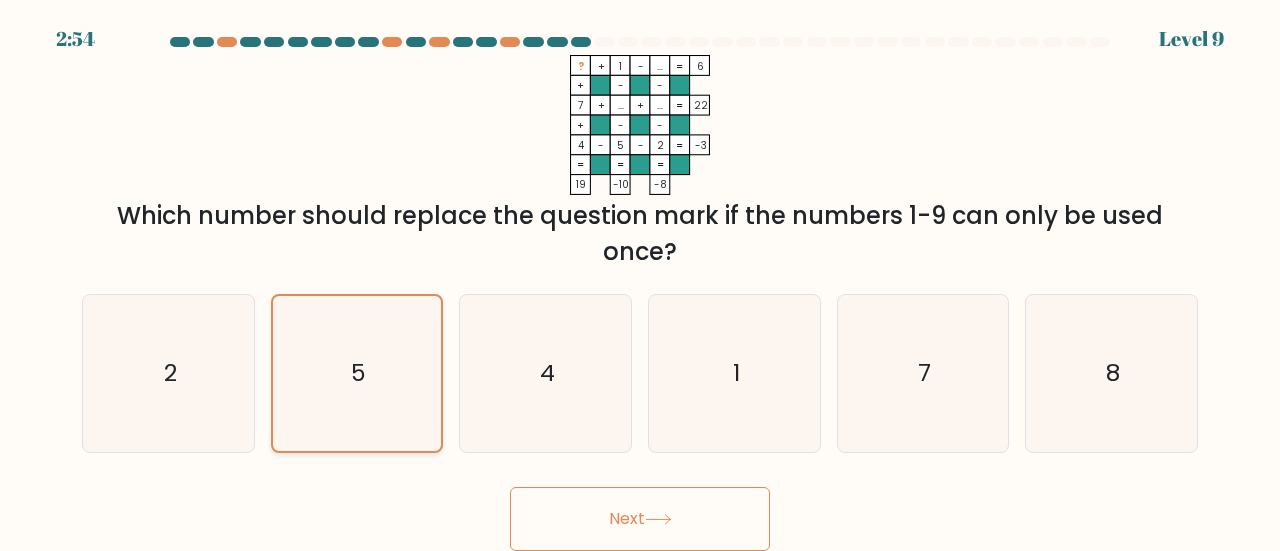 click on "5" 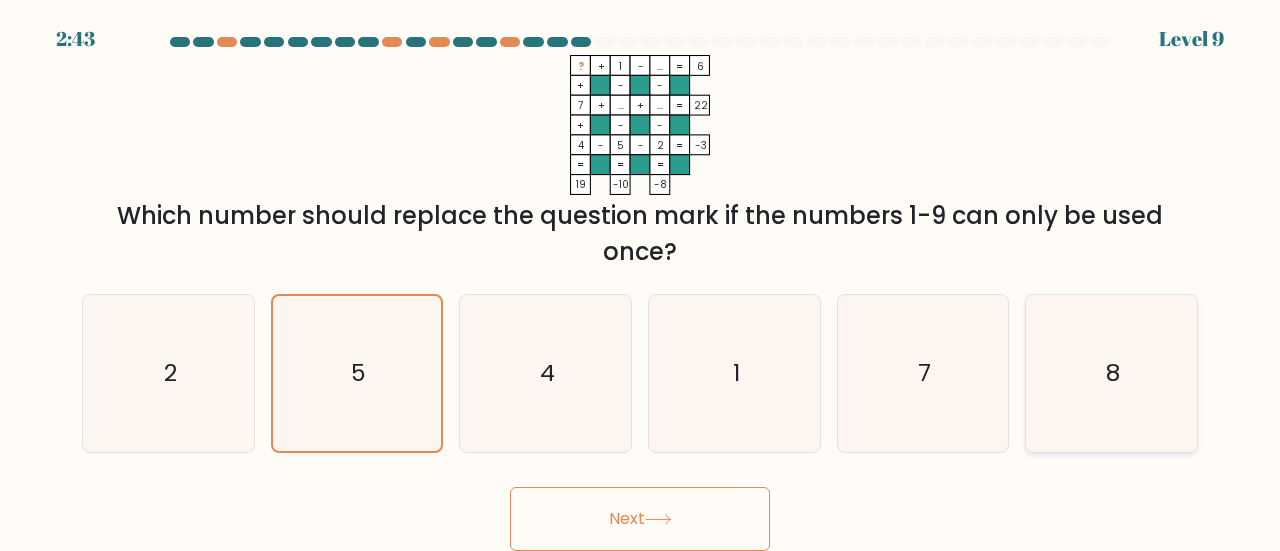 click on "8" 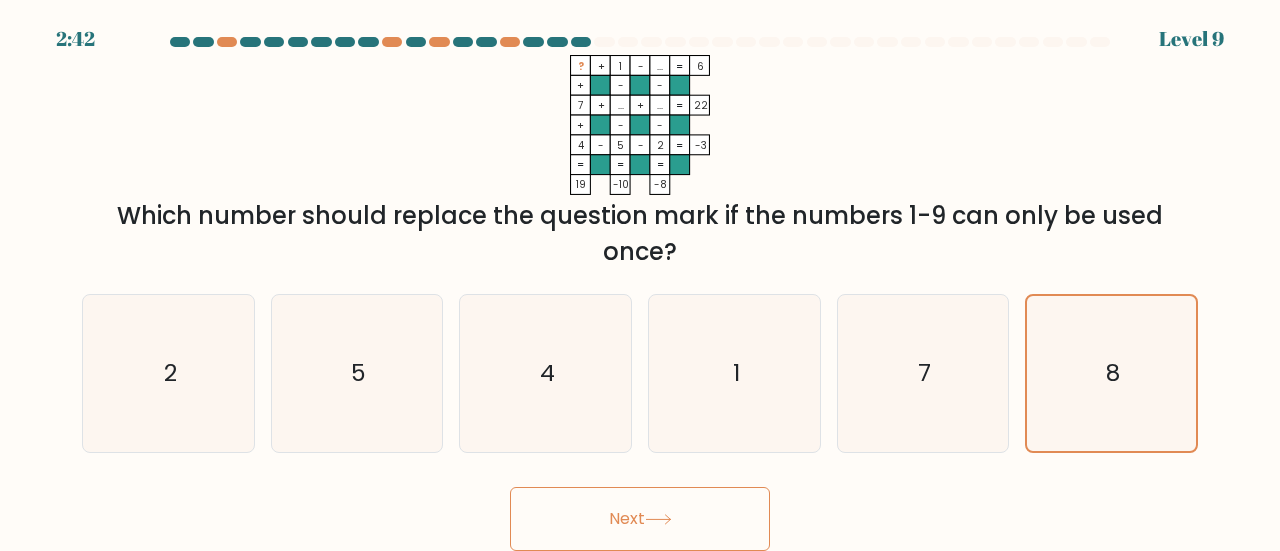 click on "Next" at bounding box center (640, 519) 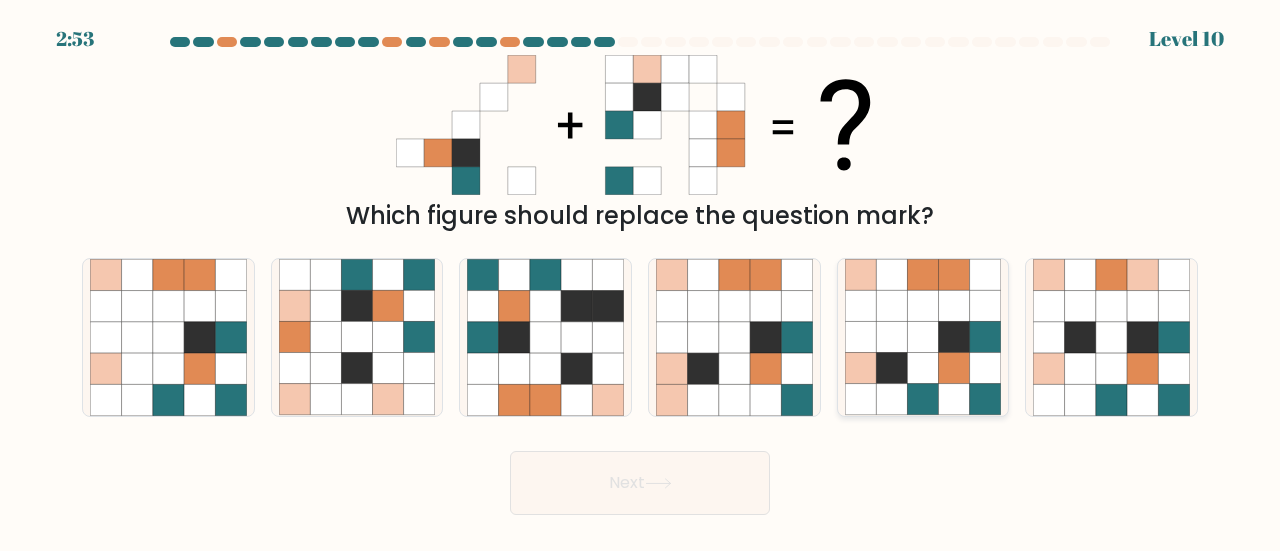 click 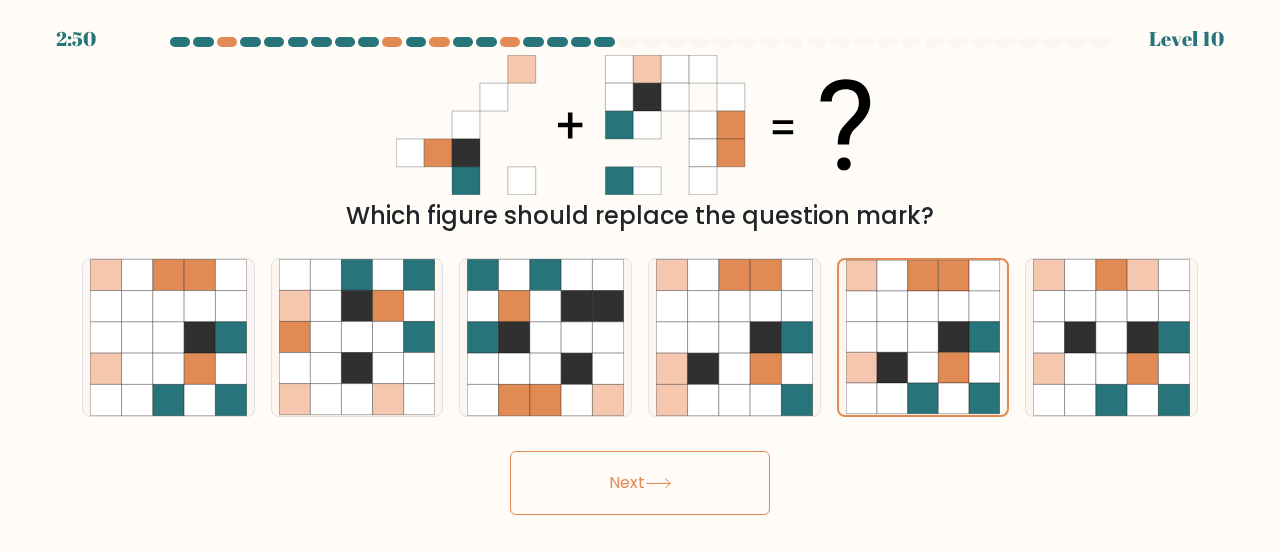 click on "Next" at bounding box center [640, 483] 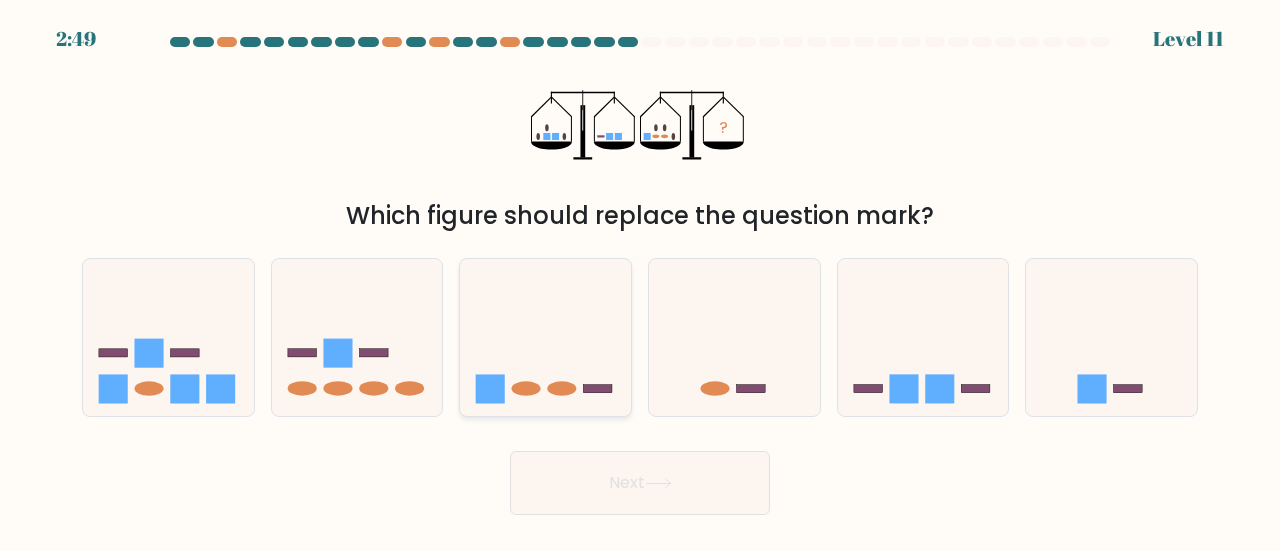 click 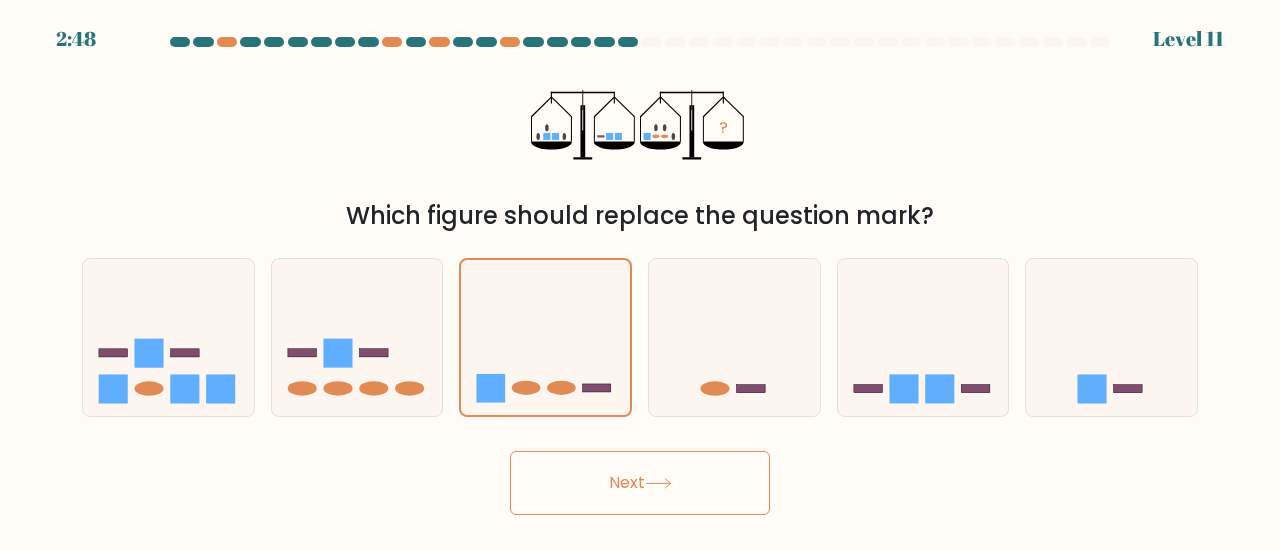 click on "Next" at bounding box center (640, 483) 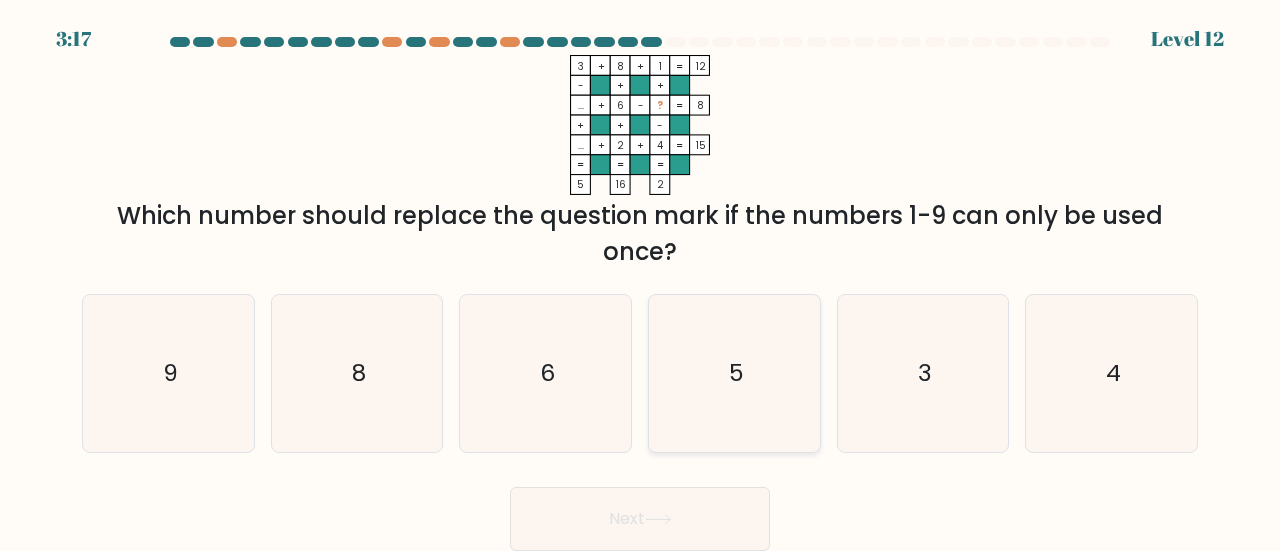 click on "5" 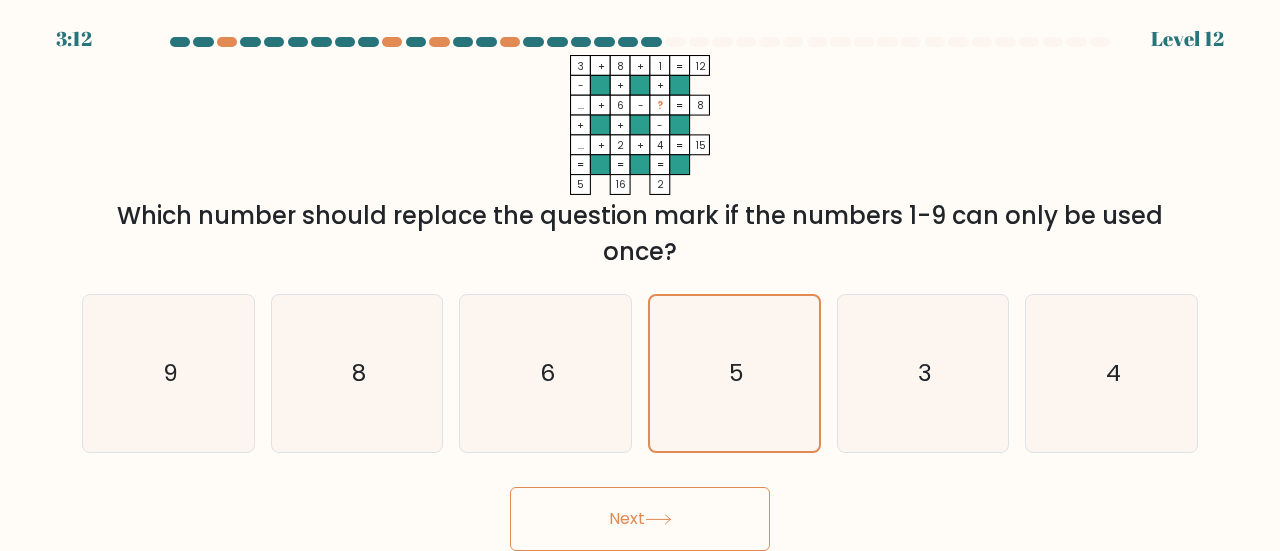 click 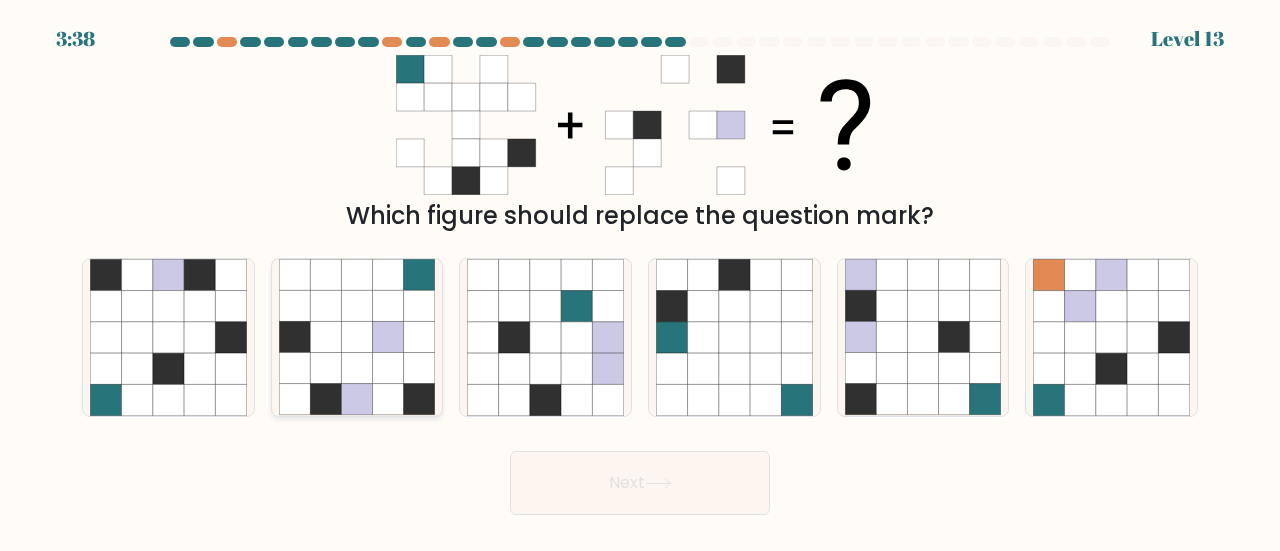 click 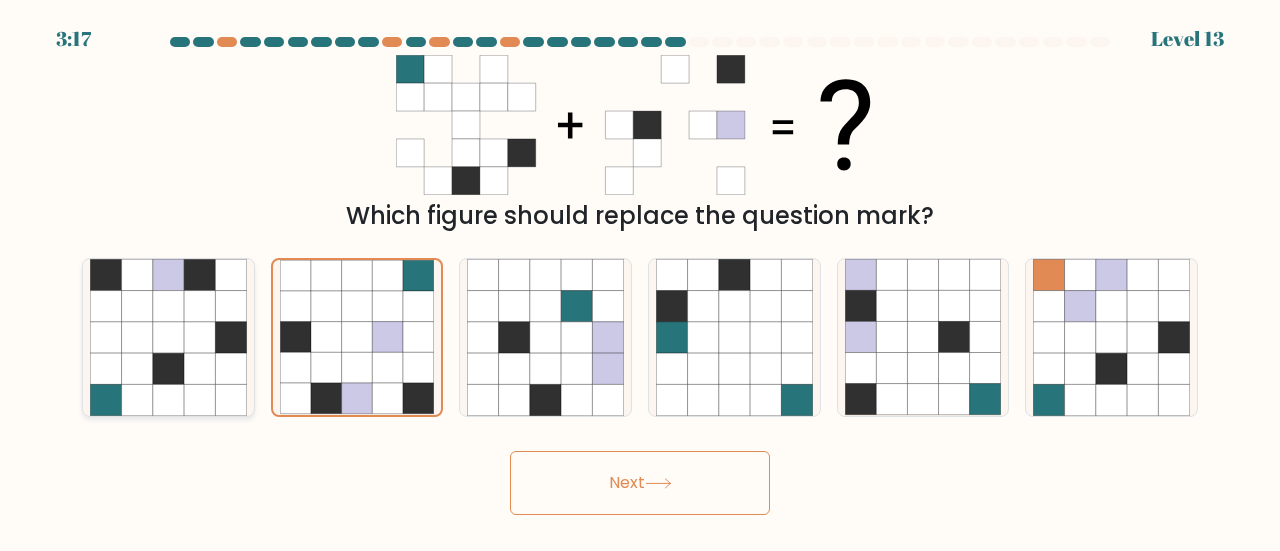 click 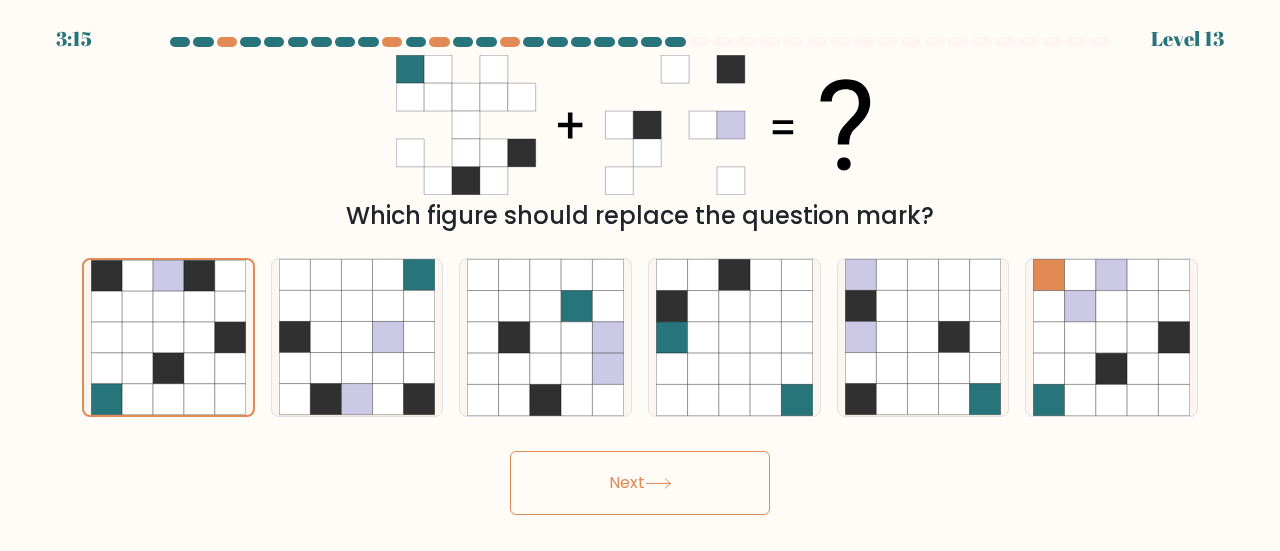 click on "Next" at bounding box center [640, 483] 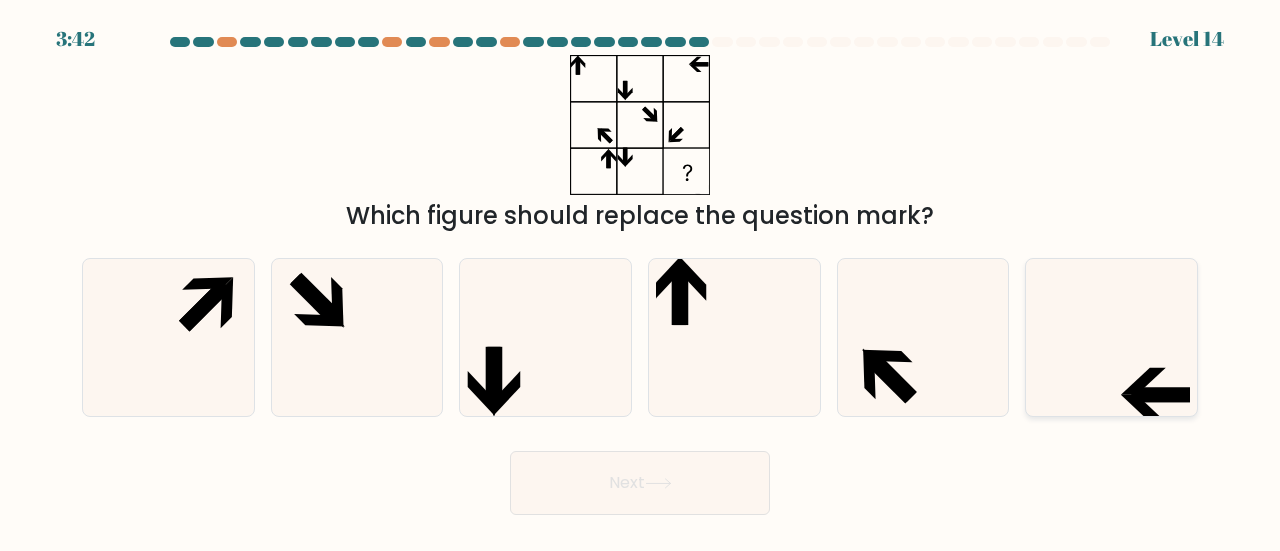 click 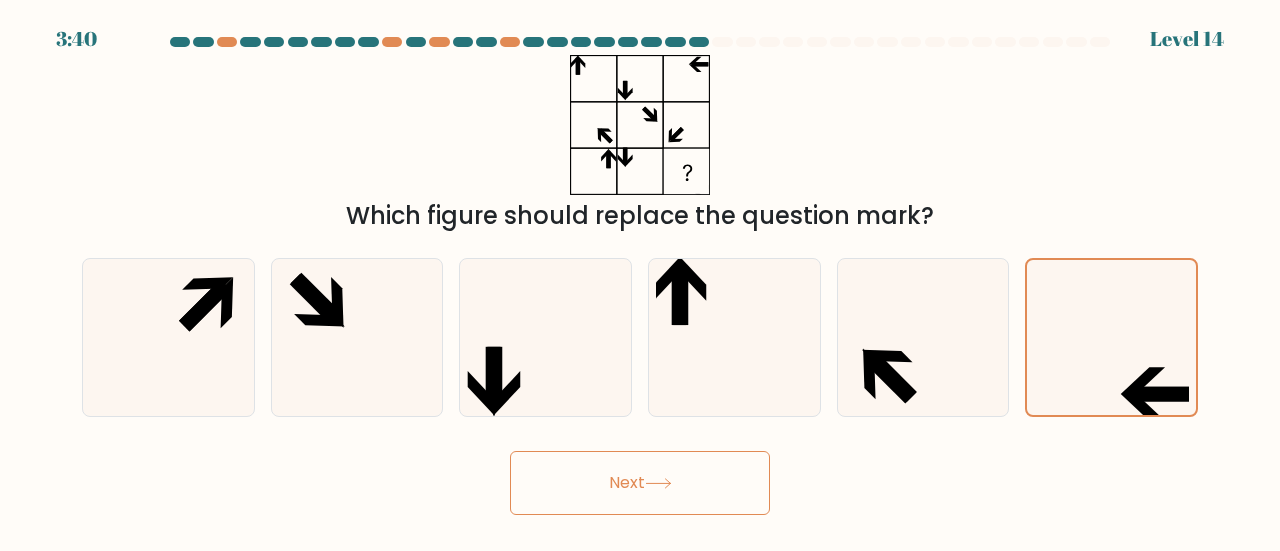 click 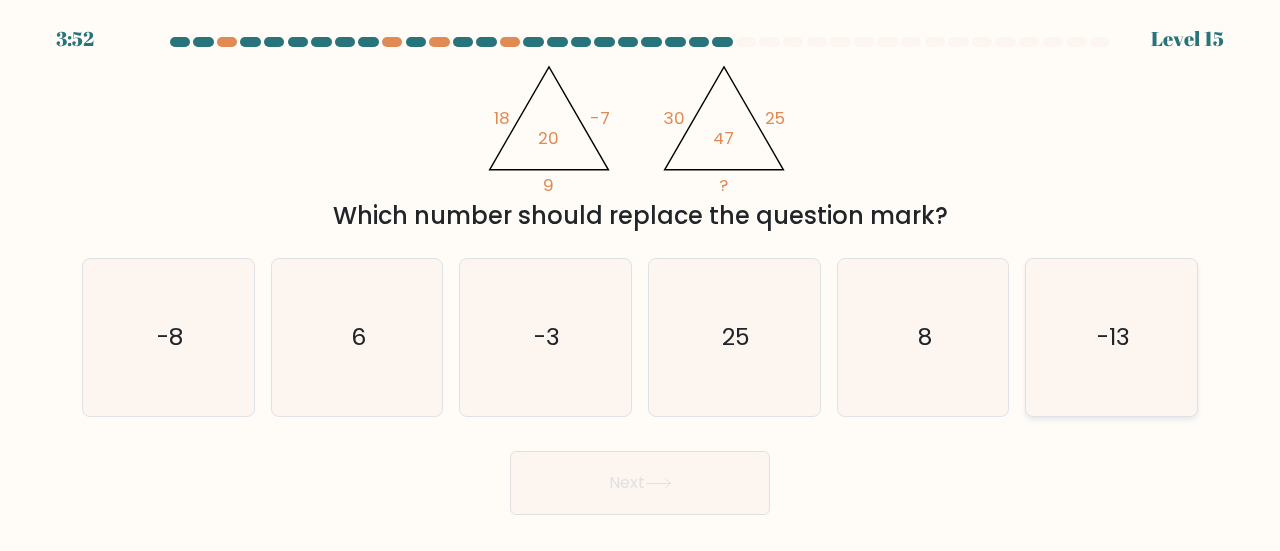 click on "-13" 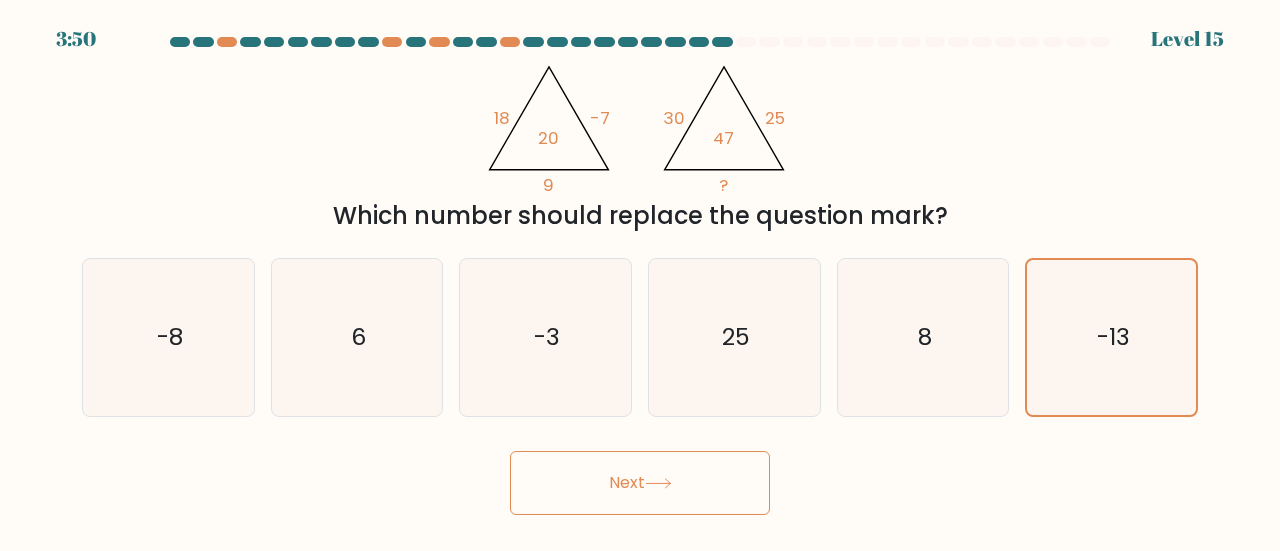 click 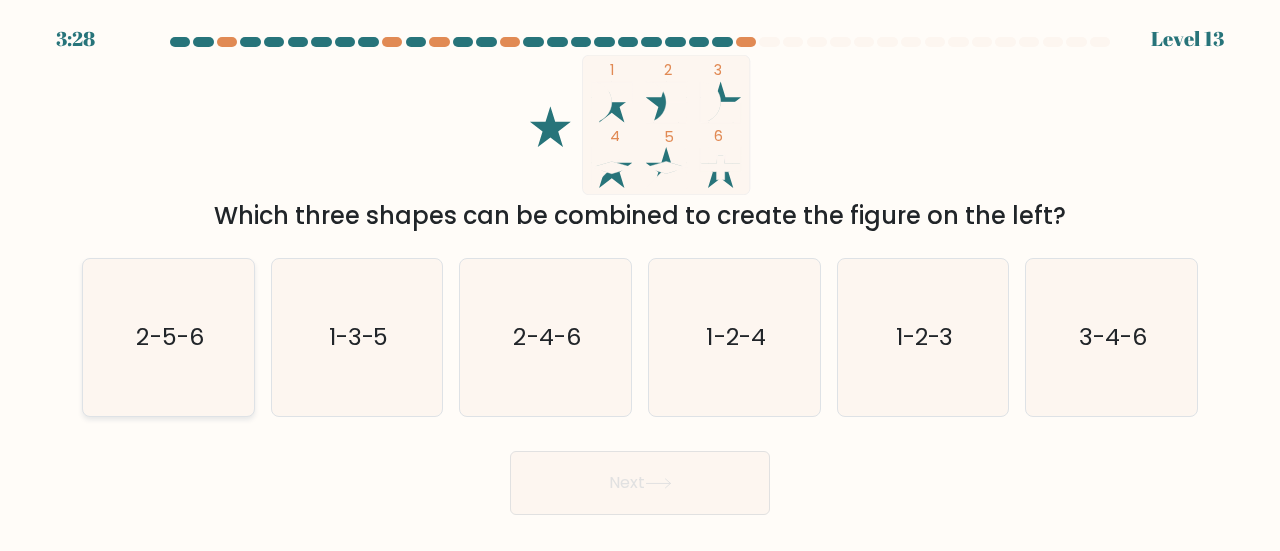 click on "2-5-6" 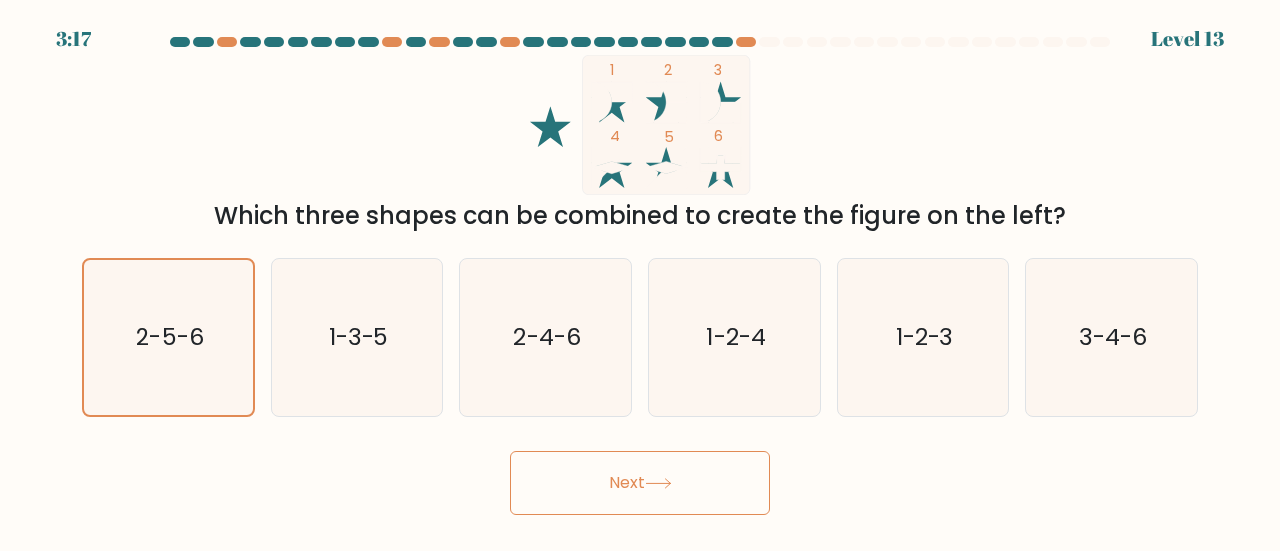 click on "Next" at bounding box center [640, 483] 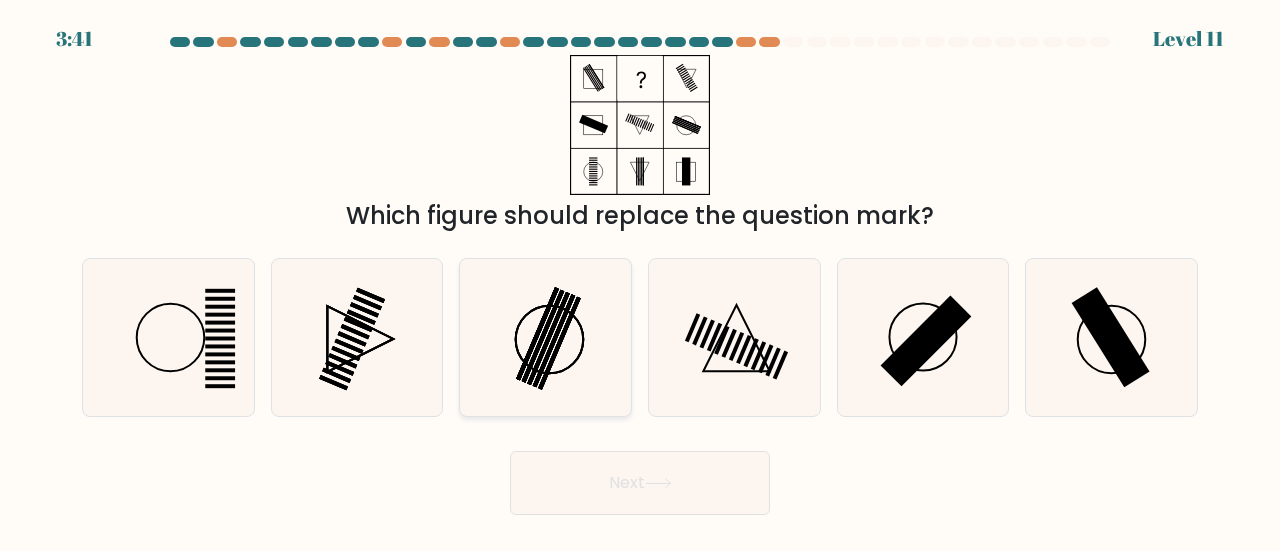 click 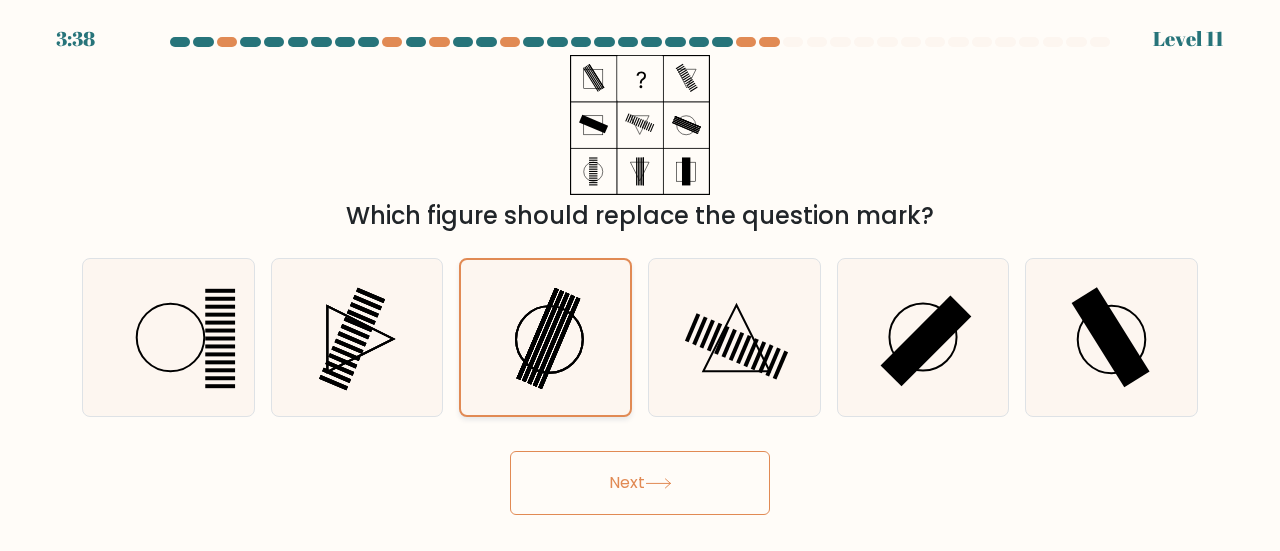 click 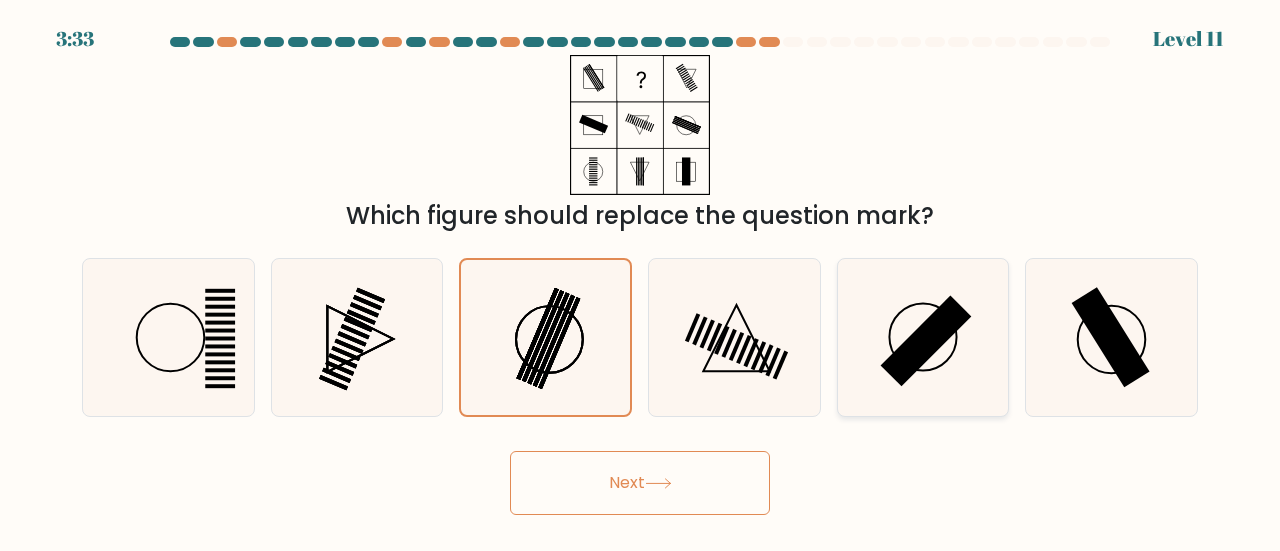 click 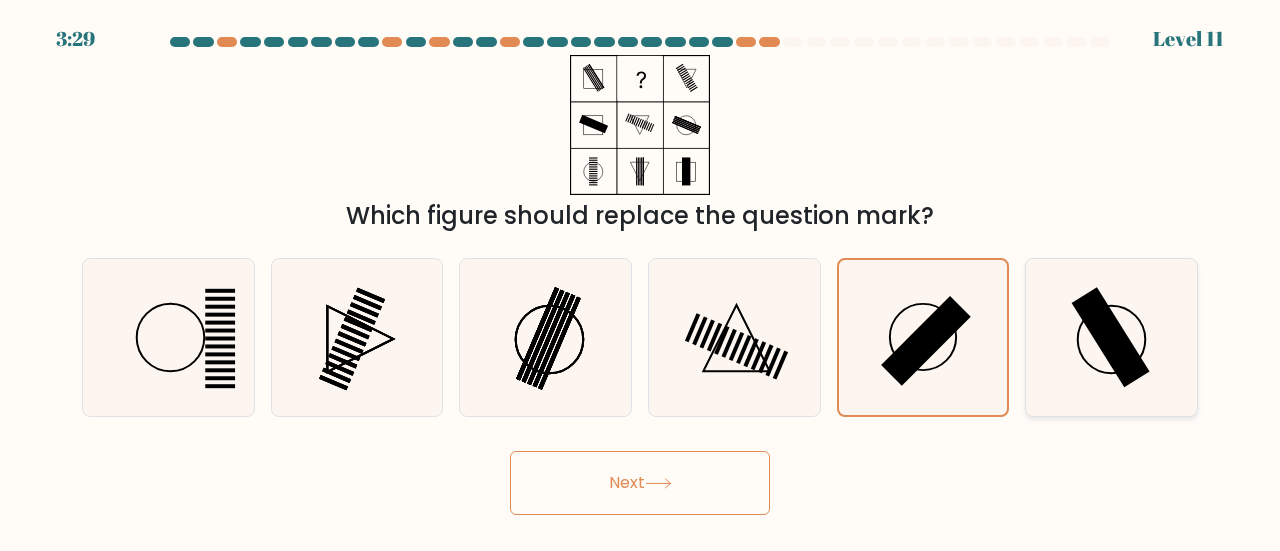 click at bounding box center (1111, 337) 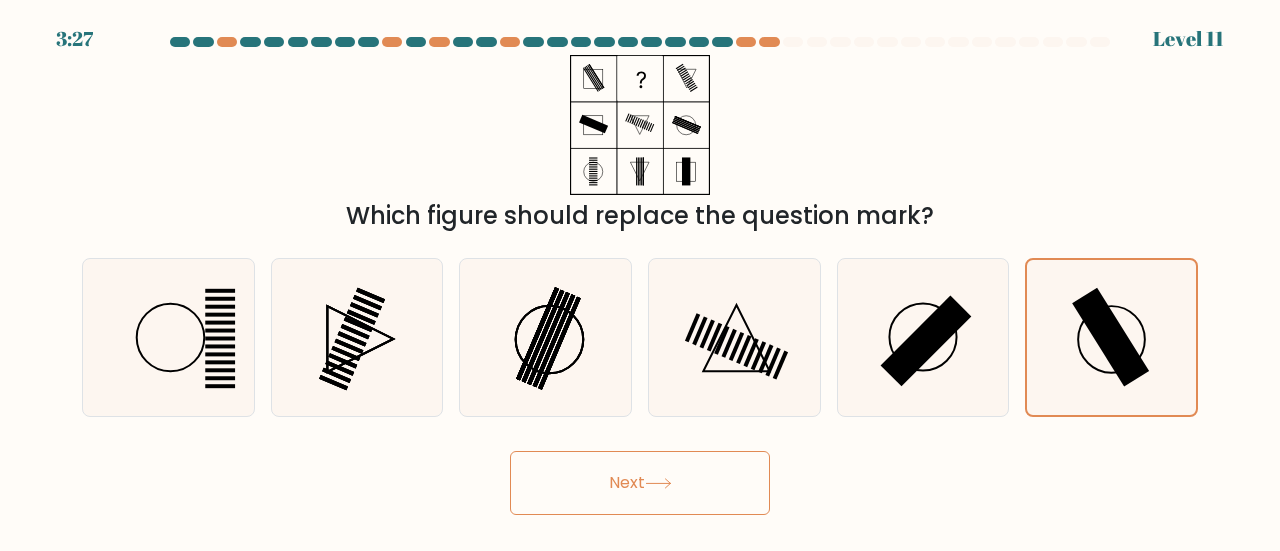 click on "Next" at bounding box center [640, 483] 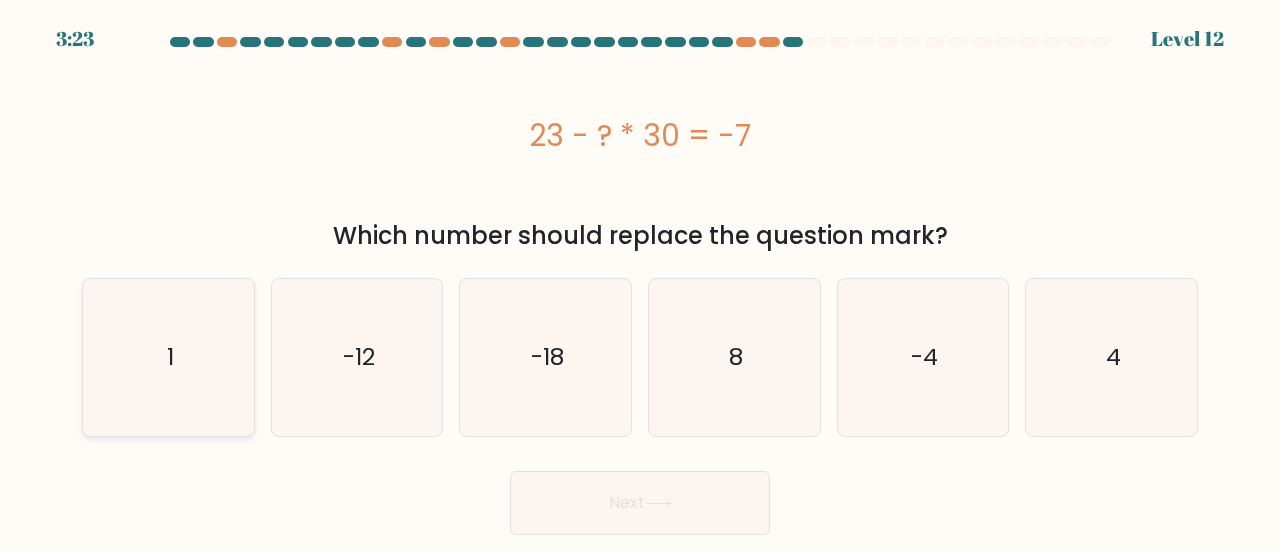 click on "1" 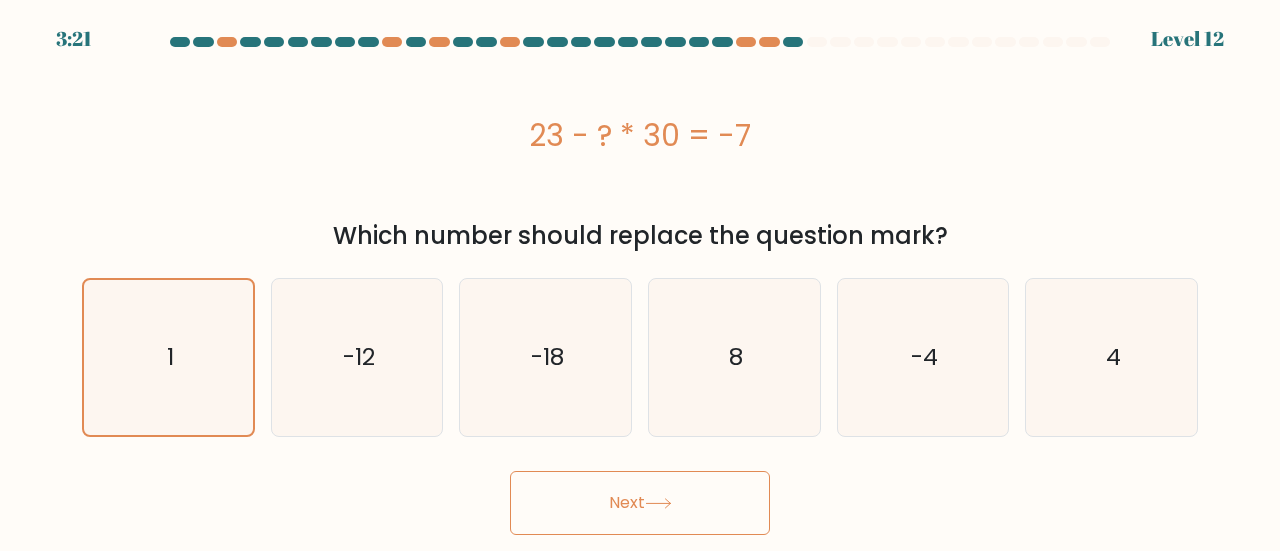 click on "Next" at bounding box center (640, 503) 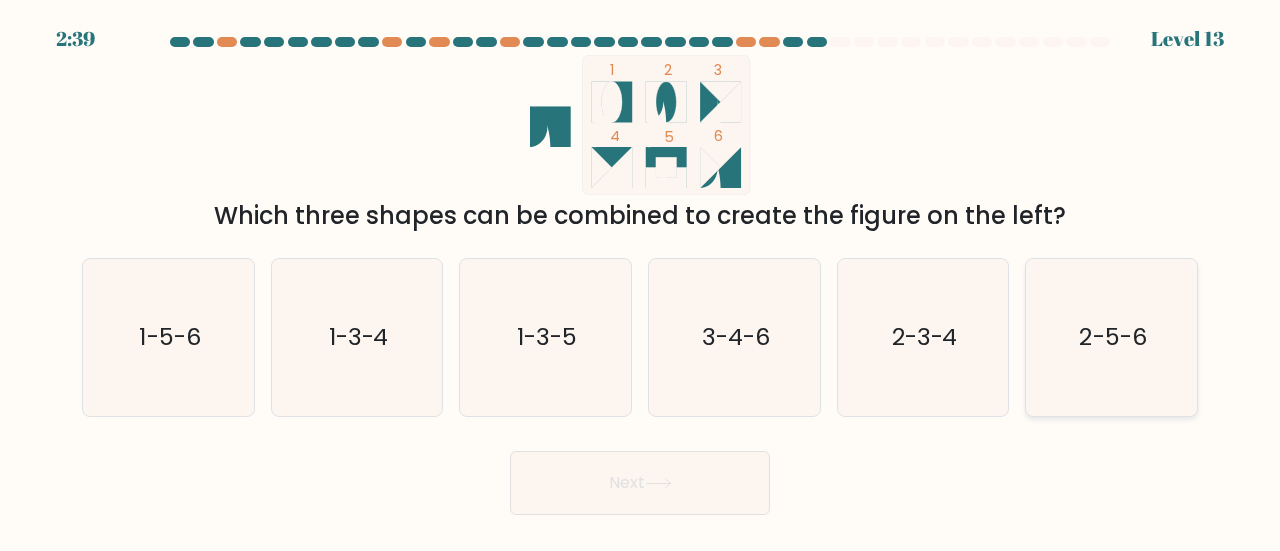click on "2-5-6" 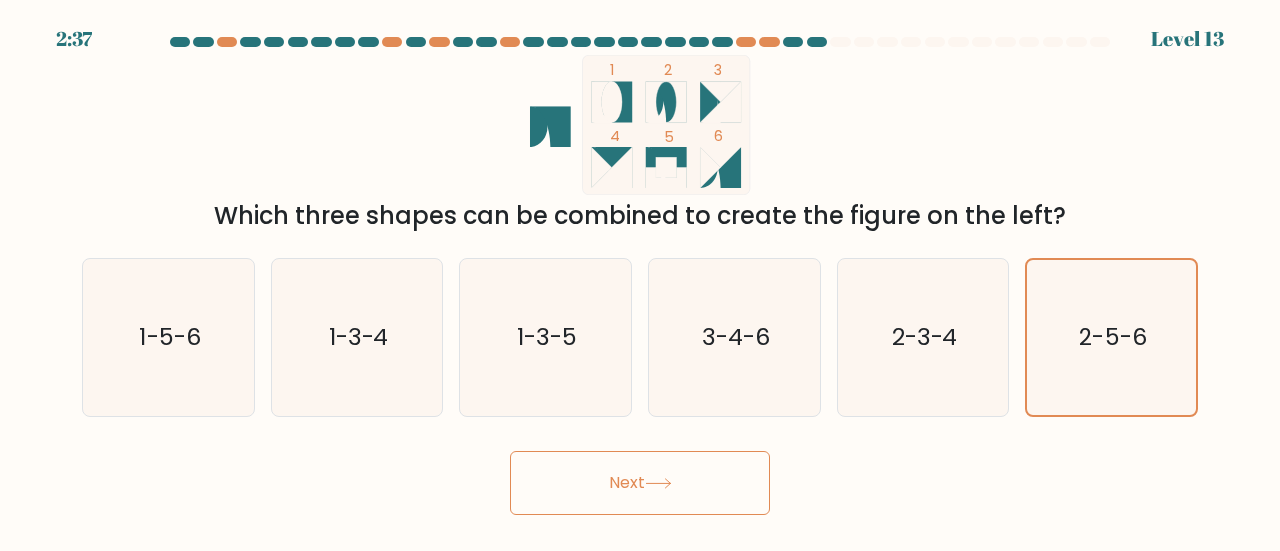 click on "Next" at bounding box center (640, 483) 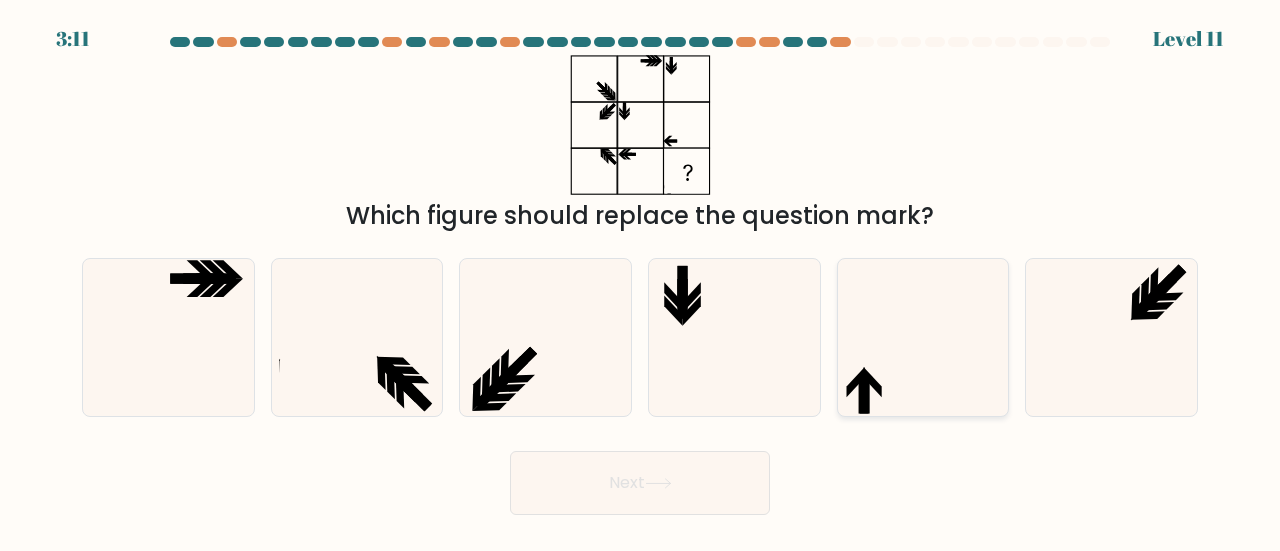 click at bounding box center (923, 337) 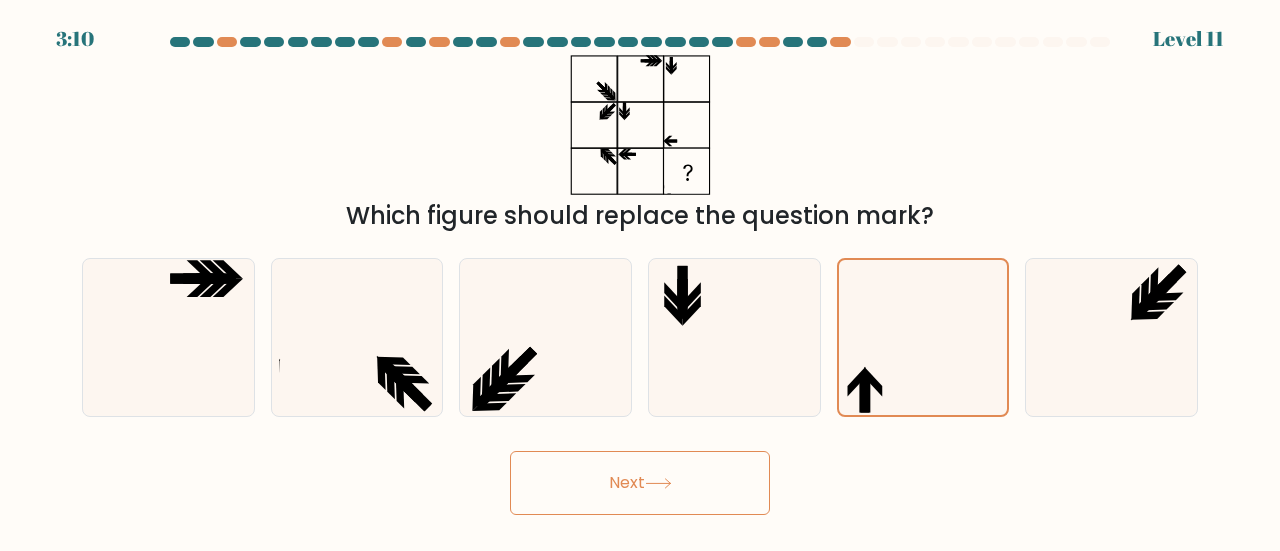 click on "Next" at bounding box center (640, 483) 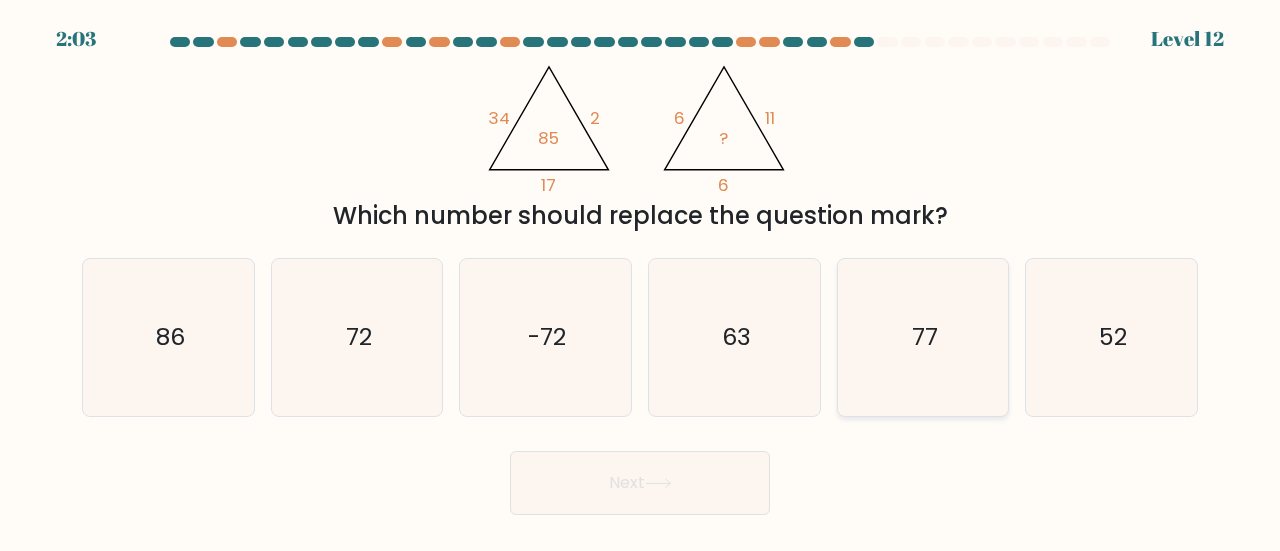 click on "77" 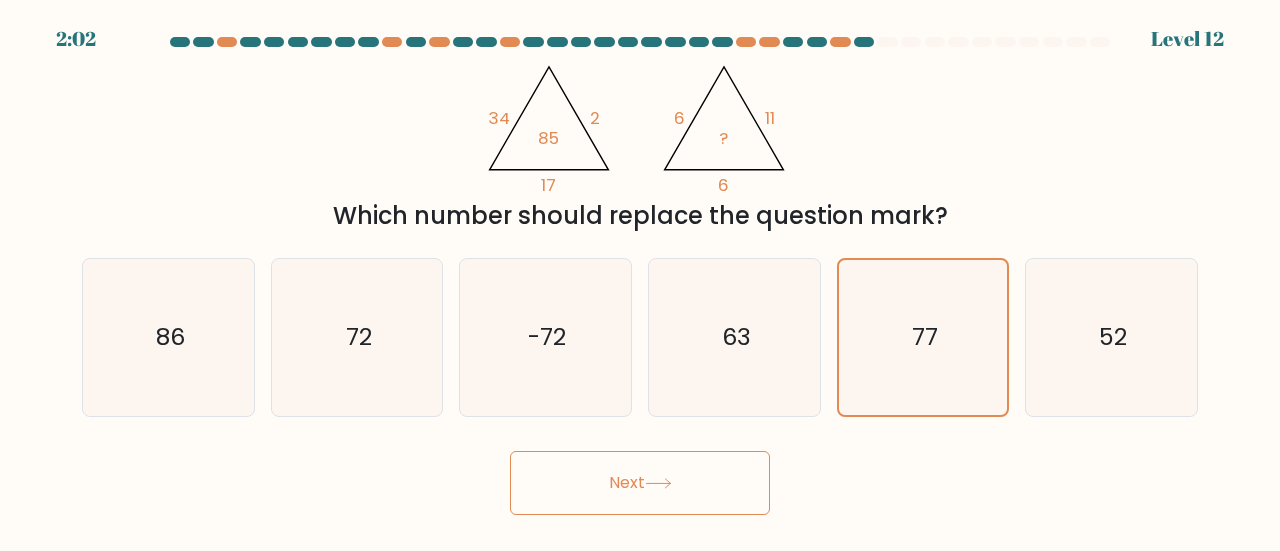 click 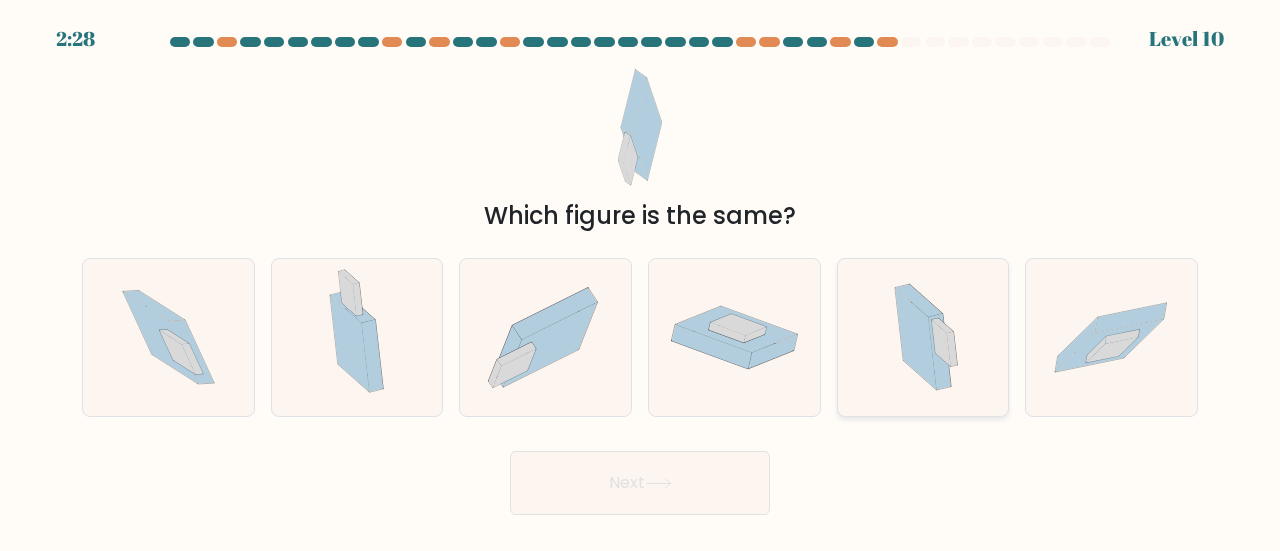 click 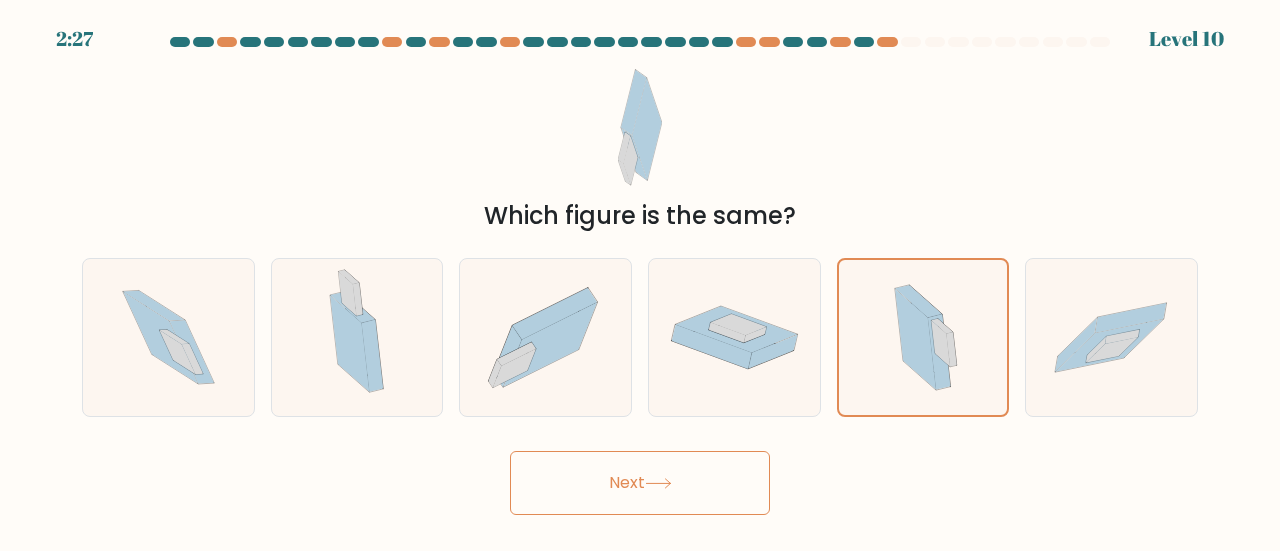 click on "Next" at bounding box center (640, 483) 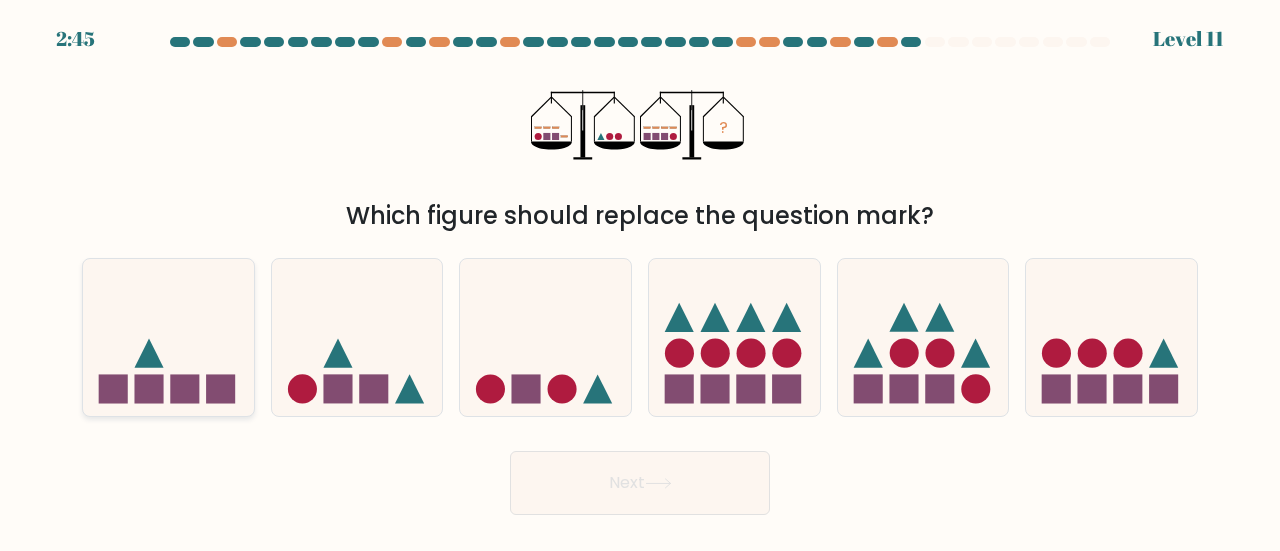 click 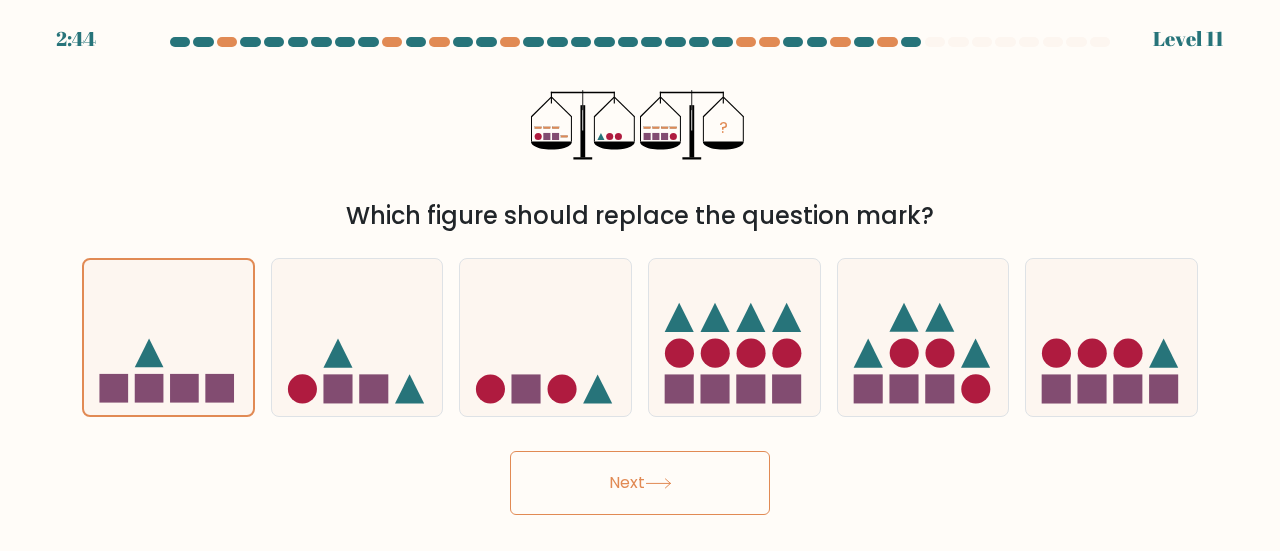 click on "Next" at bounding box center (640, 483) 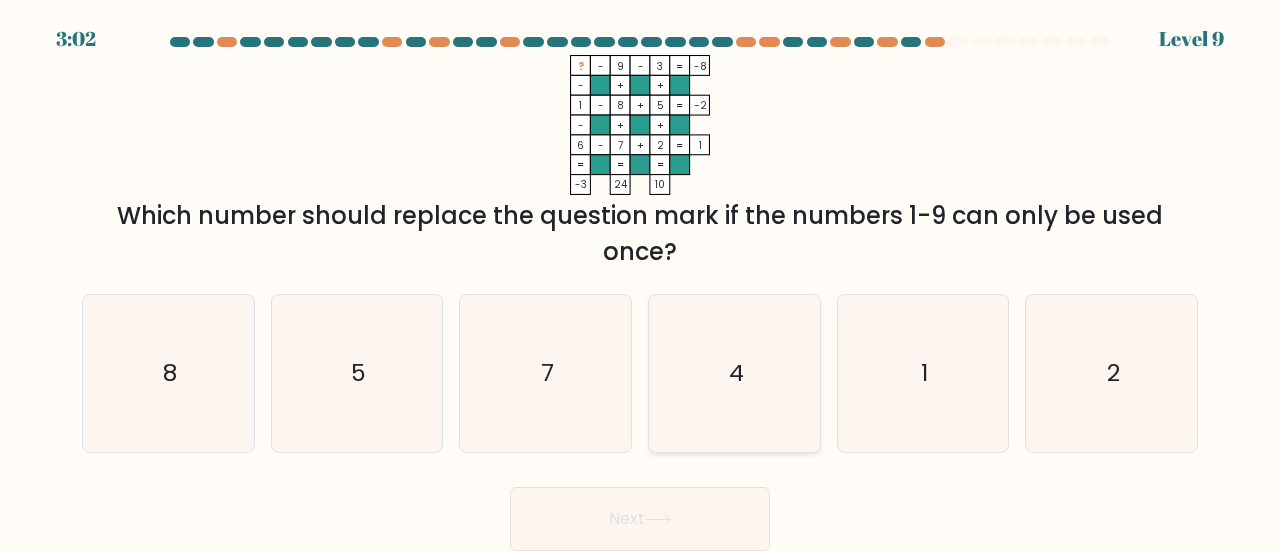 click on "4" 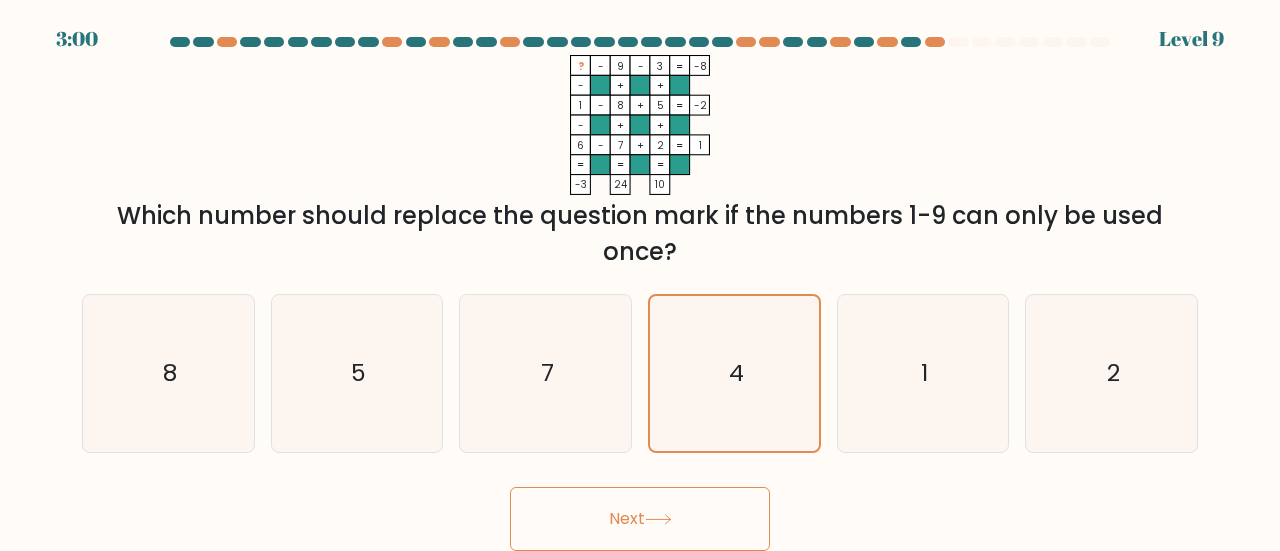 click on "Next" at bounding box center (640, 519) 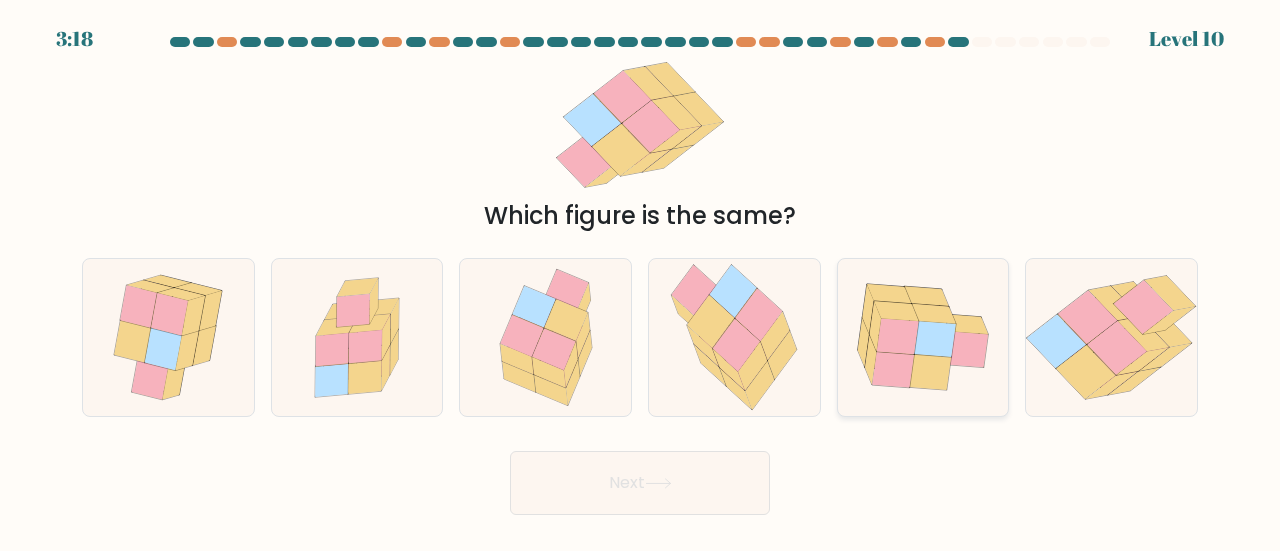 click 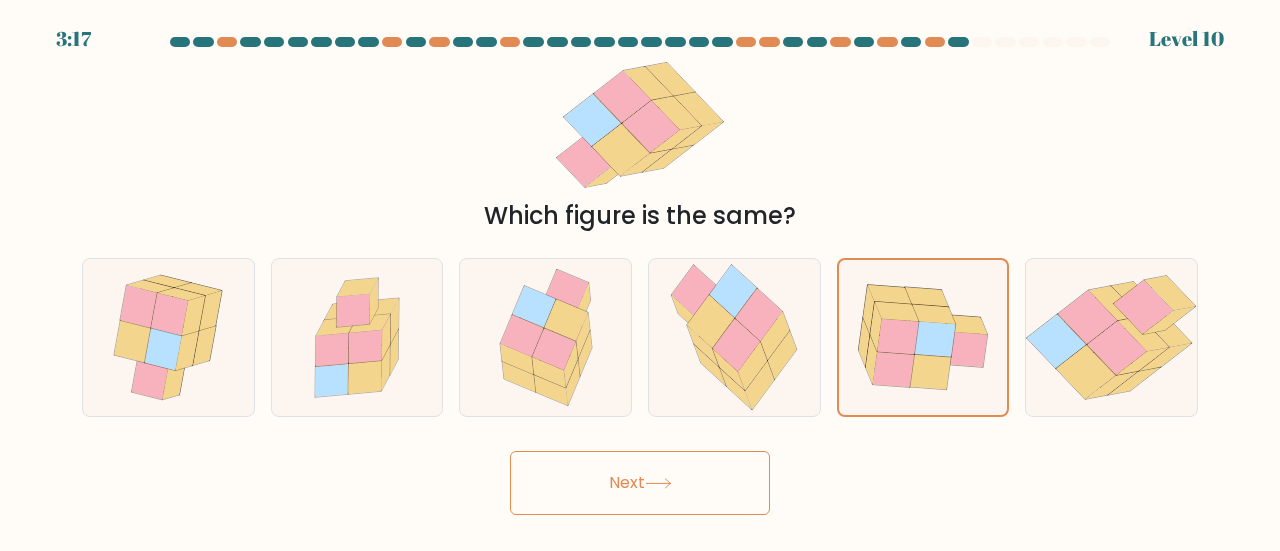 click on "Next" at bounding box center [640, 483] 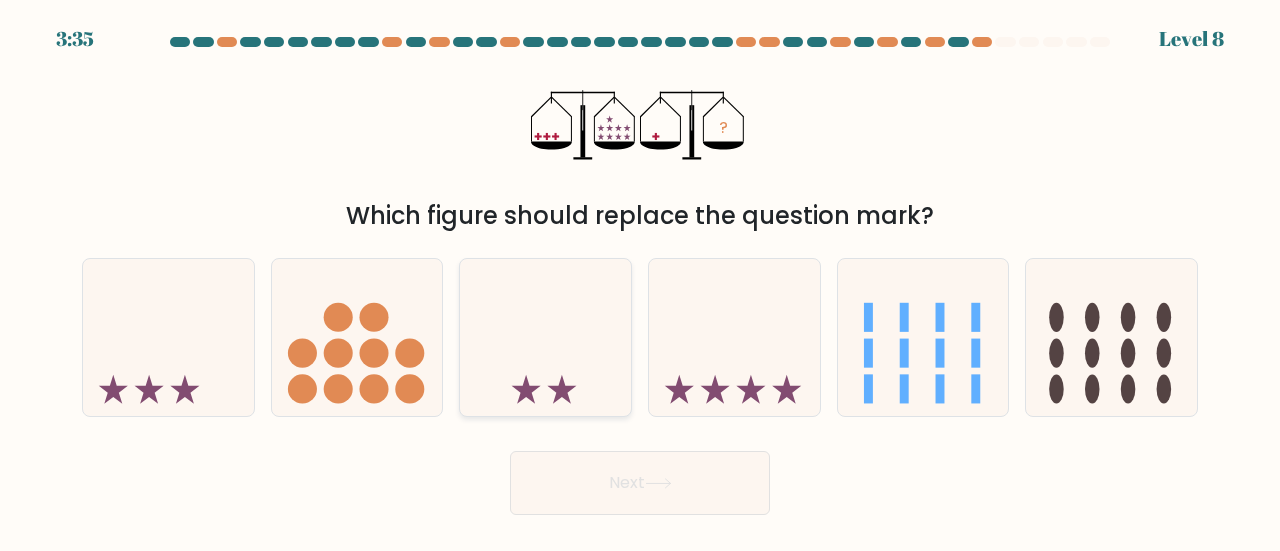 click 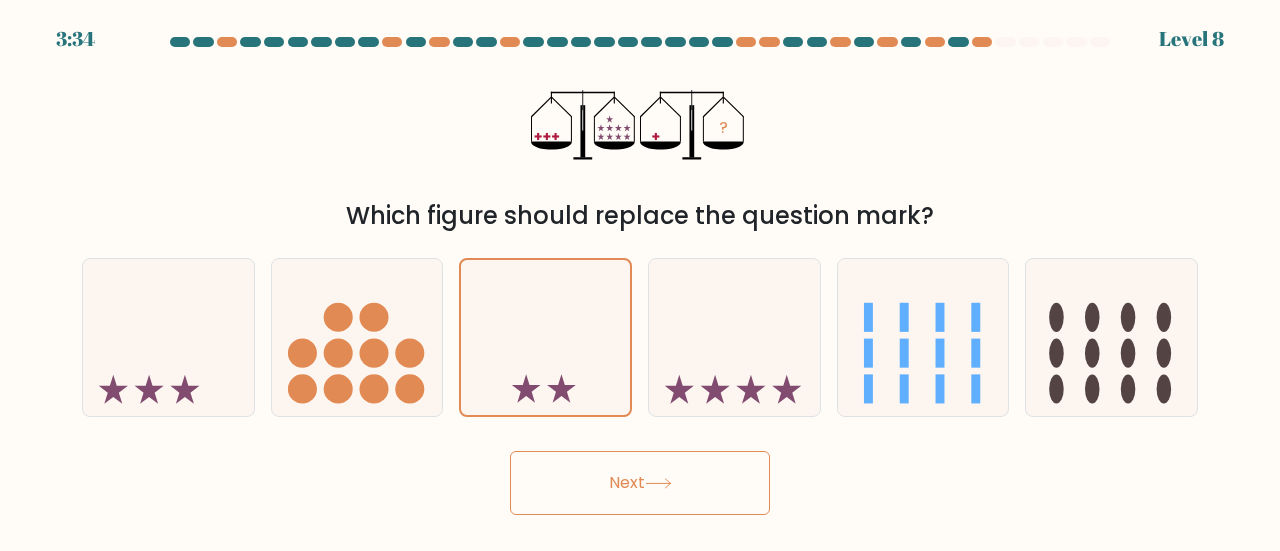 click on "Next" at bounding box center (640, 483) 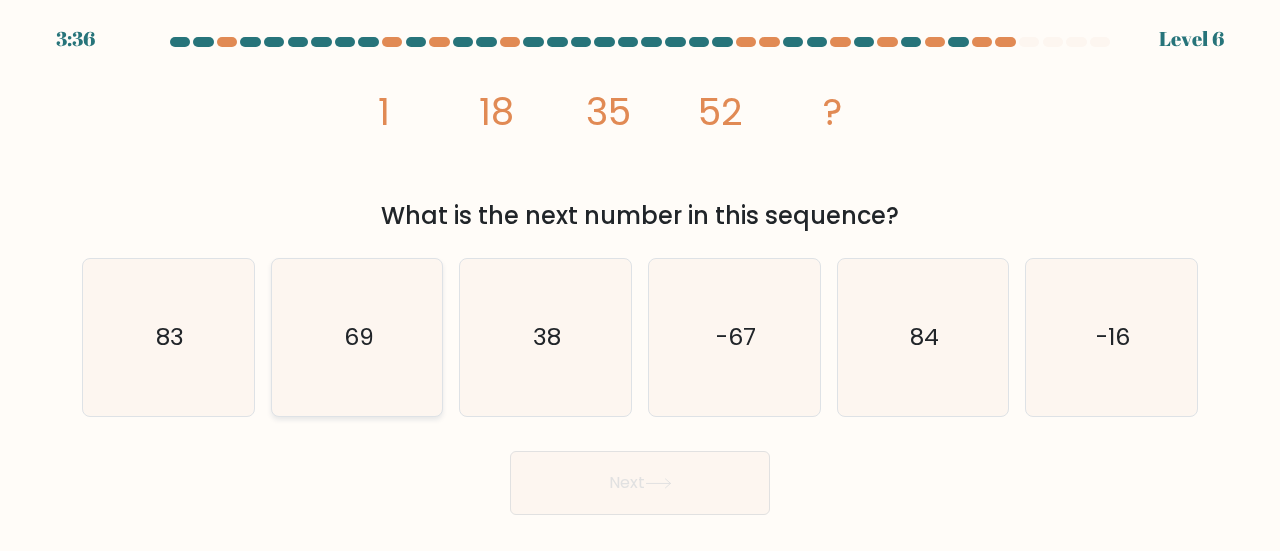 click on "69" 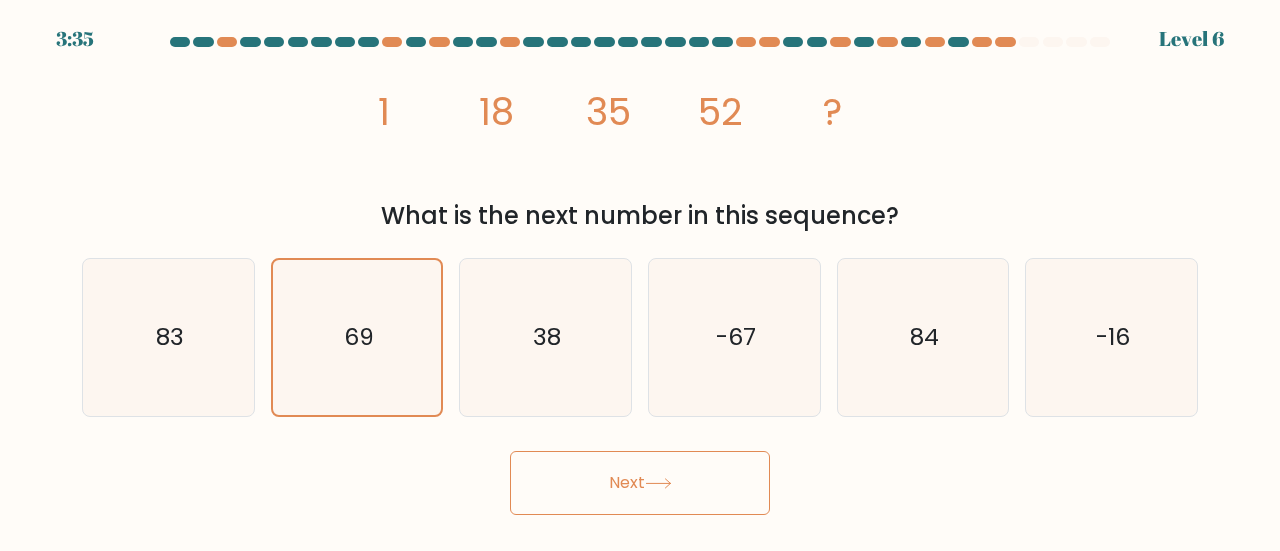 click on "Next" at bounding box center (640, 483) 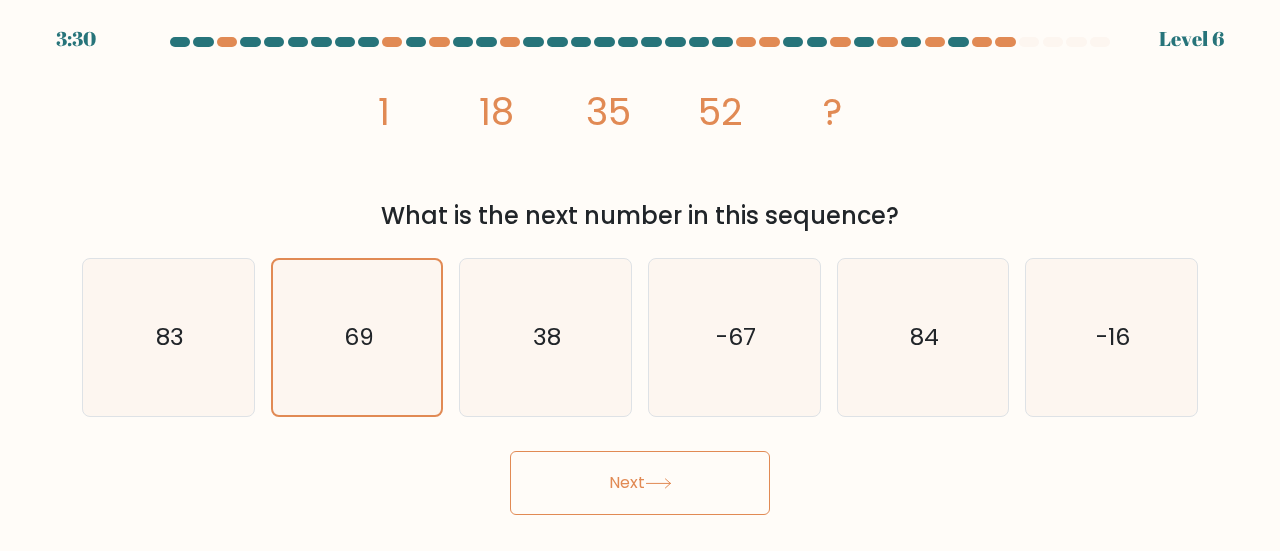 click on "Next" at bounding box center (640, 483) 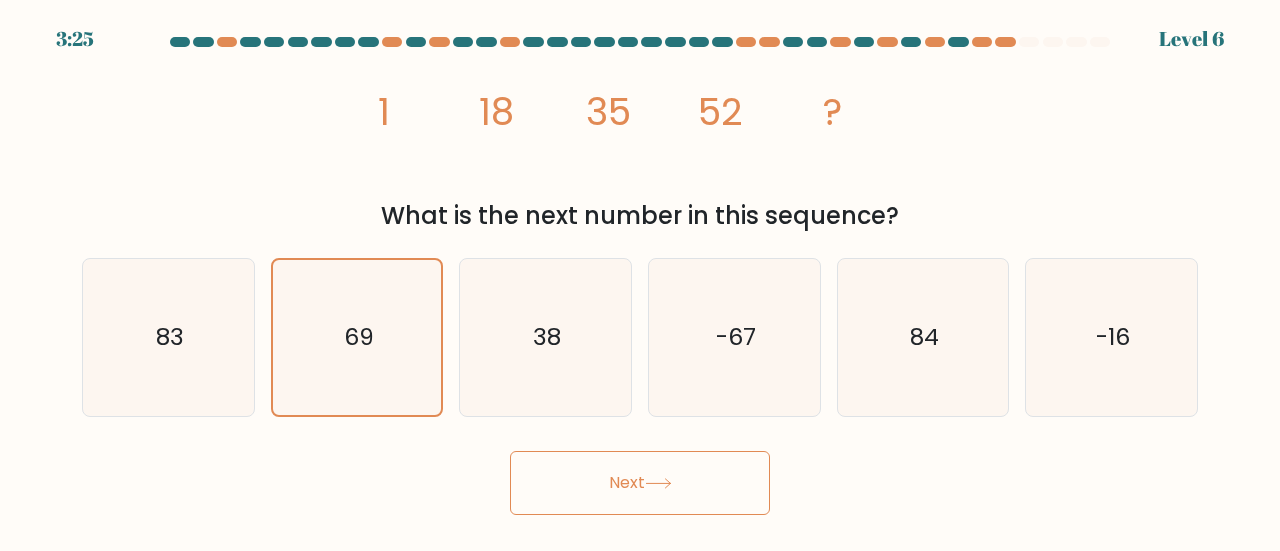 click on "Next" at bounding box center (640, 483) 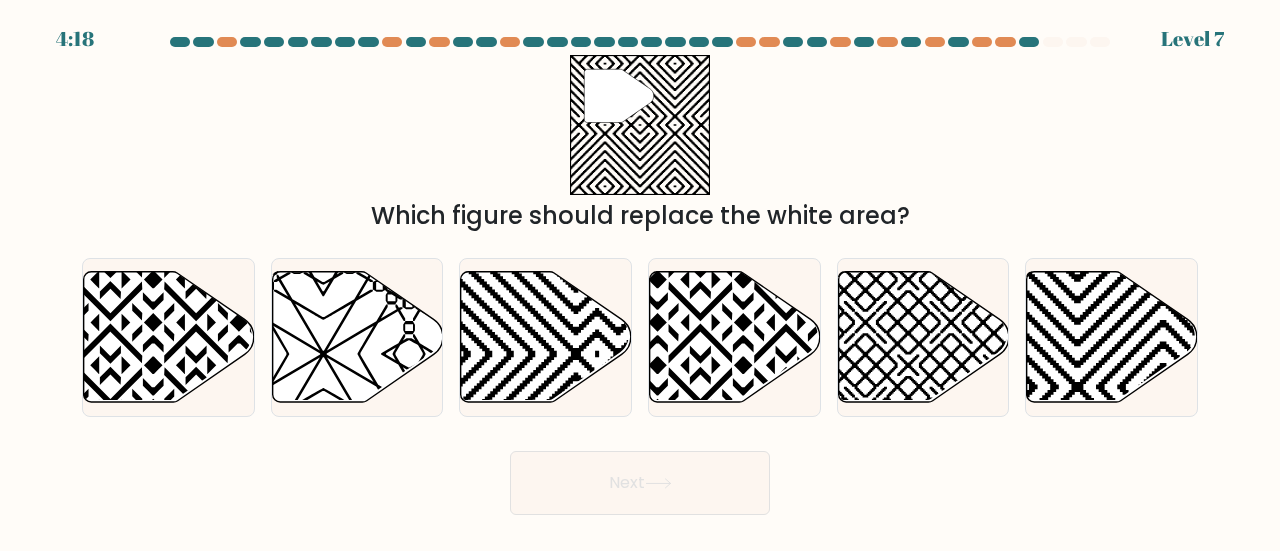 click on "Next" at bounding box center (640, 483) 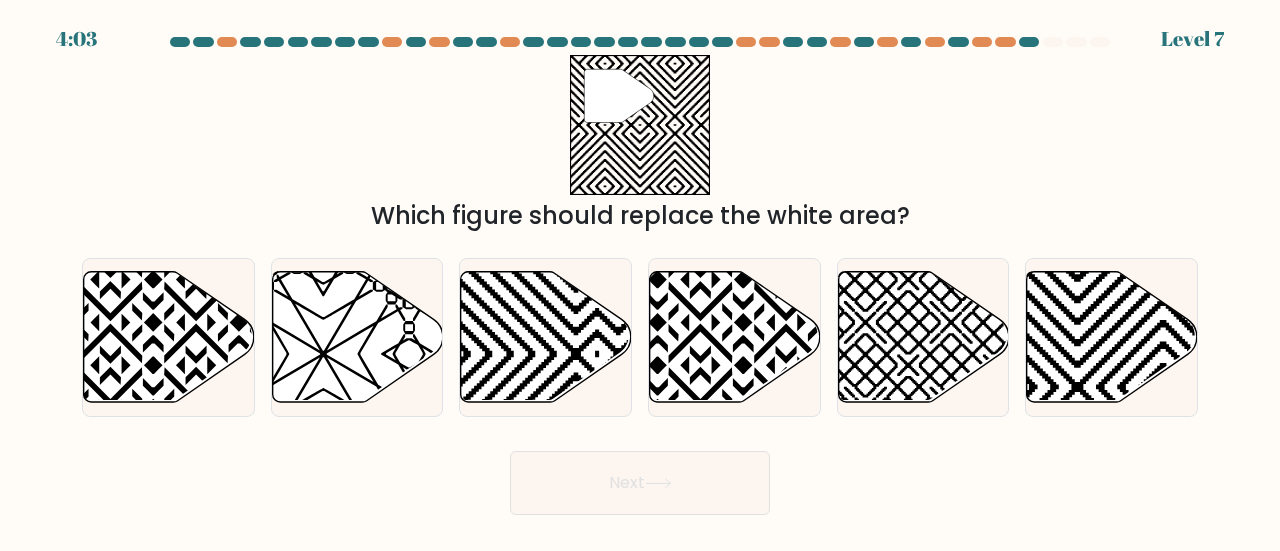 click on "a." at bounding box center [640, 276] 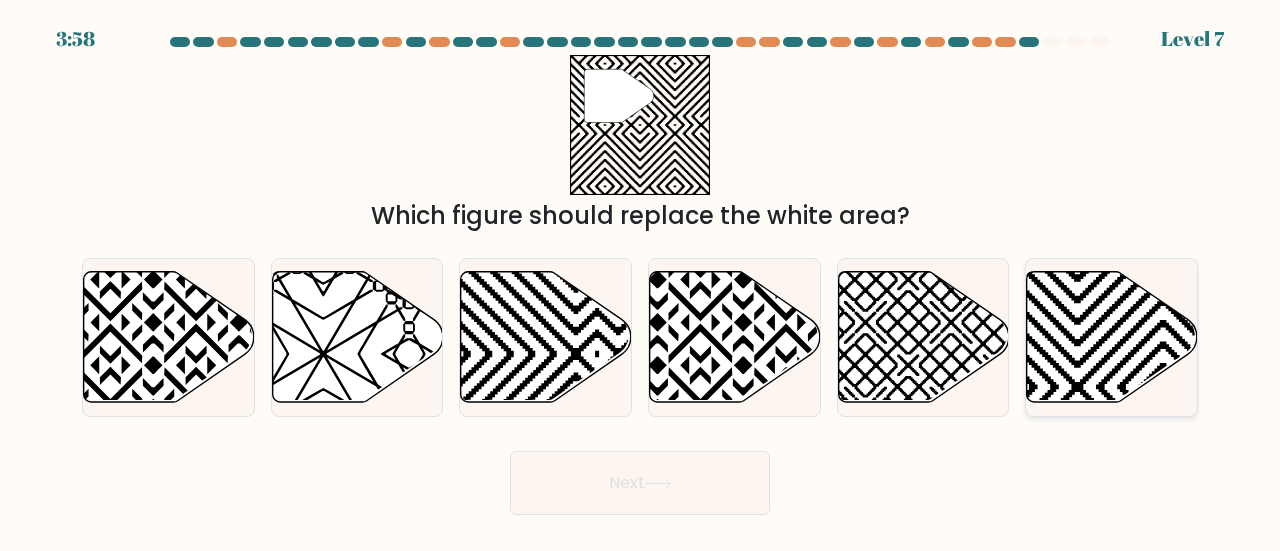 click 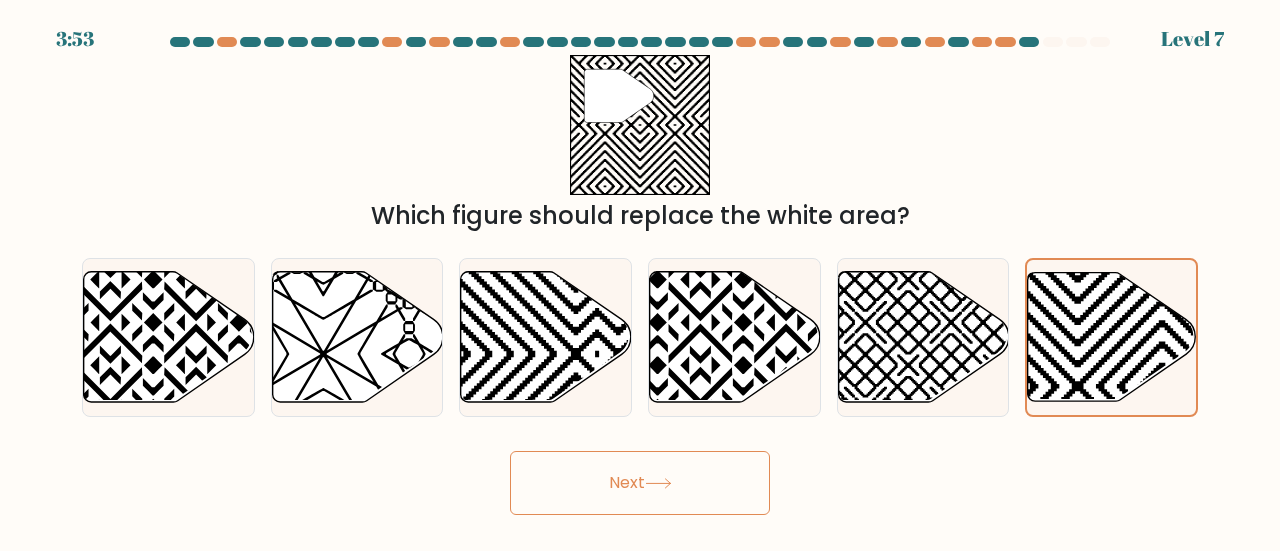 click on "Next" at bounding box center [640, 483] 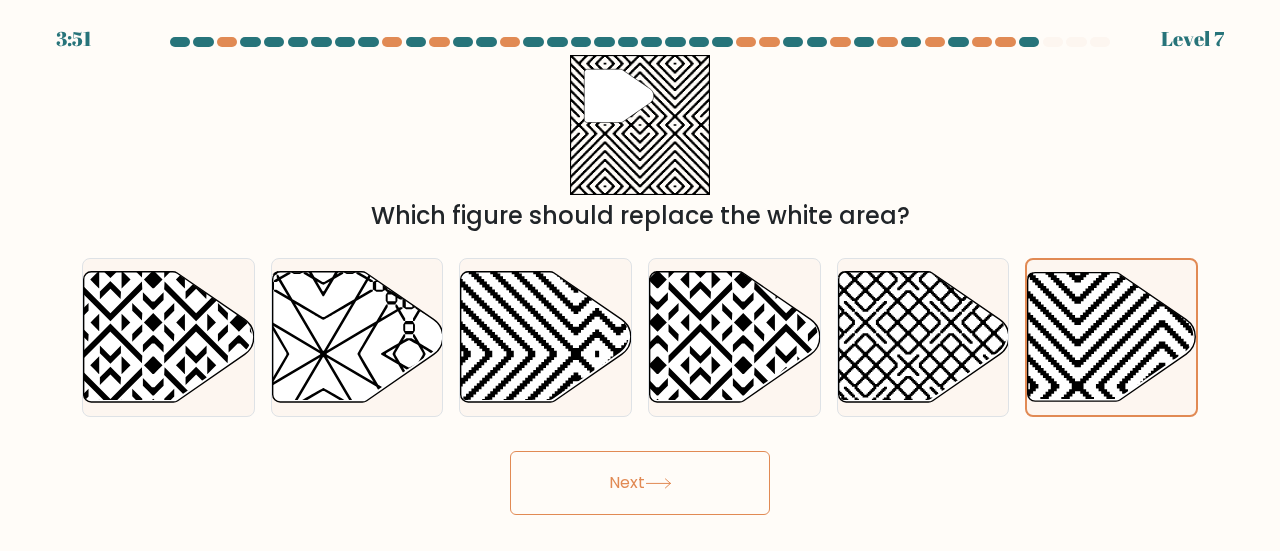 click 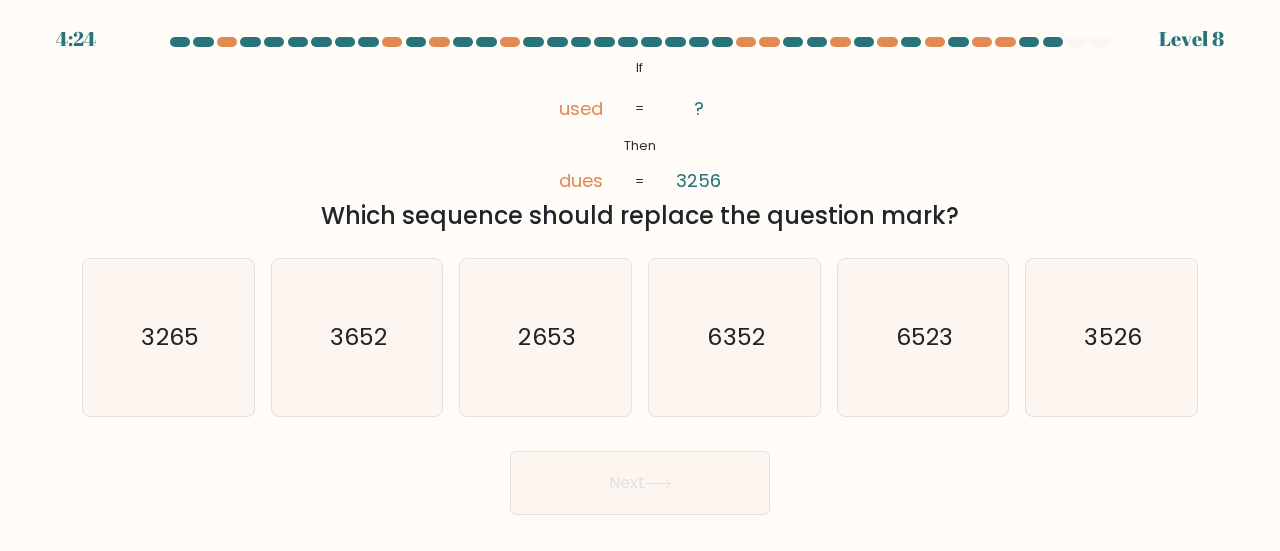 click on "Next" at bounding box center [640, 483] 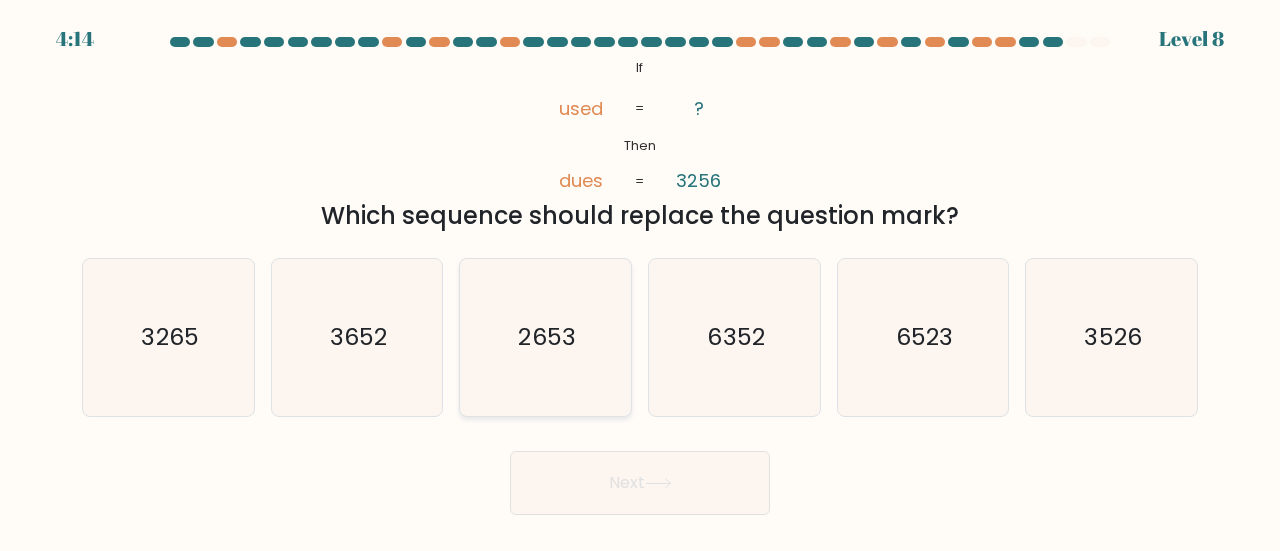 click on "2653" 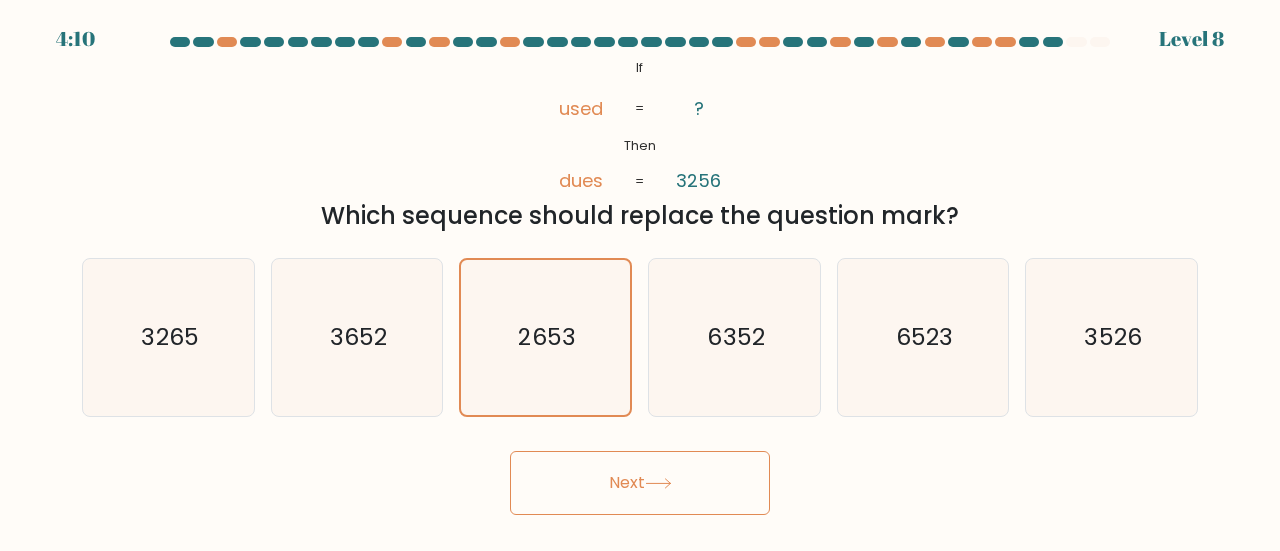click on "Next" at bounding box center [640, 483] 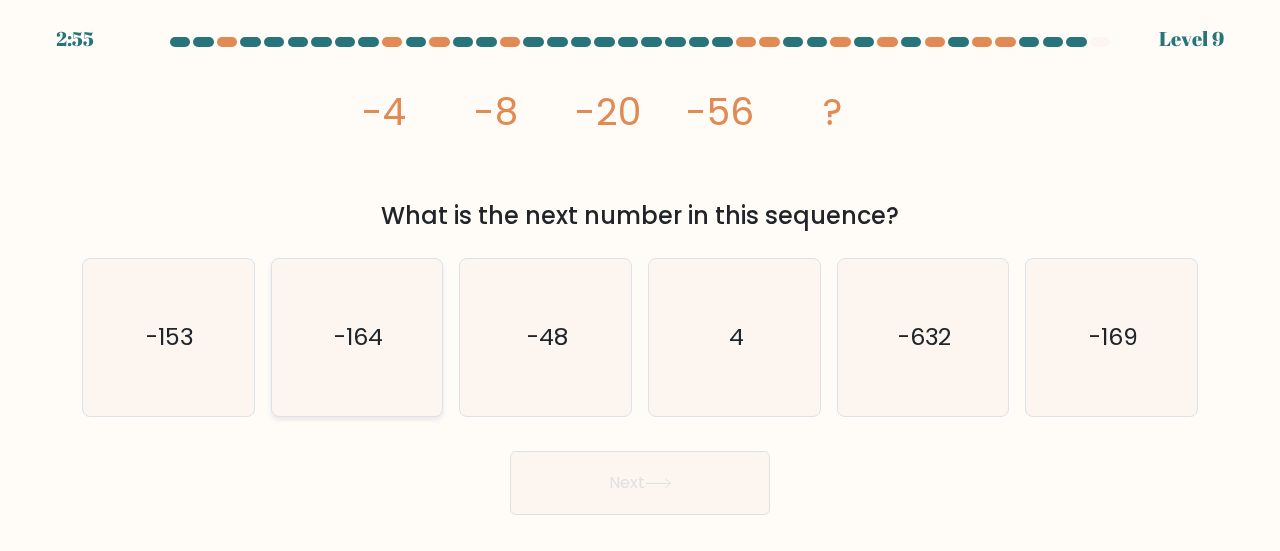 click on "-164" 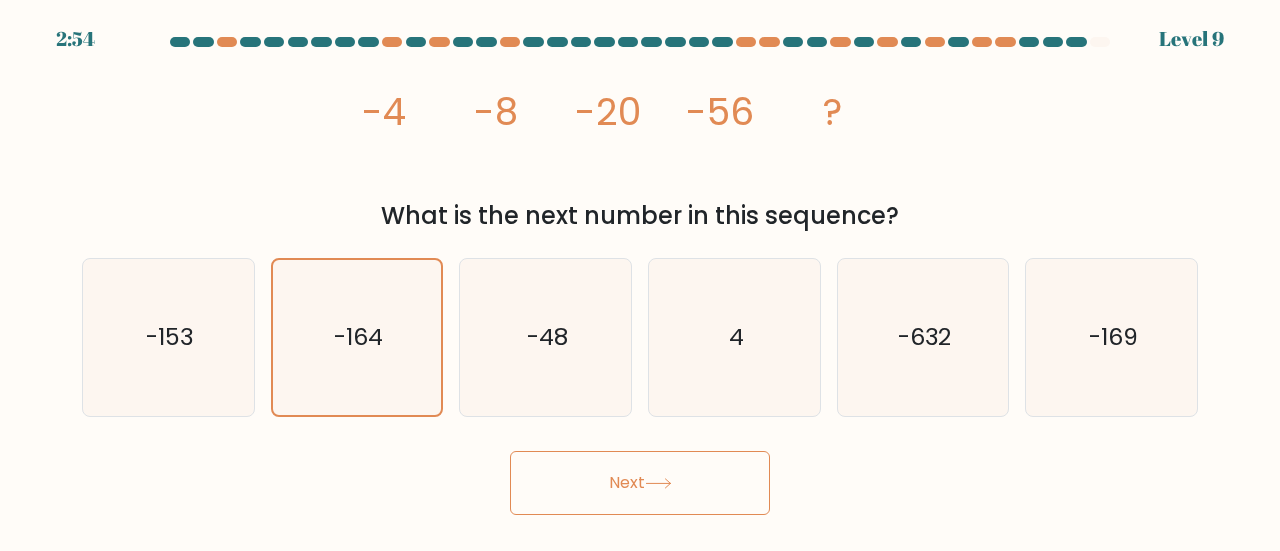 click on "Next" at bounding box center (640, 483) 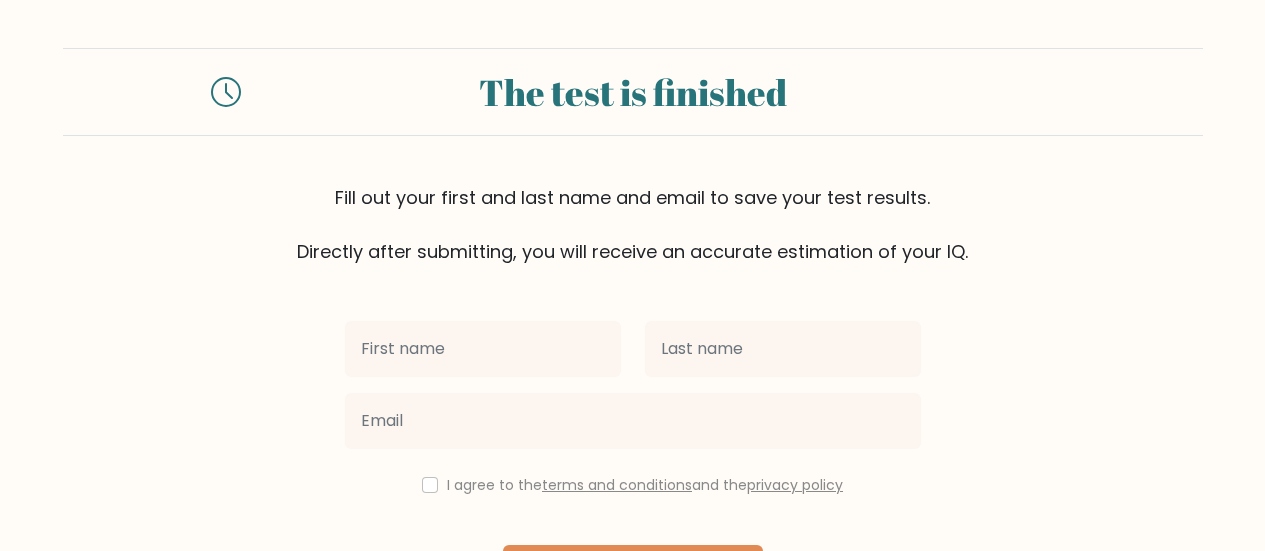 scroll, scrollTop: 0, scrollLeft: 0, axis: both 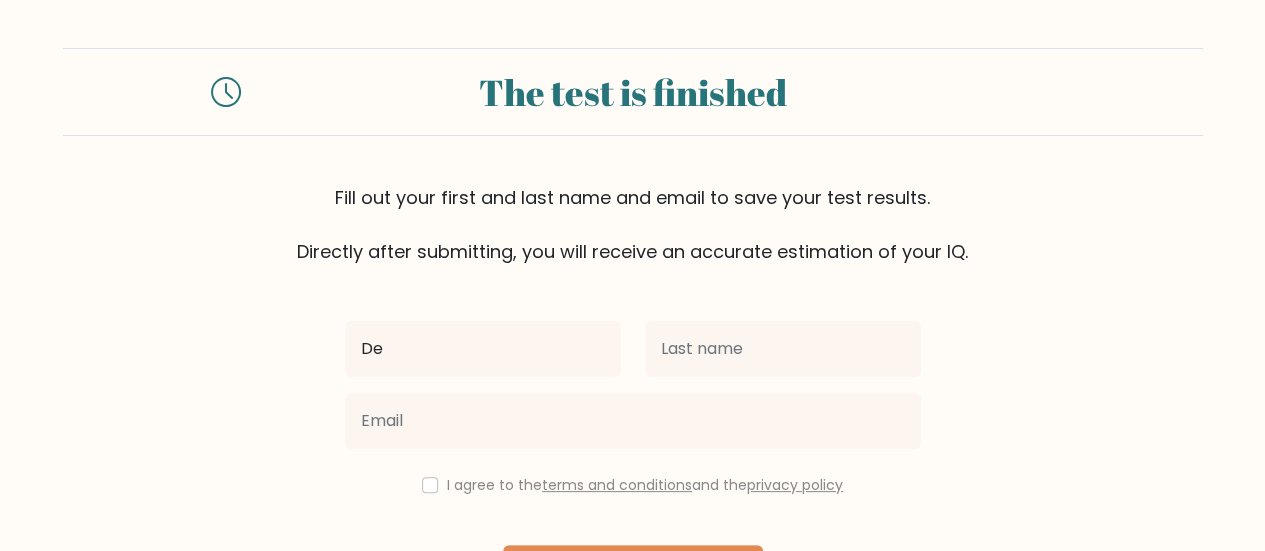 type on "Demebel" 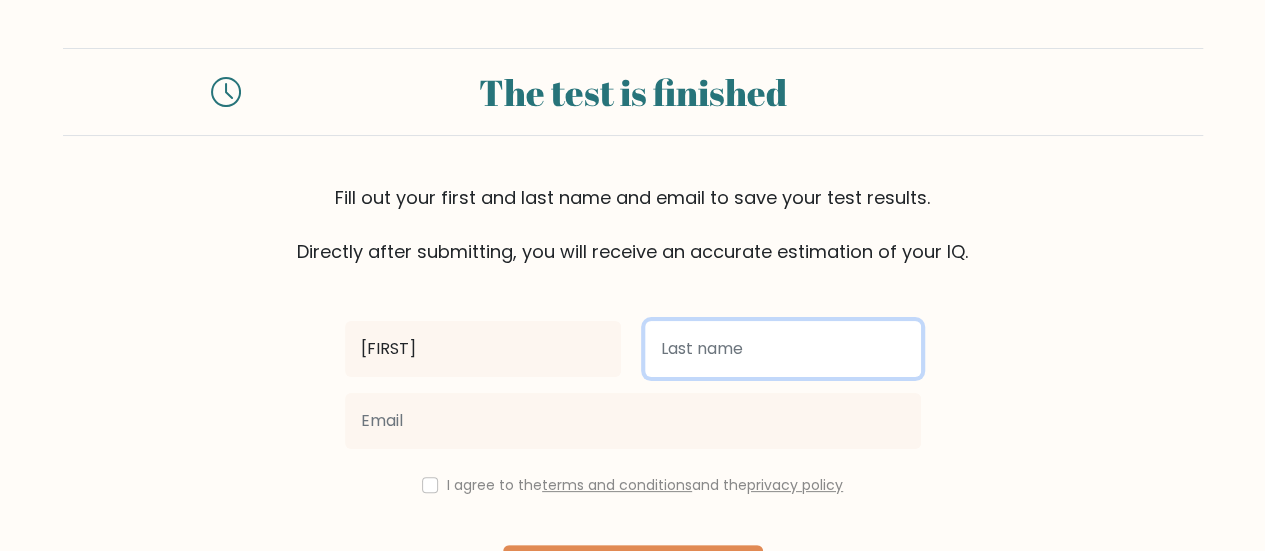 click at bounding box center [783, 349] 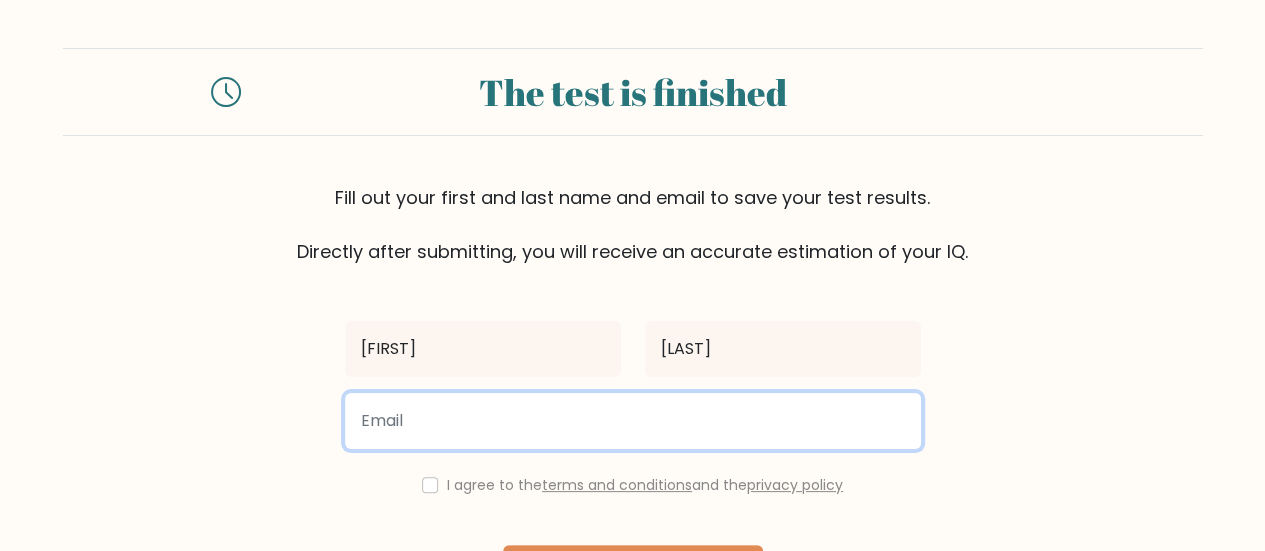 click at bounding box center [633, 421] 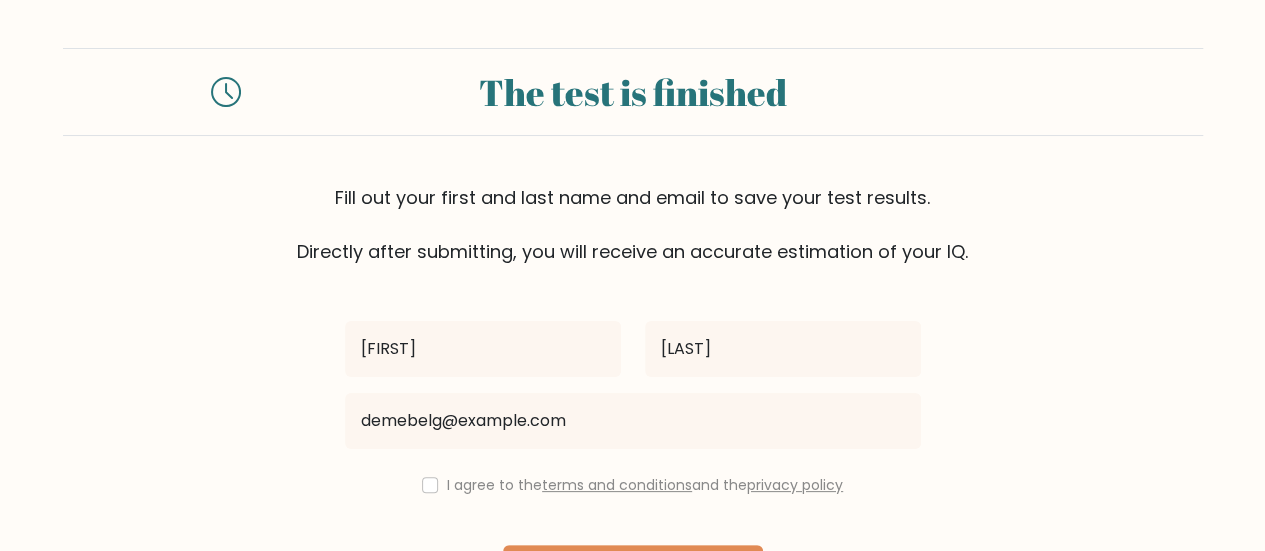 click on "I agree to the  terms and conditions  and the  privacy policy" at bounding box center (633, 485) 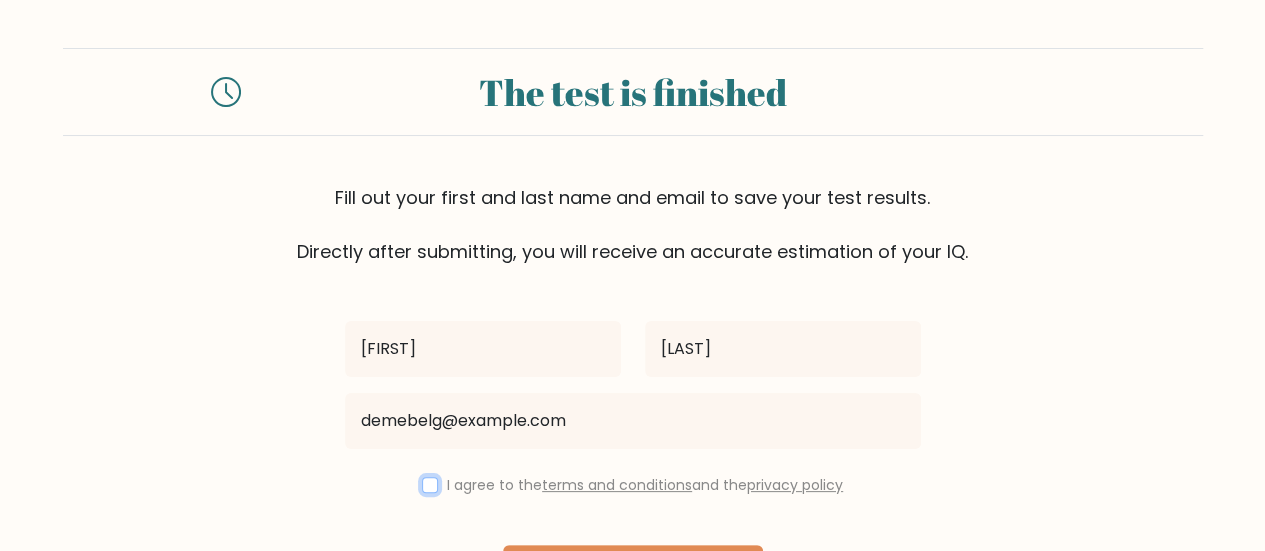 click at bounding box center (430, 485) 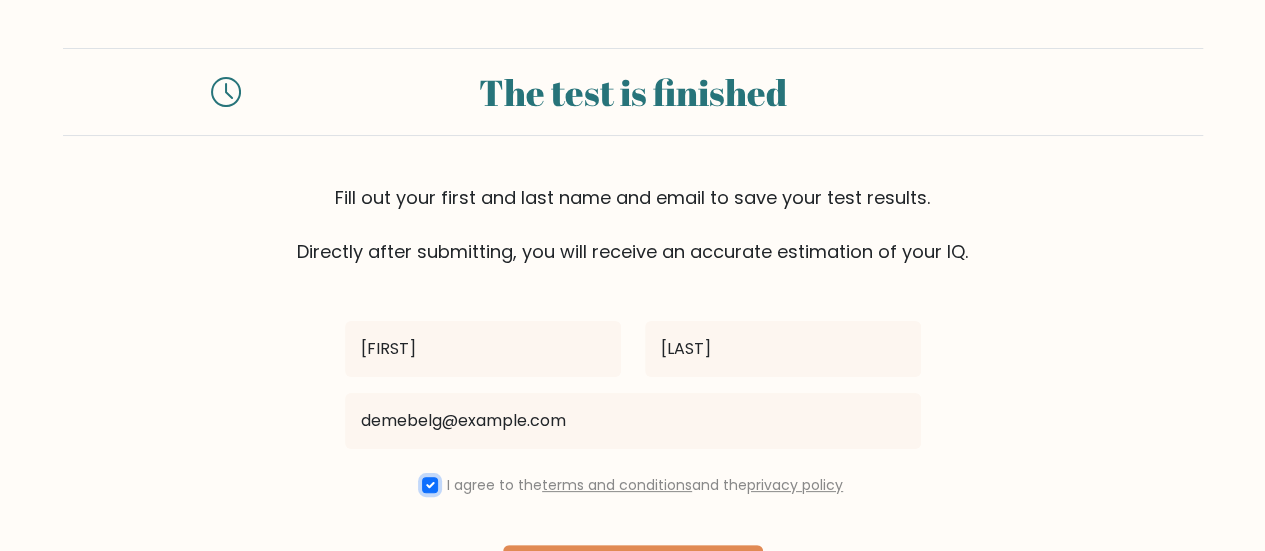 scroll, scrollTop: 149, scrollLeft: 0, axis: vertical 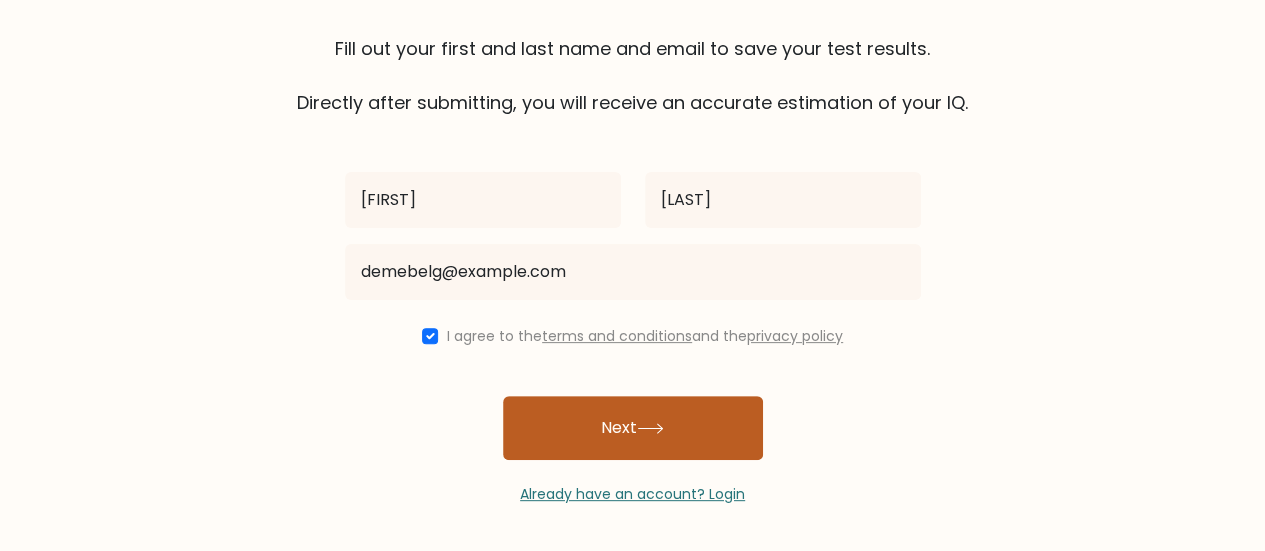 click 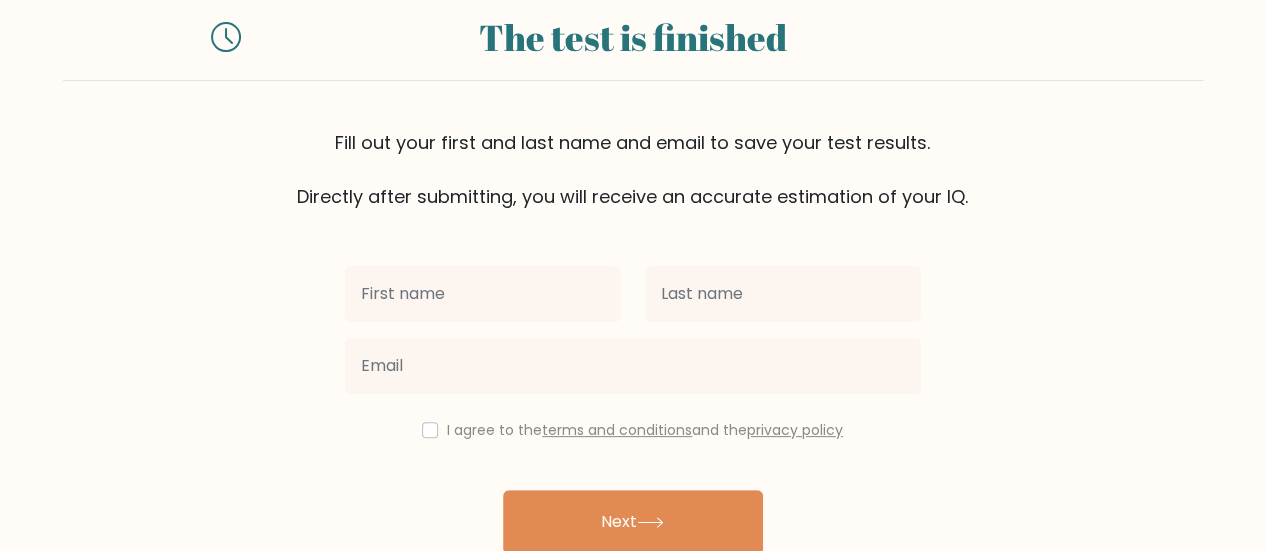 scroll, scrollTop: 122, scrollLeft: 0, axis: vertical 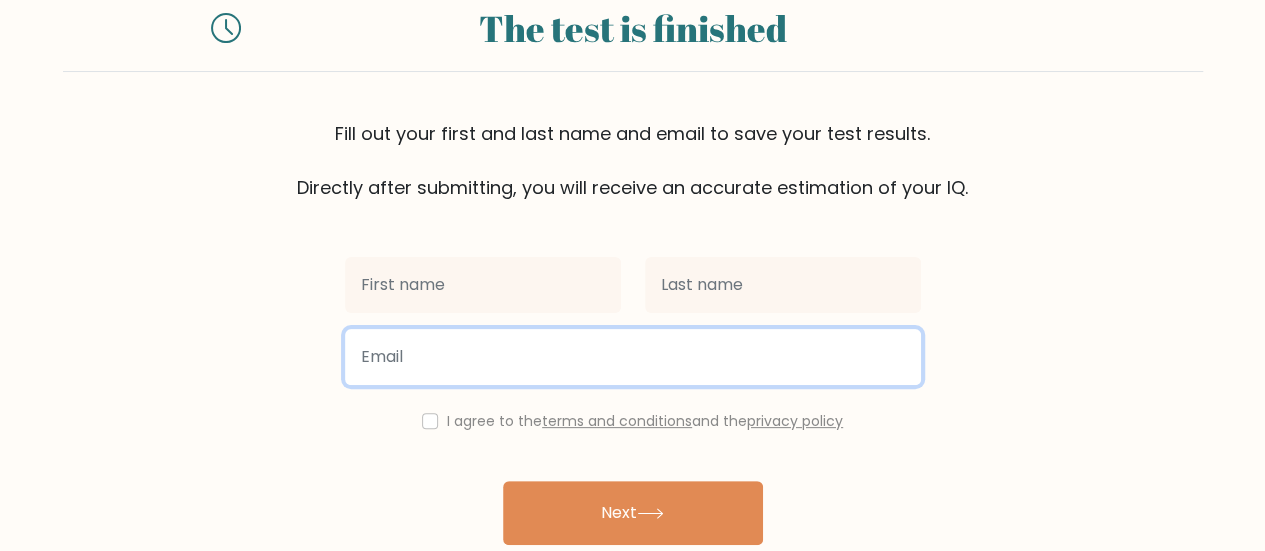 click at bounding box center [633, 357] 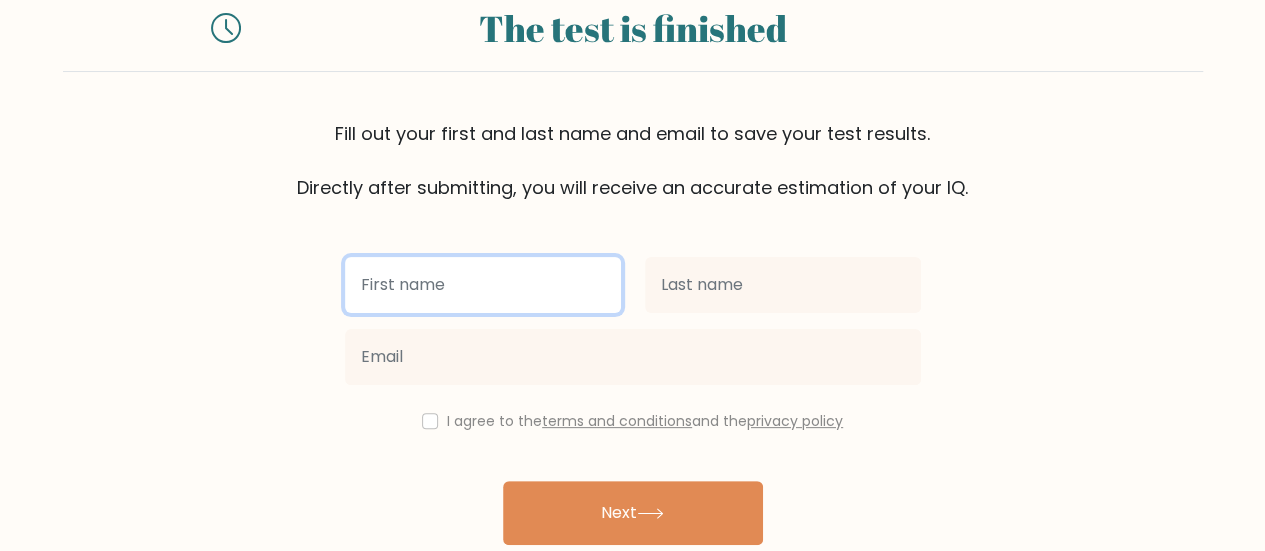 click at bounding box center (483, 285) 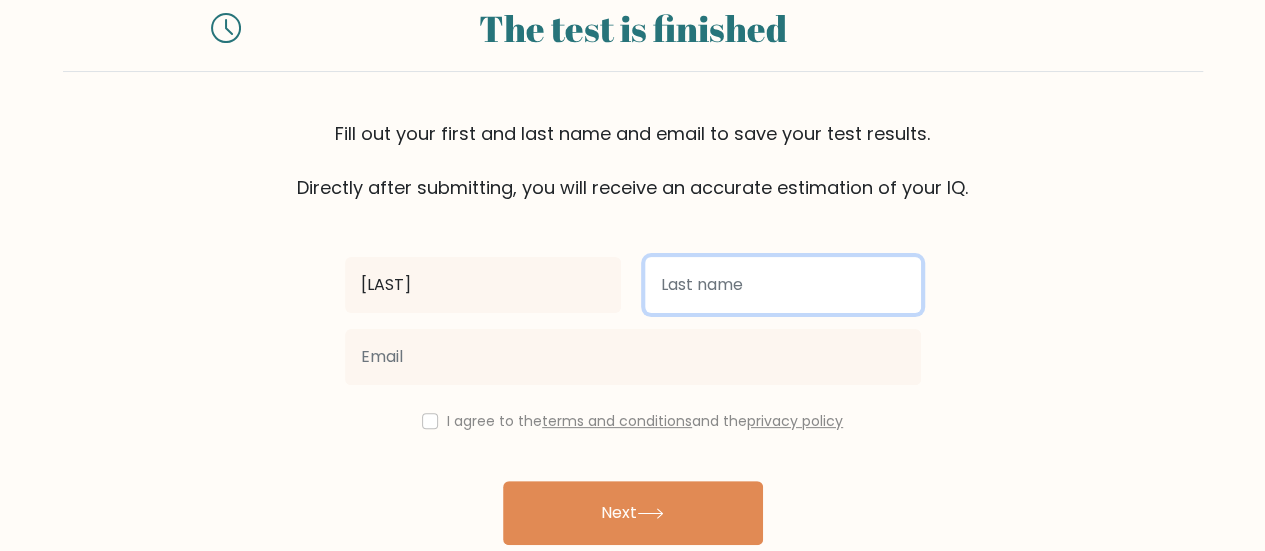 click at bounding box center [783, 285] 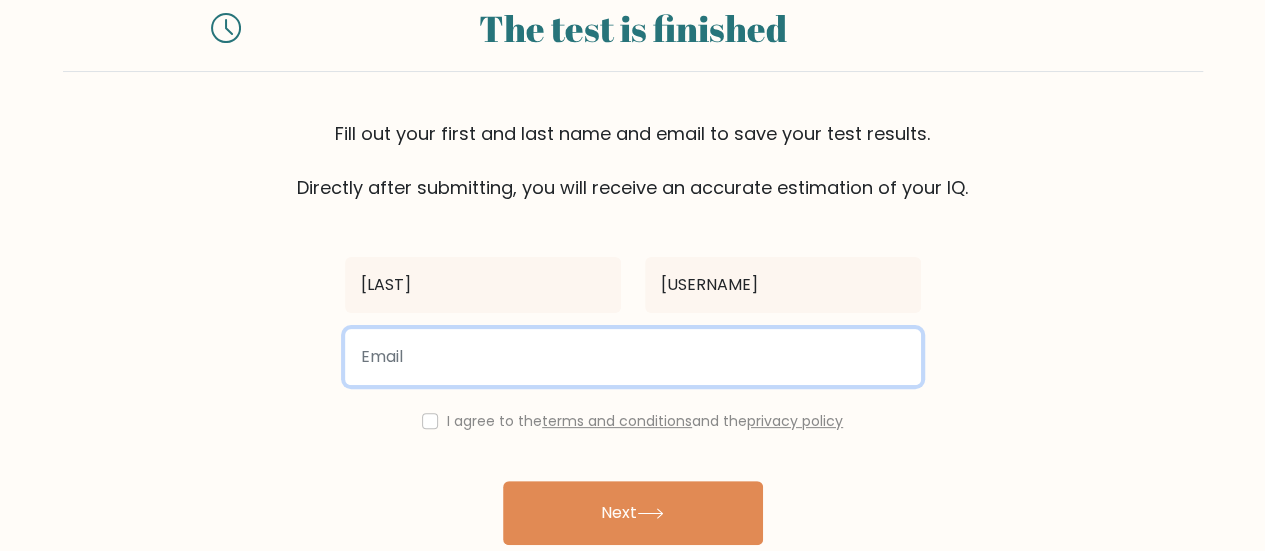 click at bounding box center [633, 357] 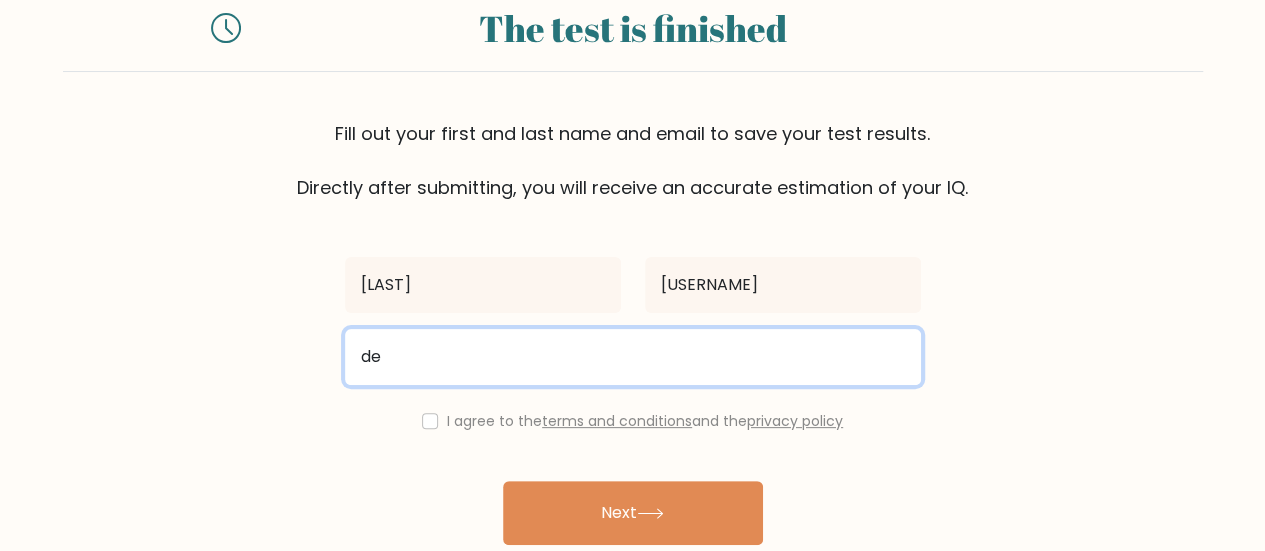 type on "d" 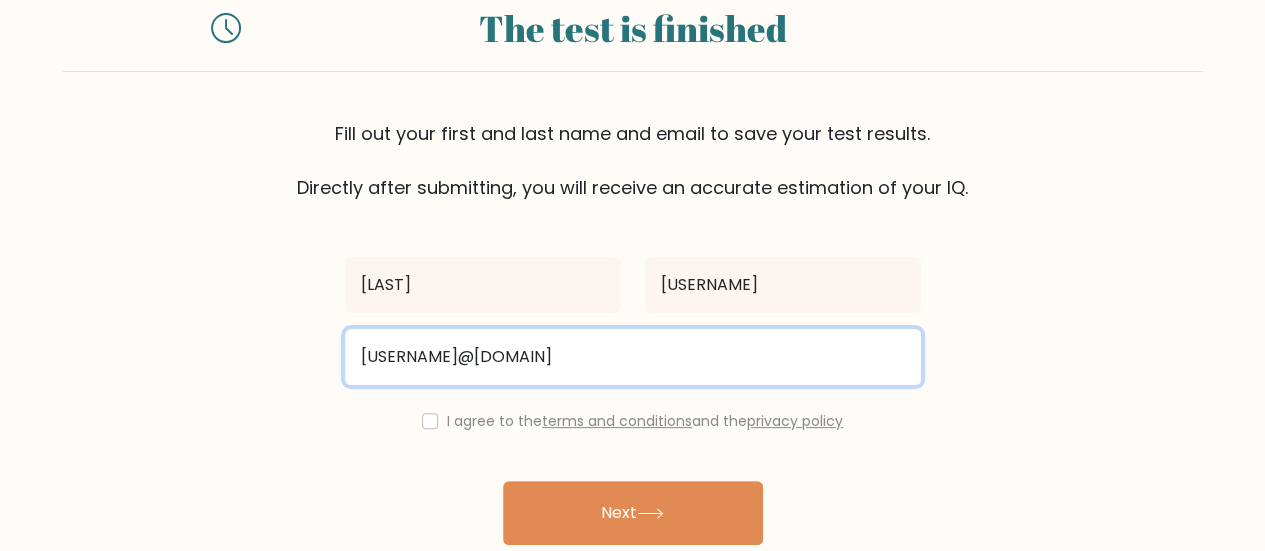 type on "[USERNAME]@[DOMAIN]" 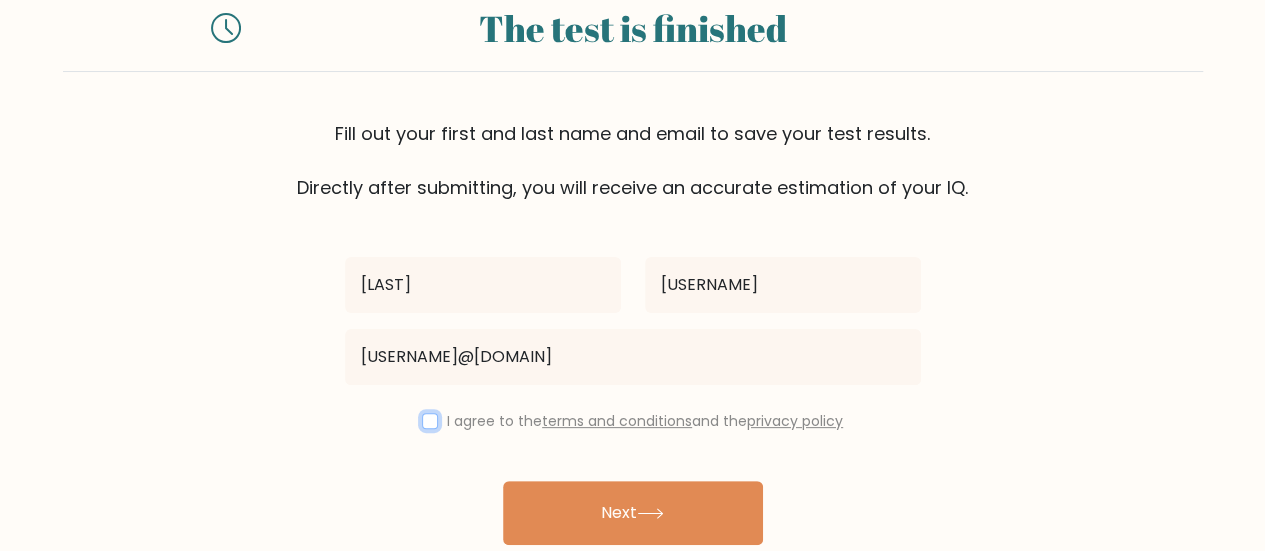 click at bounding box center (430, 421) 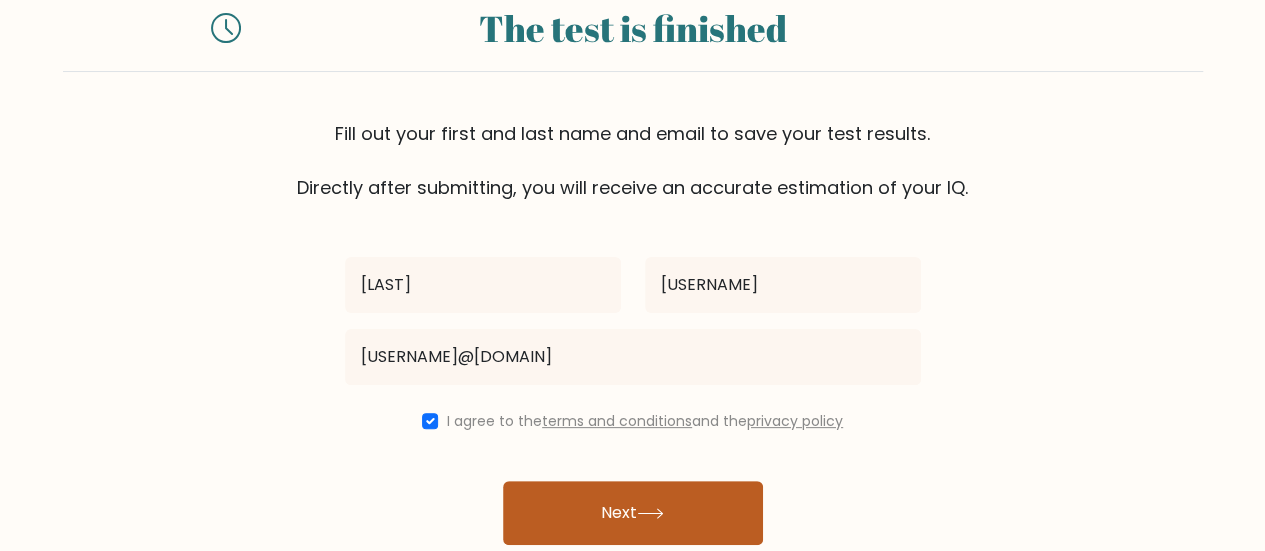 click on "Next" at bounding box center (633, 513) 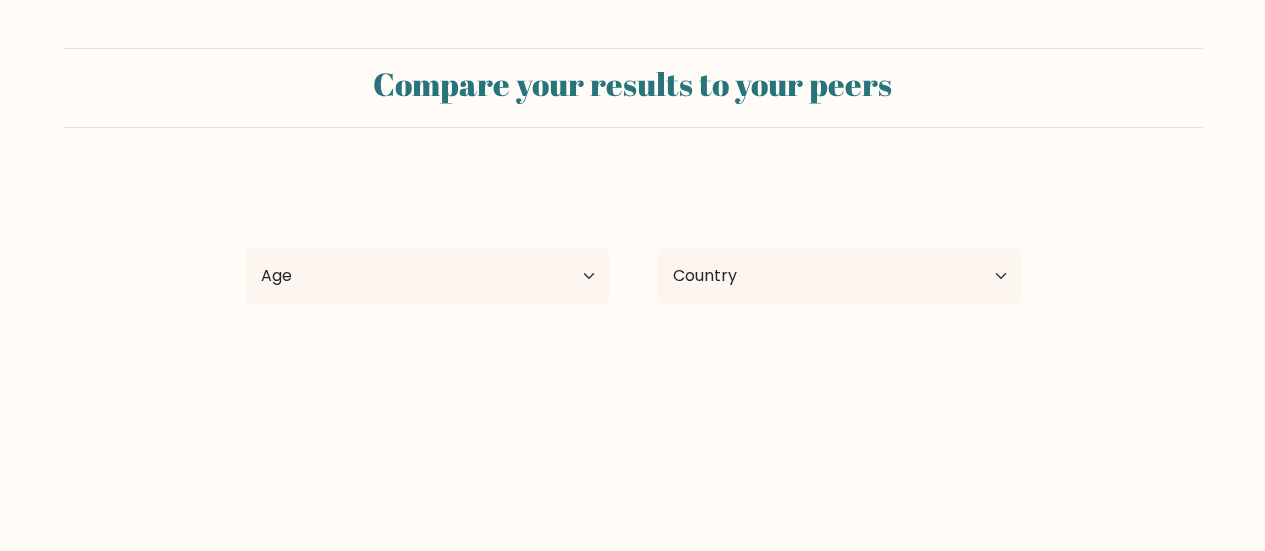 scroll, scrollTop: 0, scrollLeft: 0, axis: both 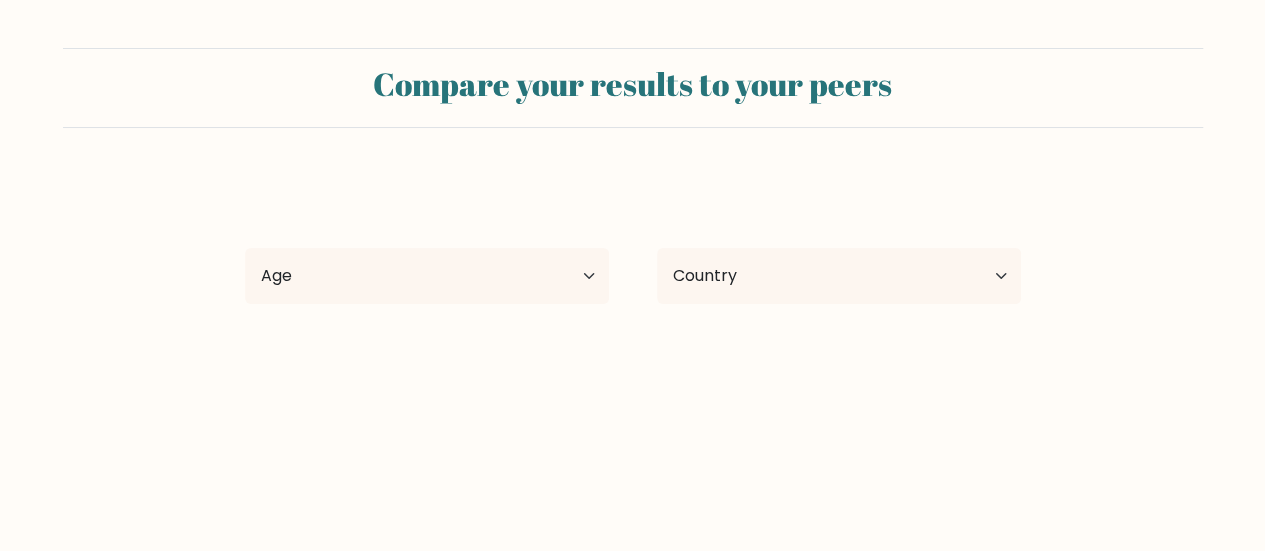 select on "NZ" 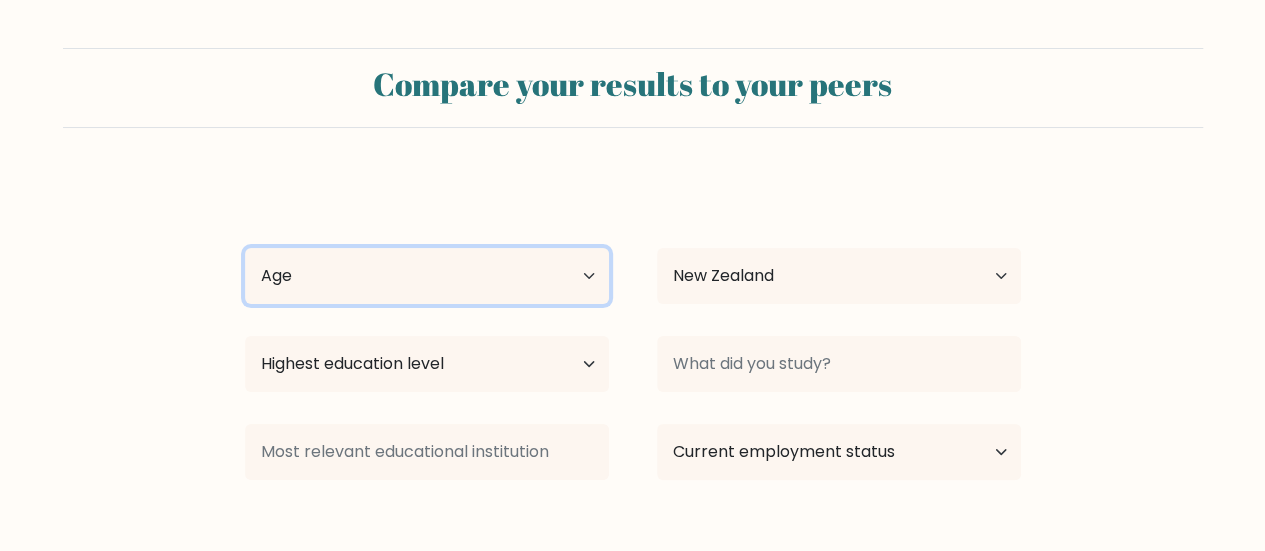 click on "Age
Under 18 years old
18-24 years old
25-34 years old
35-44 years old
45-54 years old
55-64 years old
65 years old and above" at bounding box center (427, 276) 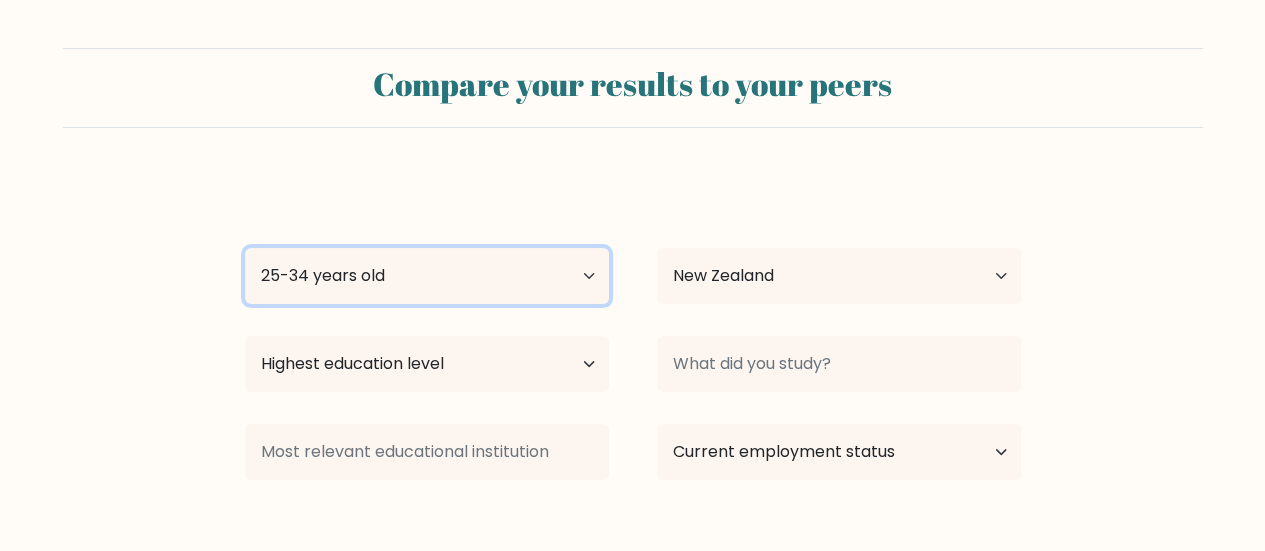 click on "Age
Under 18 years old
18-24 years old
25-34 years old
35-44 years old
45-54 years old
55-64 years old
65 years old and above" at bounding box center (427, 276) 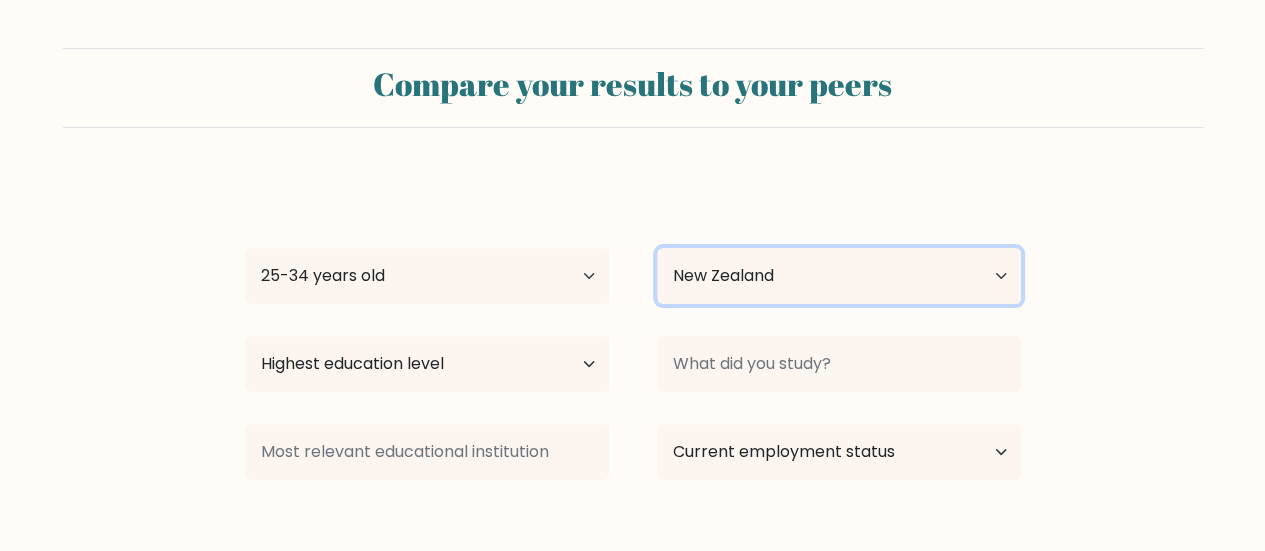 click on "Country
Afghanistan
Albania
Algeria
American Samoa
Andorra
Angola
Anguilla
Antarctica
Antigua and Barbuda
Argentina
Armenia
Aruba
Australia
Austria
Azerbaijan
Bahamas
Bahrain
Bangladesh
Barbados
Belarus
Belgium
Belize
Benin
Bermuda
Bhutan
Bolivia
Bonaire, Sint Eustatius and Saba
Bosnia and Herzegovina
Botswana
Bouvet Island
Brazil
British Indian Ocean Territory
Brunei
Bulgaria
Burkina Faso
Burundi
Cabo Verde
Cambodia
Cameroon
Canada
Cayman Islands
Central African Republic
Chad
Chile
China
Christmas Island
Cocos (Keeling) Islands
Colombia
Comoros
Congo
Congo (the Democratic Republic of the)
Cook Islands
Costa Rica
Côte d'Ivoire
Croatia
Cuba" at bounding box center [839, 276] 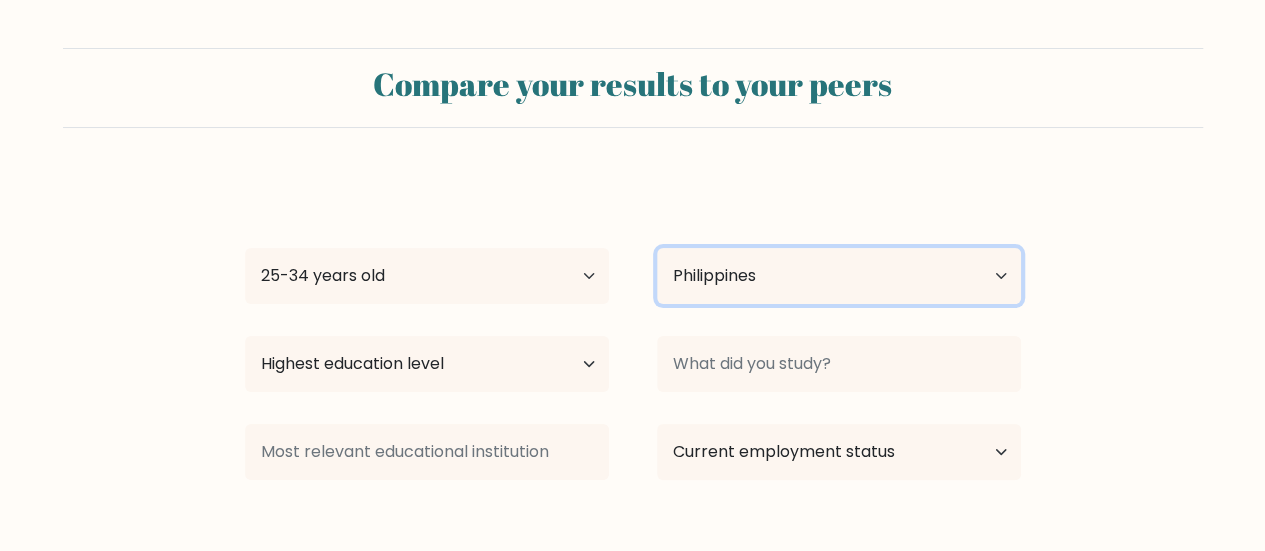 click on "Country
Afghanistan
Albania
Algeria
American Samoa
Andorra
Angola
Anguilla
Antarctica
Antigua and Barbuda
Argentina
Armenia
Aruba
Australia
Austria
Azerbaijan
Bahamas
Bahrain
Bangladesh
Barbados
Belarus
Belgium
Belize
Benin
Bermuda
Bhutan
Bolivia
Bonaire, Sint Eustatius and Saba
Bosnia and Herzegovina
Botswana
Bouvet Island
Brazil
British Indian Ocean Territory
Brunei
Bulgaria
Burkina Faso
Burundi
Cabo Verde
Cambodia
Cameroon
Canada
Cayman Islands
Central African Republic
Chad
Chile
China
Christmas Island
Cocos (Keeling) Islands
Colombia
Comoros
Congo
Congo (the Democratic Republic of the)
Cook Islands
Costa Rica
Côte d'Ivoire
Croatia
Cuba" at bounding box center [839, 276] 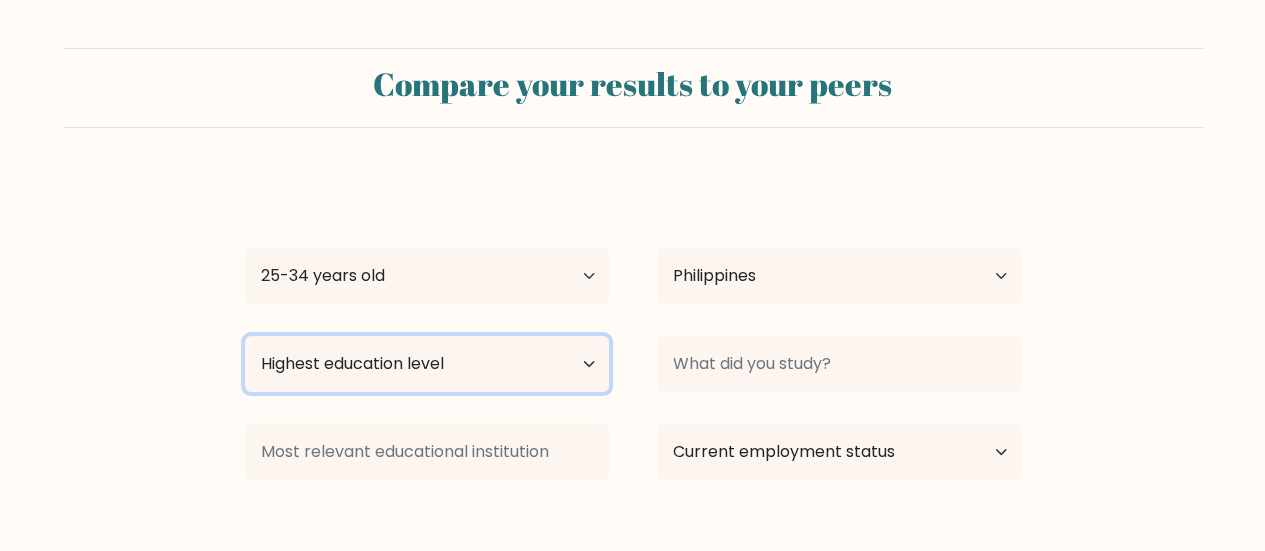 click on "Highest education level
No schooling
Primary
Lower Secondary
Upper Secondary
Occupation Specific
Bachelor's degree
Master's degree
Doctoral degree" at bounding box center (427, 364) 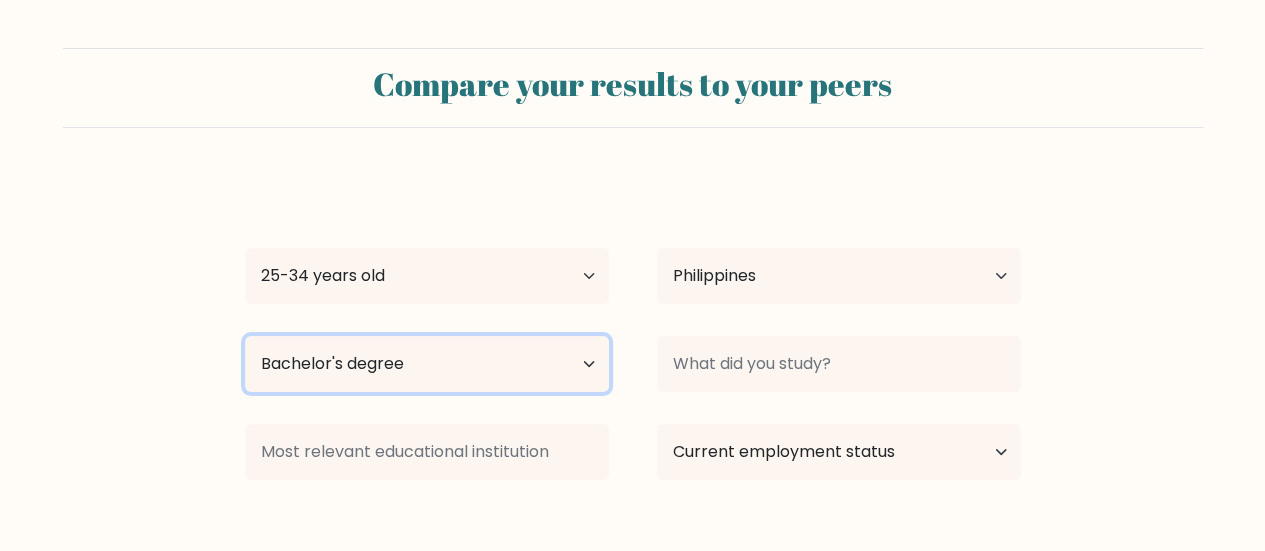 click on "Highest education level
No schooling
Primary
Lower Secondary
Upper Secondary
Occupation Specific
Bachelor's degree
Master's degree
Doctoral degree" at bounding box center [427, 364] 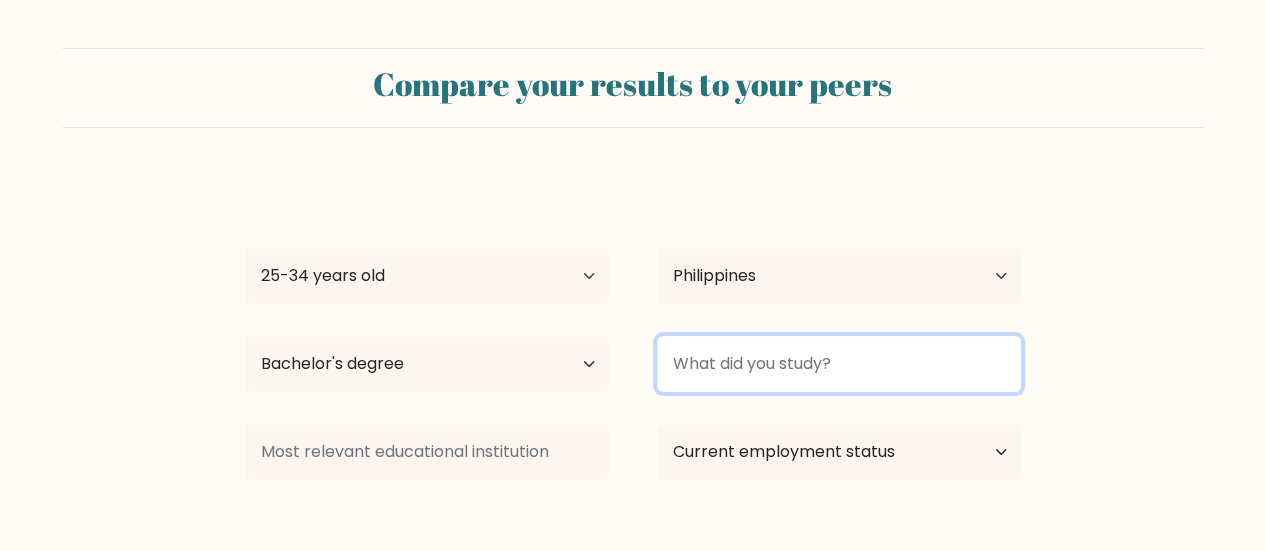 click at bounding box center (839, 364) 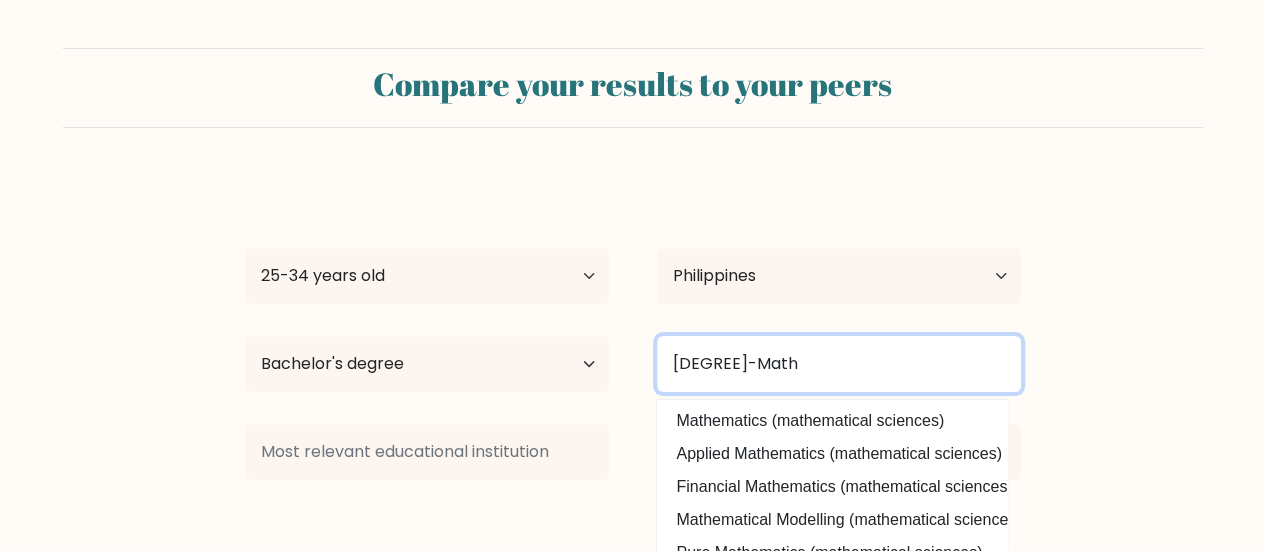 type on "[DEGREE]-Math" 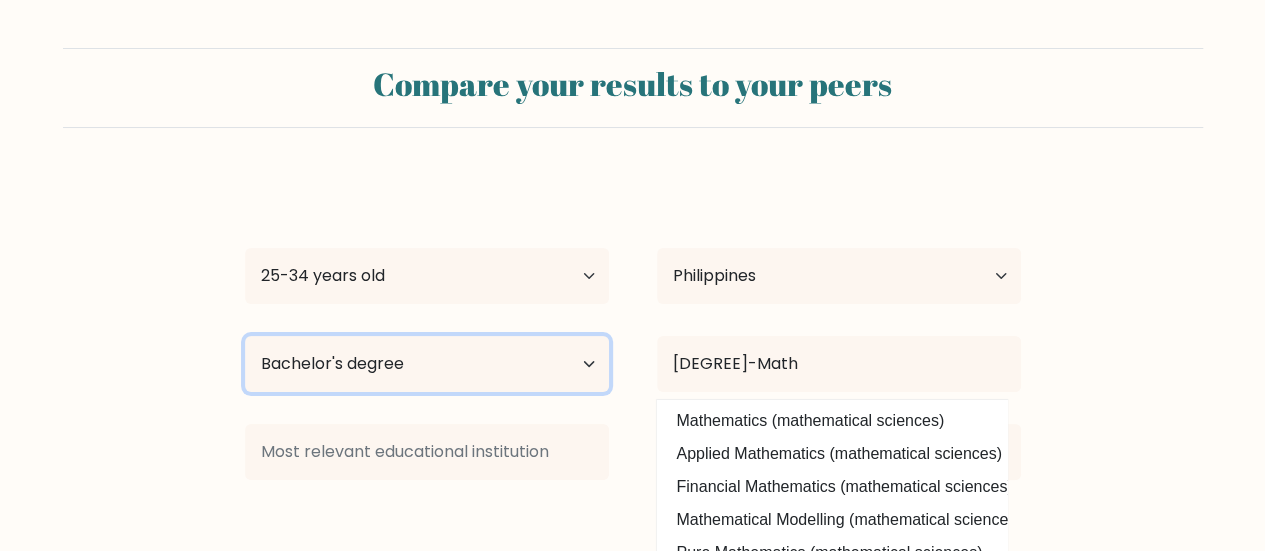 click on "Highest education level
No schooling
Primary
Lower Secondary
Upper Secondary
Occupation Specific
Bachelor's degree
Master's degree
Doctoral degree" at bounding box center [427, 364] 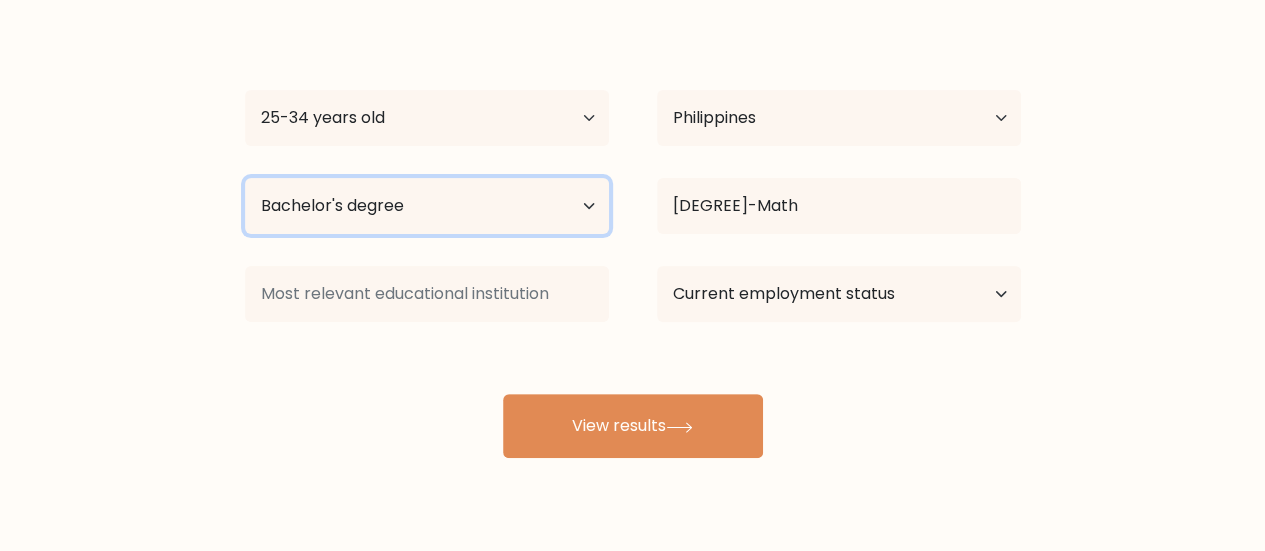 scroll, scrollTop: 179, scrollLeft: 0, axis: vertical 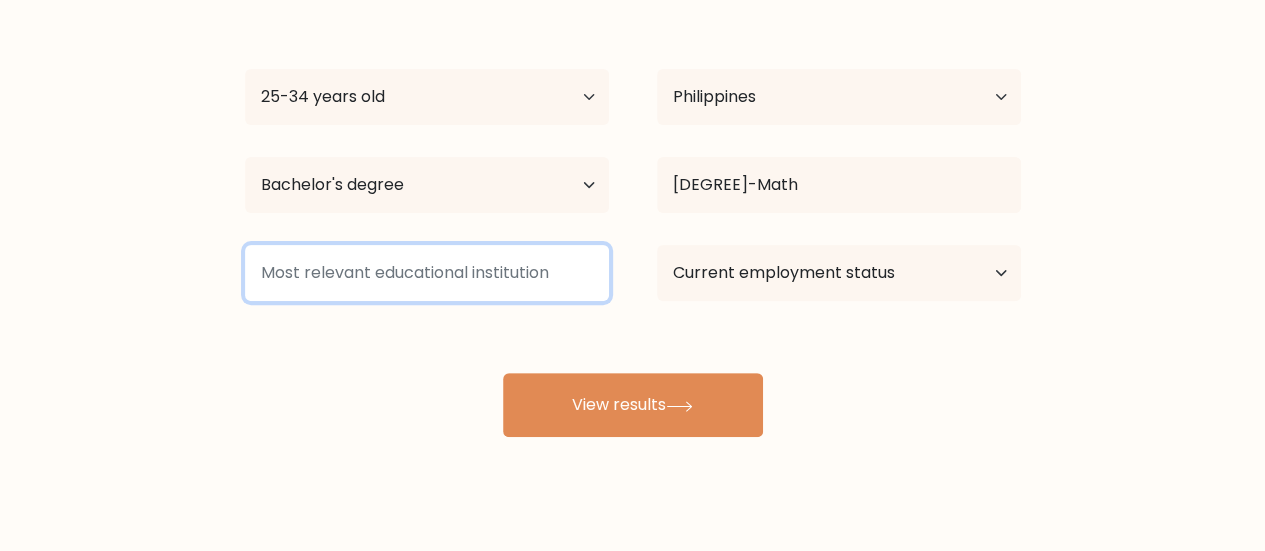click at bounding box center (427, 273) 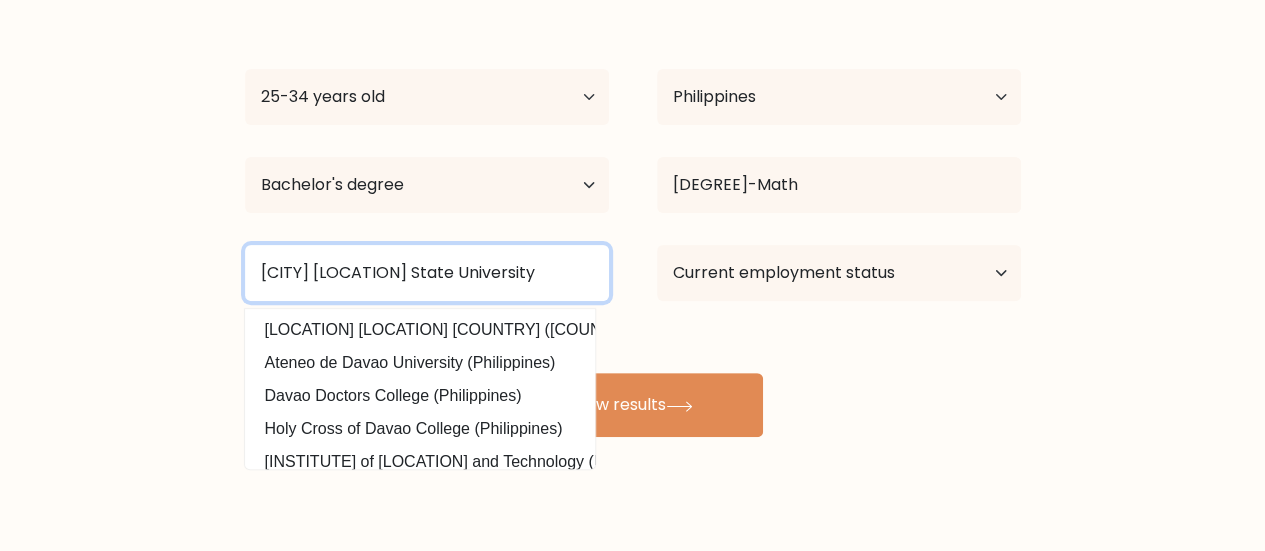 type on "Davao Oriental State University" 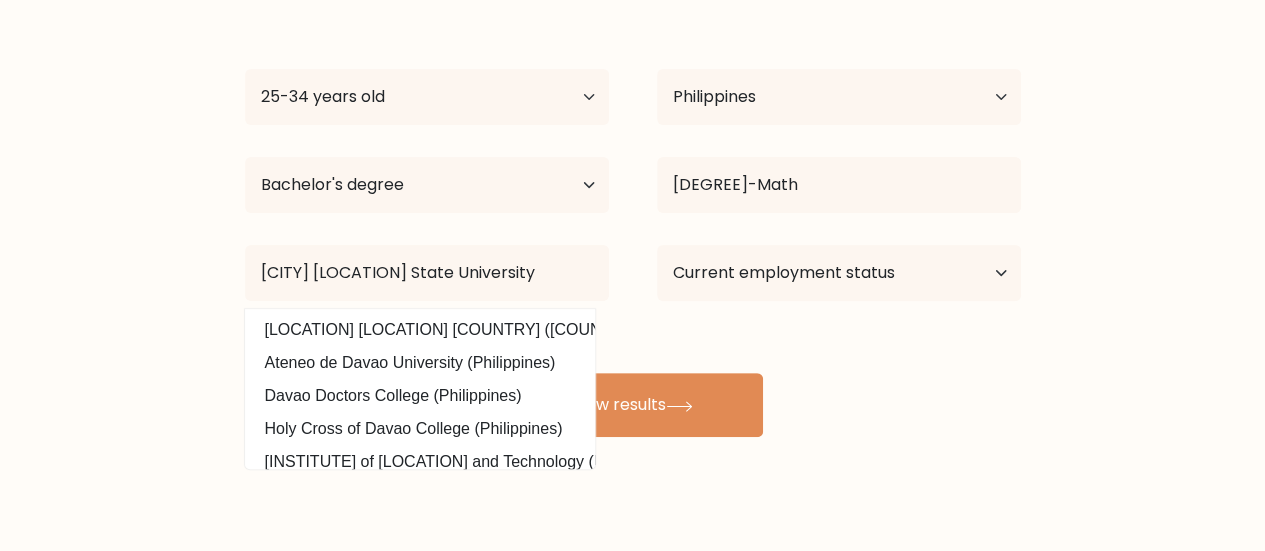 click on "Compare your results to your peers
Demebel
Gil
Age
Under 18 years old
18-24 years old
25-34 years old
35-44 years old
45-54 years old
55-64 years old
65 years old and above
Country
Afghanistan
Albania
Algeria
American Samoa
Andorra
Angola
Anguilla
Antarctica
Antigua and Barbuda
Argentina
Armenia
Aruba" at bounding box center (632, 200) 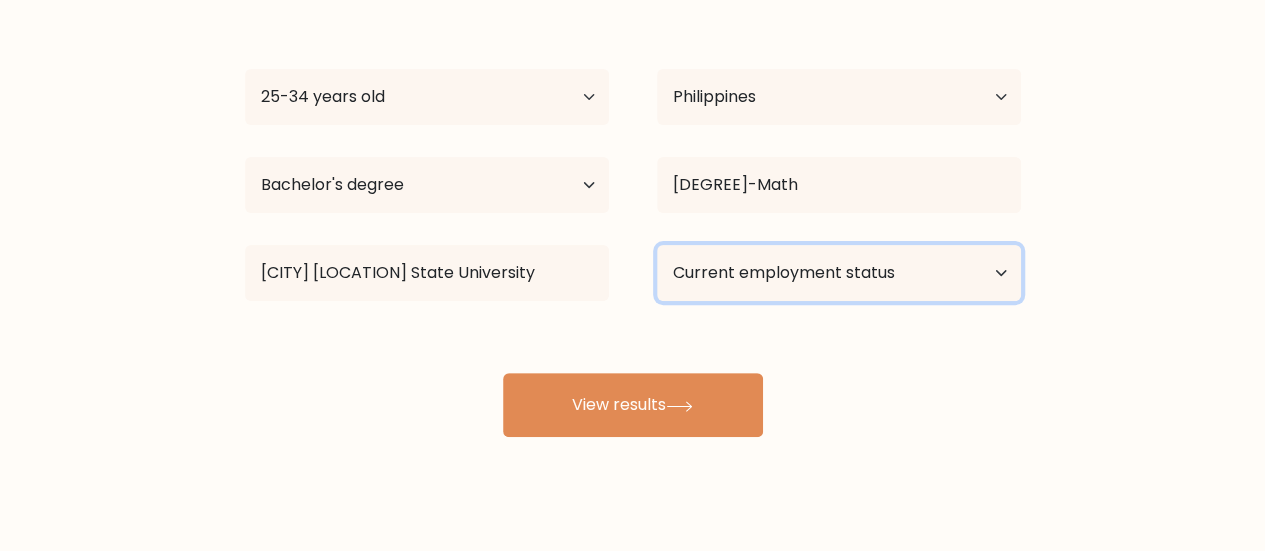 click on "Current employment status
Employed
Student
Retired
Other / prefer not to answer" at bounding box center (839, 273) 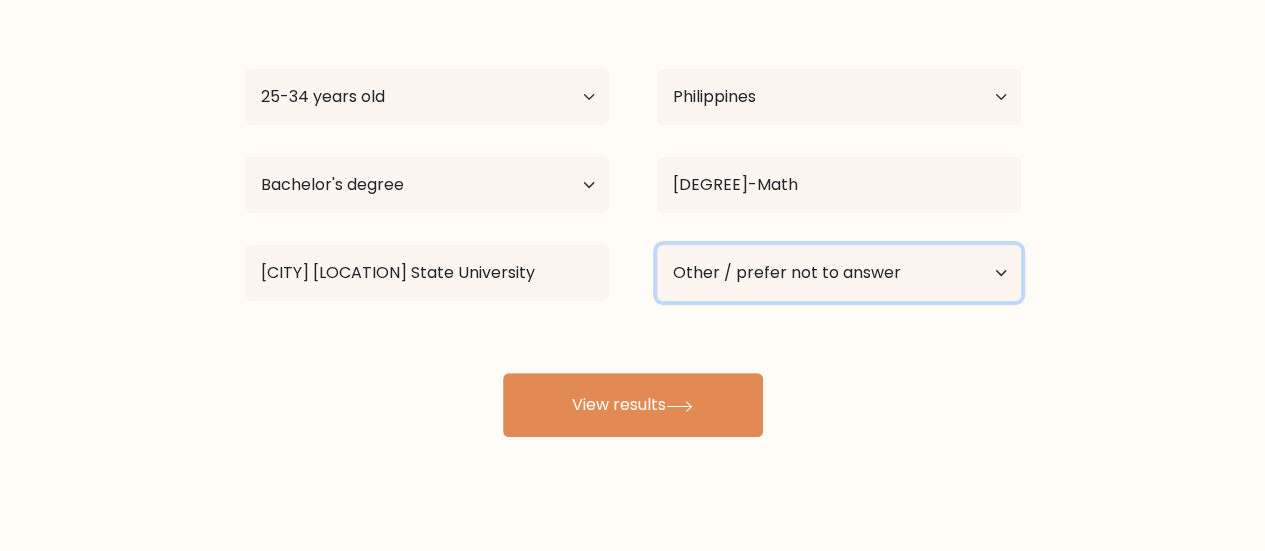 click on "Current employment status
Employed
Student
Retired
Other / prefer not to answer" at bounding box center (839, 273) 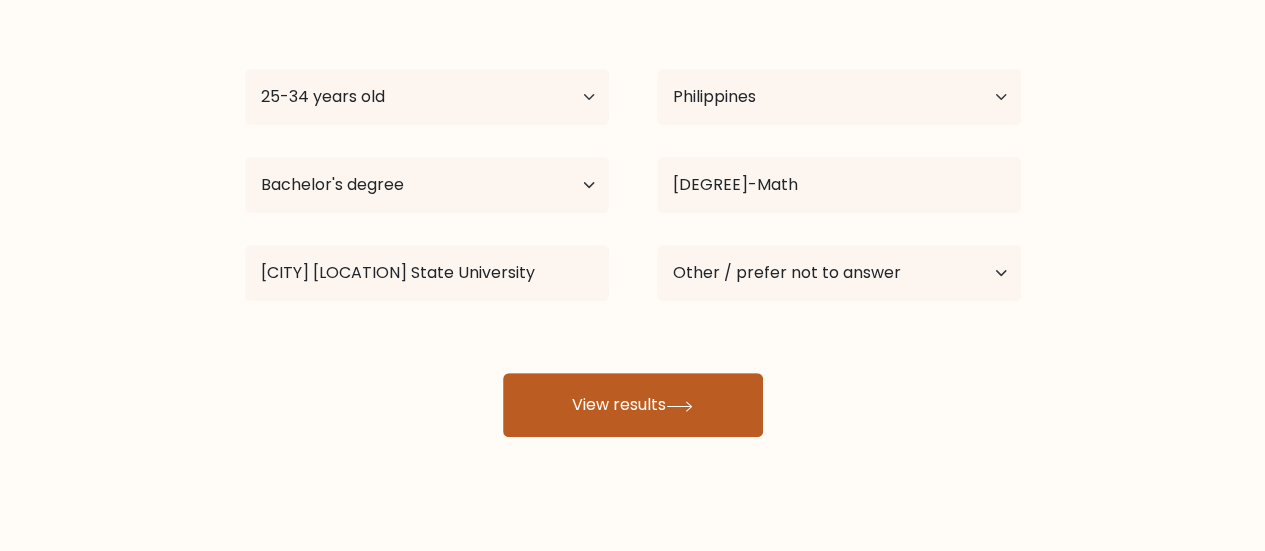 click on "View results" at bounding box center [633, 405] 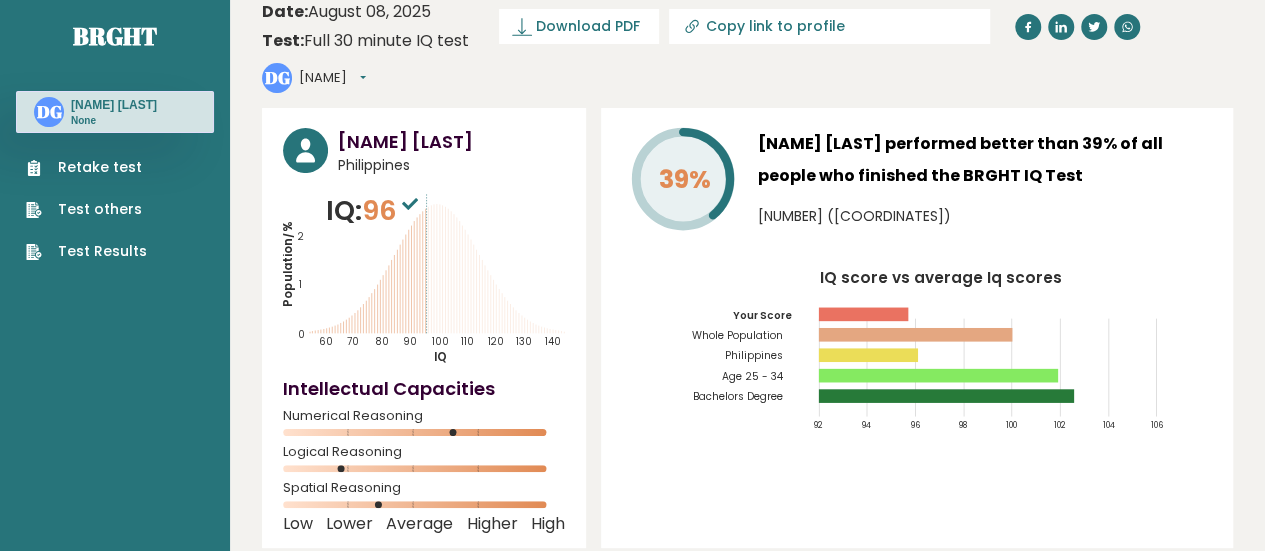 scroll, scrollTop: 0, scrollLeft: 0, axis: both 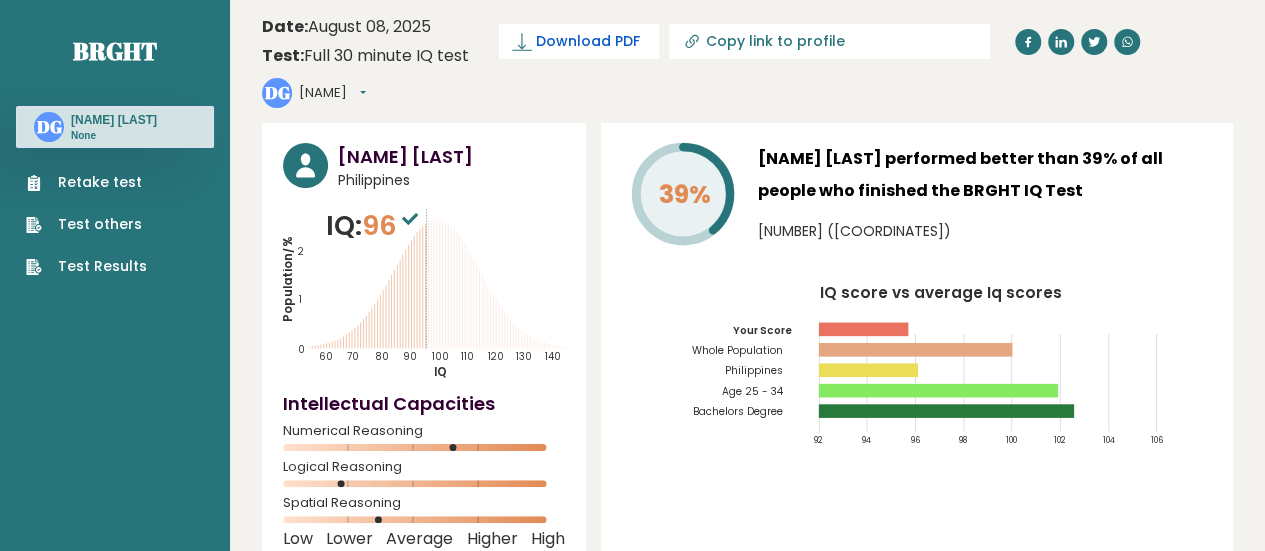 click on "Download PDF" at bounding box center [588, 41] 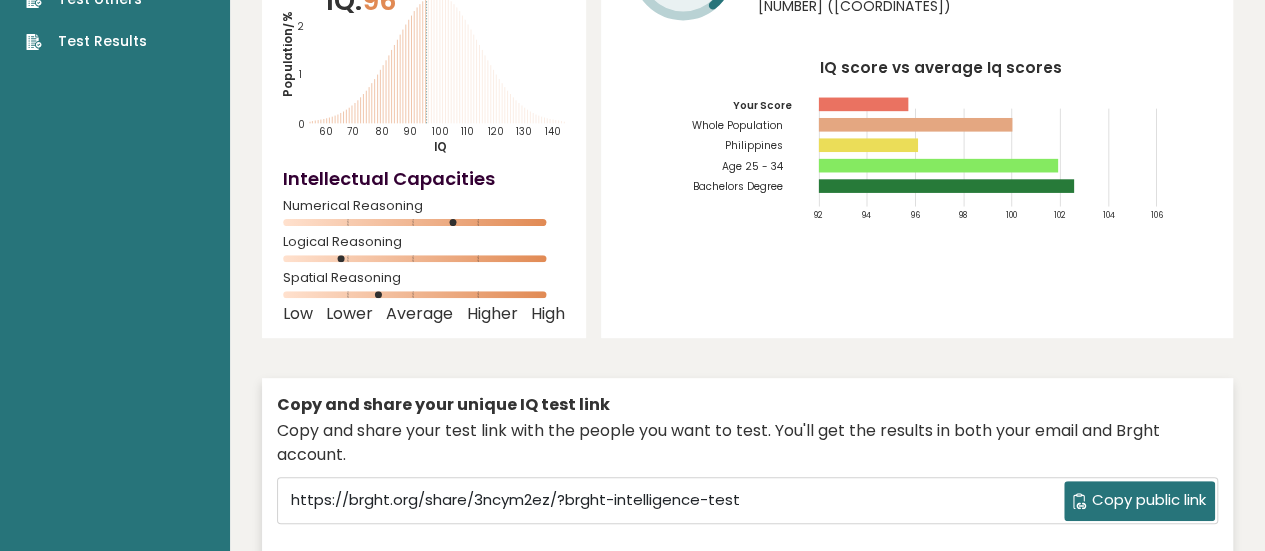 scroll, scrollTop: 226, scrollLeft: 0, axis: vertical 